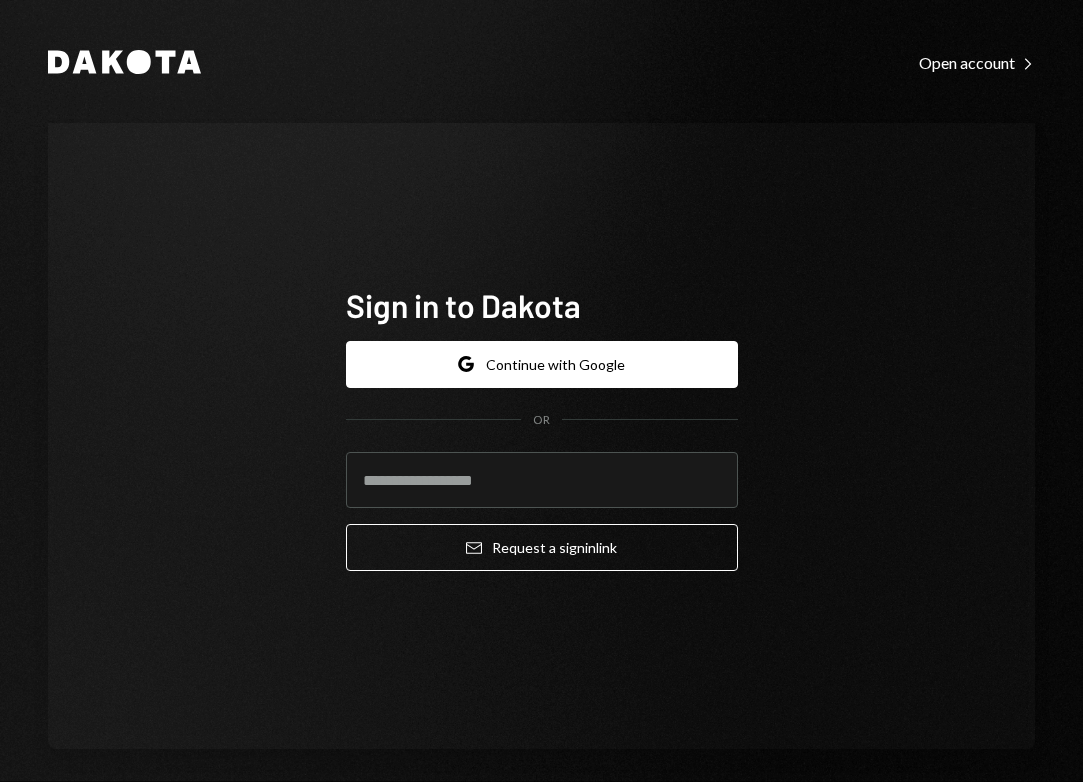 scroll, scrollTop: 0, scrollLeft: 0, axis: both 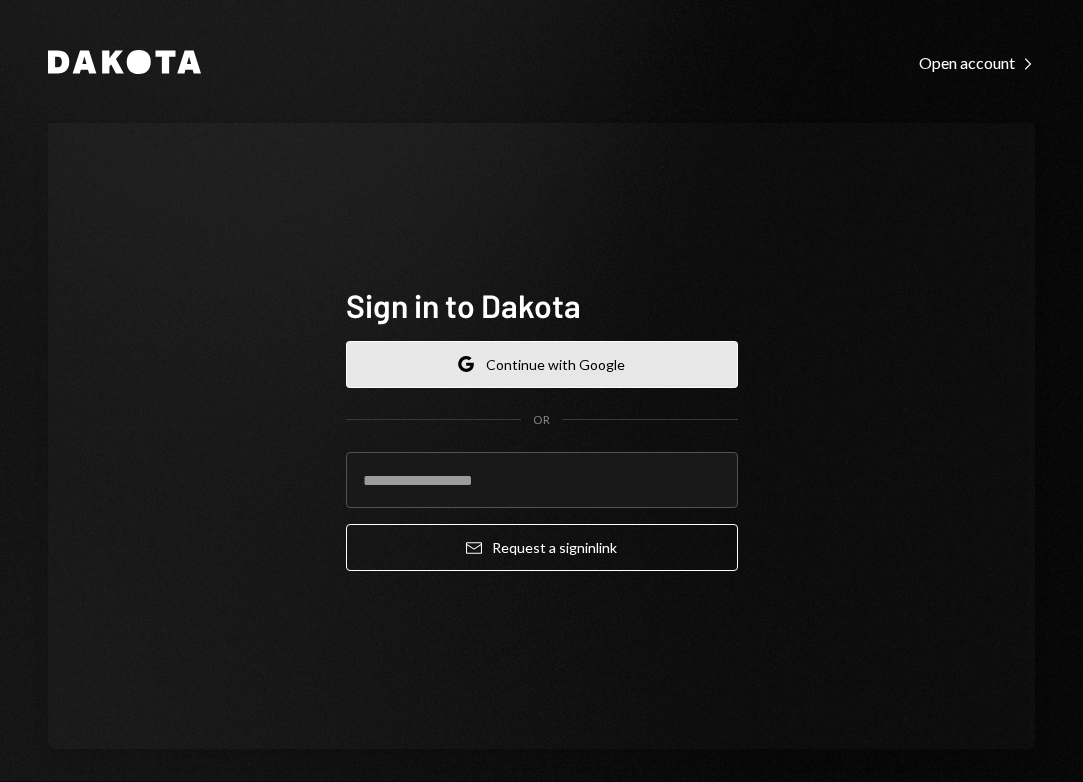 click on "Google  Continue with Google" at bounding box center [542, 364] 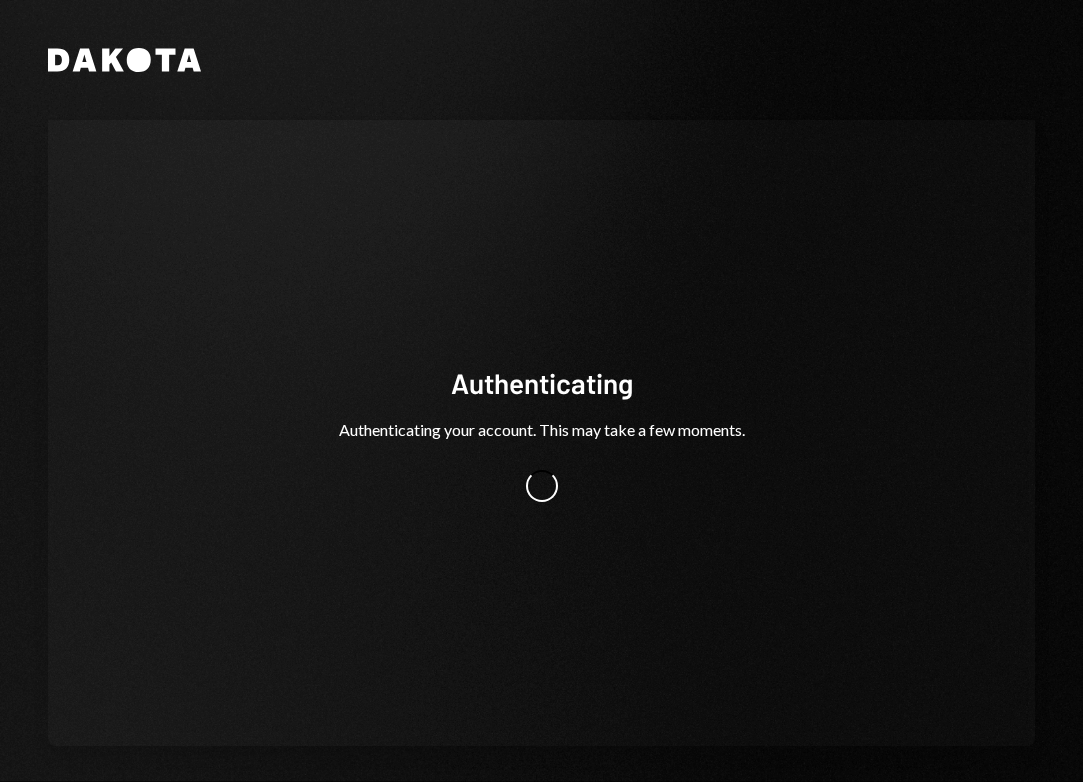 scroll, scrollTop: 0, scrollLeft: 0, axis: both 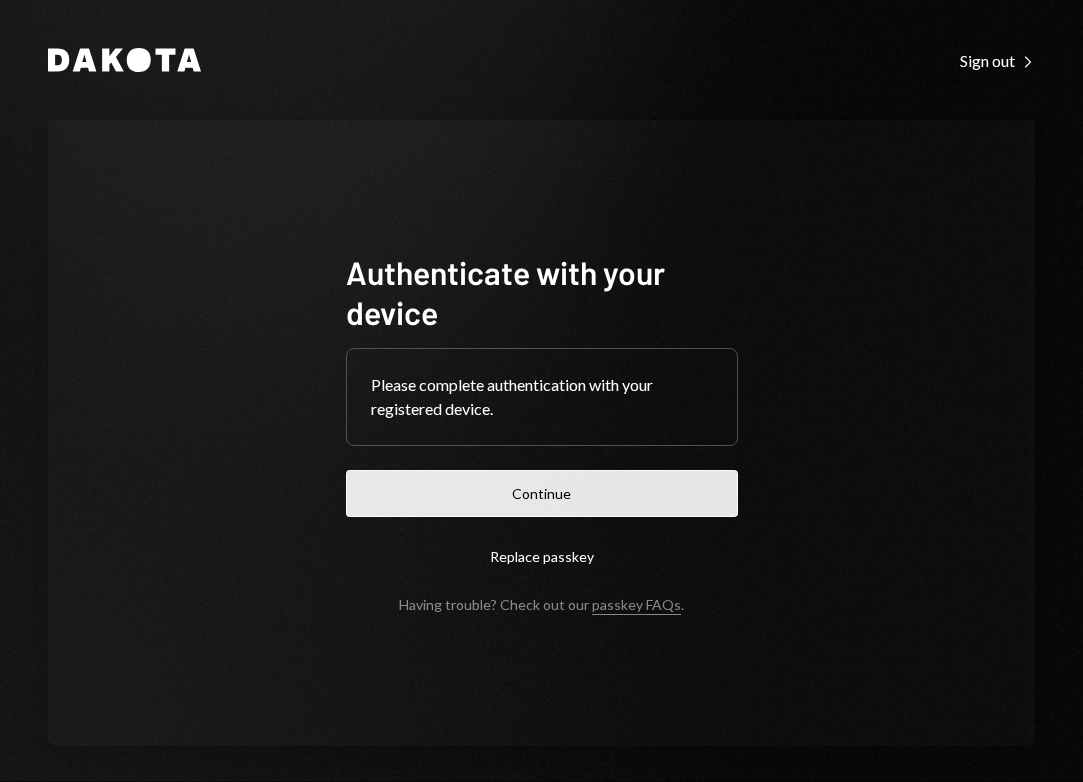 click on "Continue" at bounding box center (542, 493) 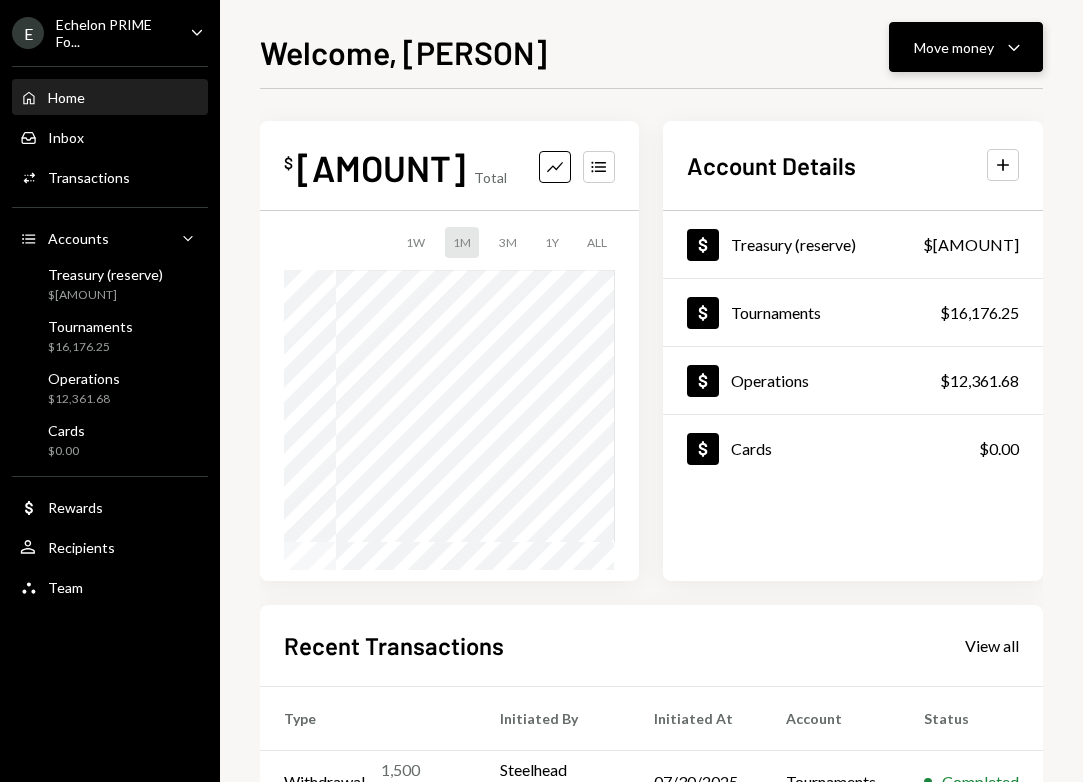 click on "Move money" at bounding box center (954, 47) 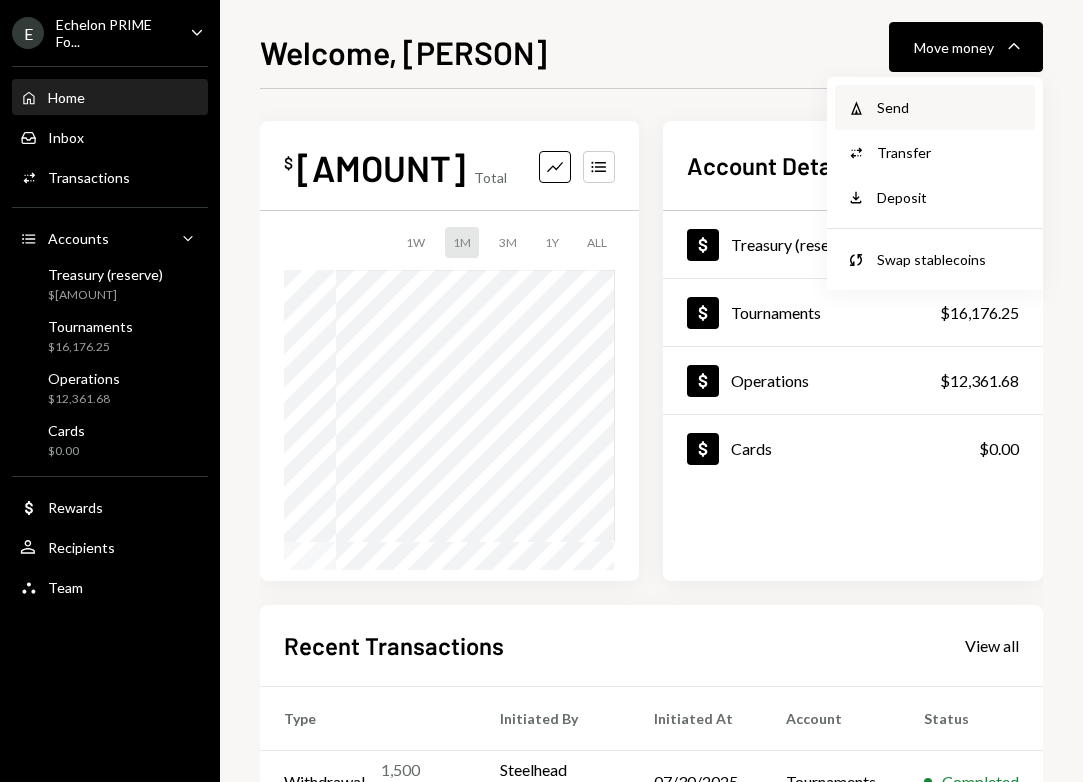 click on "Send" at bounding box center (950, 107) 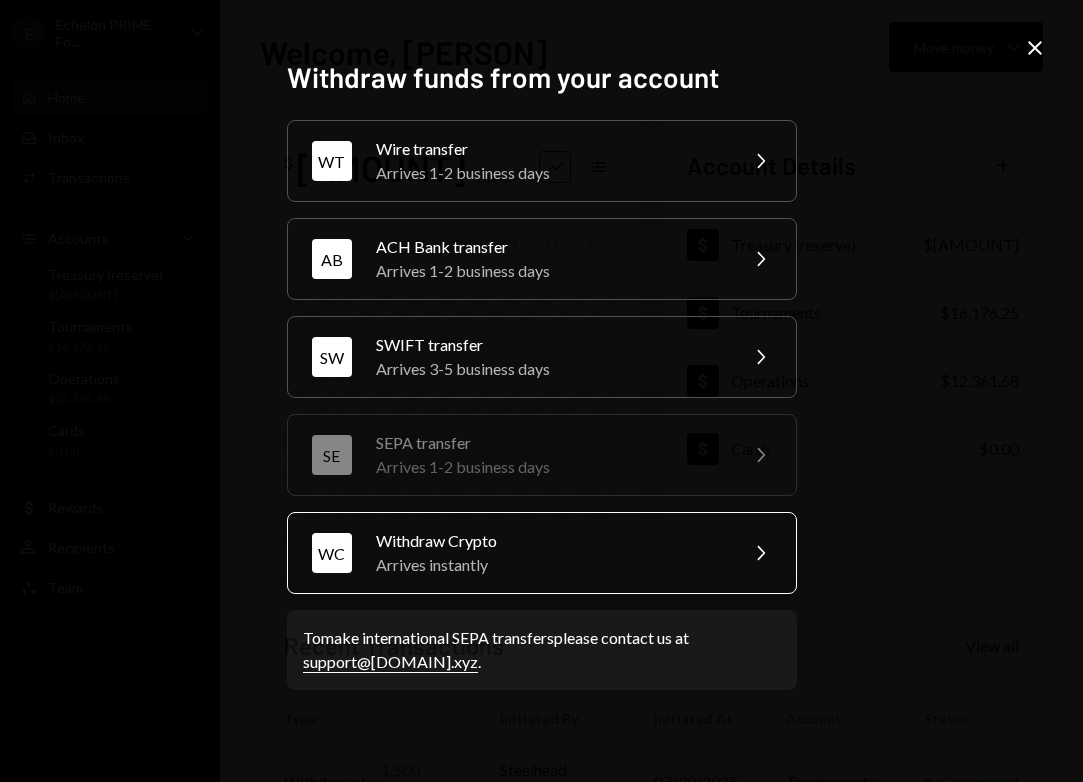 click on "Withdraw Crypto" at bounding box center (550, 541) 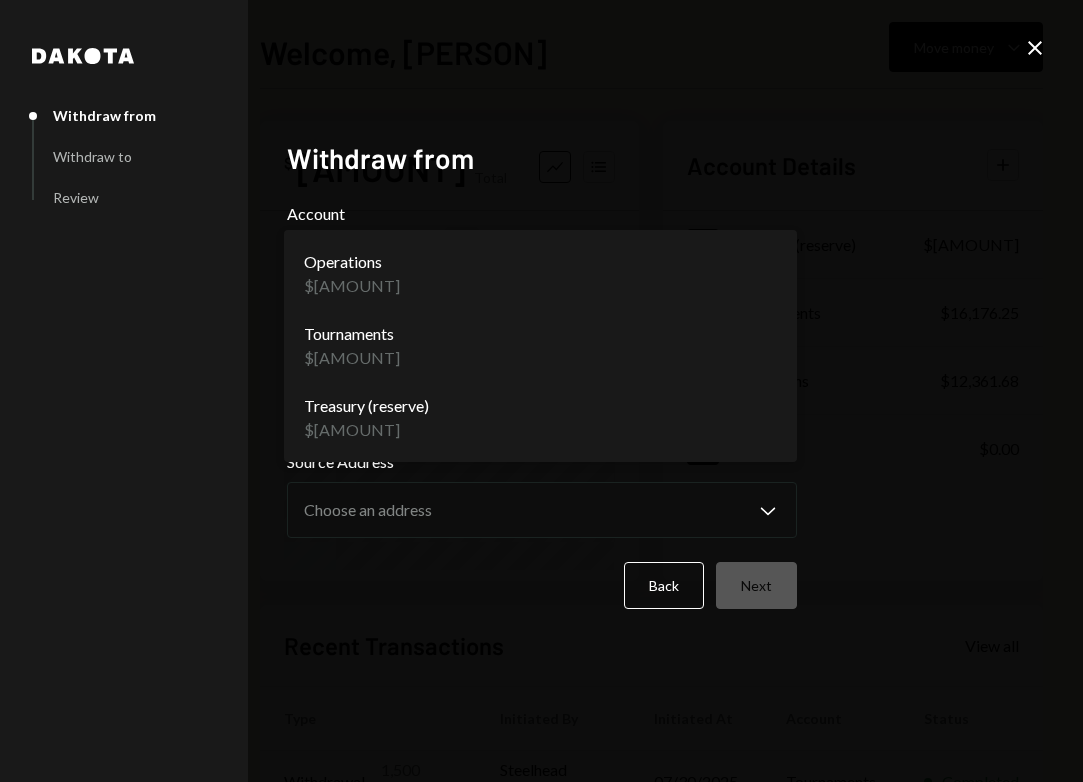 click on "E Echelon PRIME Fo... Caret Down Home Home Inbox Inbox Activities Transactions Accounts Accounts Caret Down Treasury (reserve) $92,422.34 Tournaments $16,176.25 Operations $12,361.68 Cards $0.00 Dollar Rewards User Recipients Team Team Welcome, Steelhead Move money Caret Down $ 120,960.27 Total Graph Accounts 1W 1M 3M 1Y ALL Account Details Plus Dollar Treasury (reserve) $92,422.34 Dollar Tournaments $16,176.25 Dollar Operations $12,361.68 Dollar Cards $0.00 Recent Transactions View all Type Initiated By Initiated At Account Status Withdrawal 1,500  USDC Steelhead Echelon 07/30/2025 Tournaments Completed Withdrawal 3,750  USDC Steelhead Echelon 07/30/2025 Tournaments Completed Withdrawal 375  USDC Steelhead Echelon 07/30/2025 Tournaments Completed Withdrawal 750  USDC Steelhead Echelon 07/28/2025 Tournaments Completed Withdrawal 625  USDC Steelhead Echelon 07/28/2025 Tournaments Completed /dashboard Dakota Withdraw from Withdraw to Review Withdraw from Account Choose an account Chevron Down Asset Chevron Down" at bounding box center [541, 391] 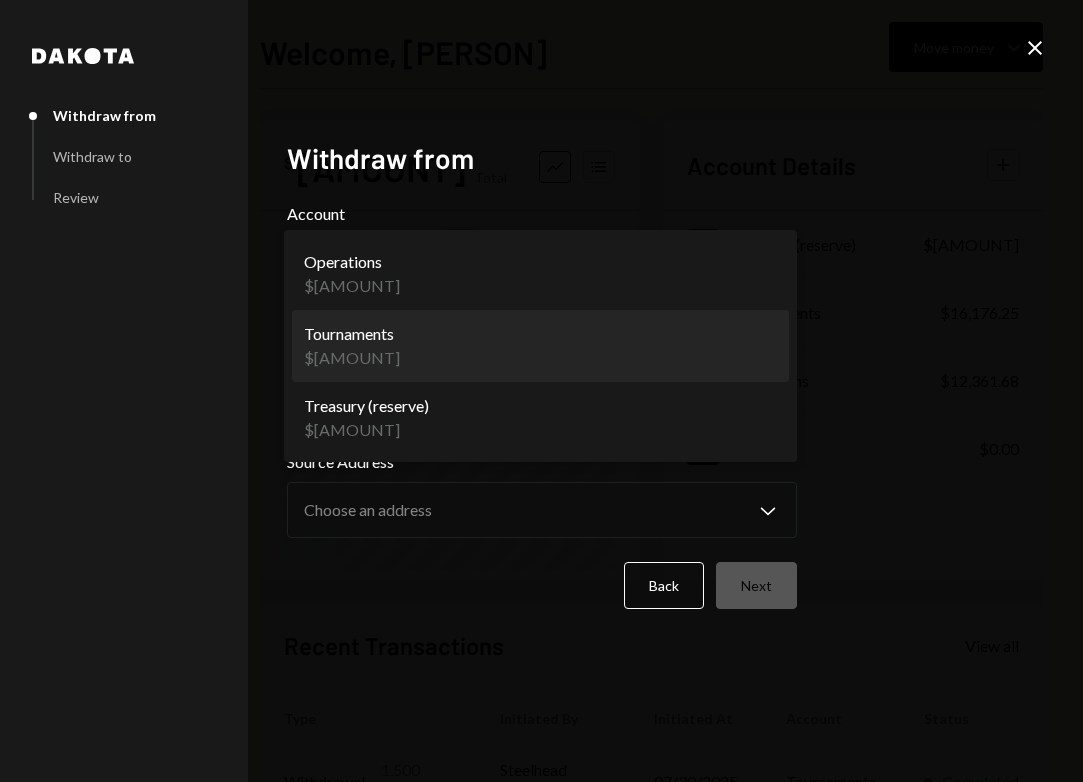 select on "**********" 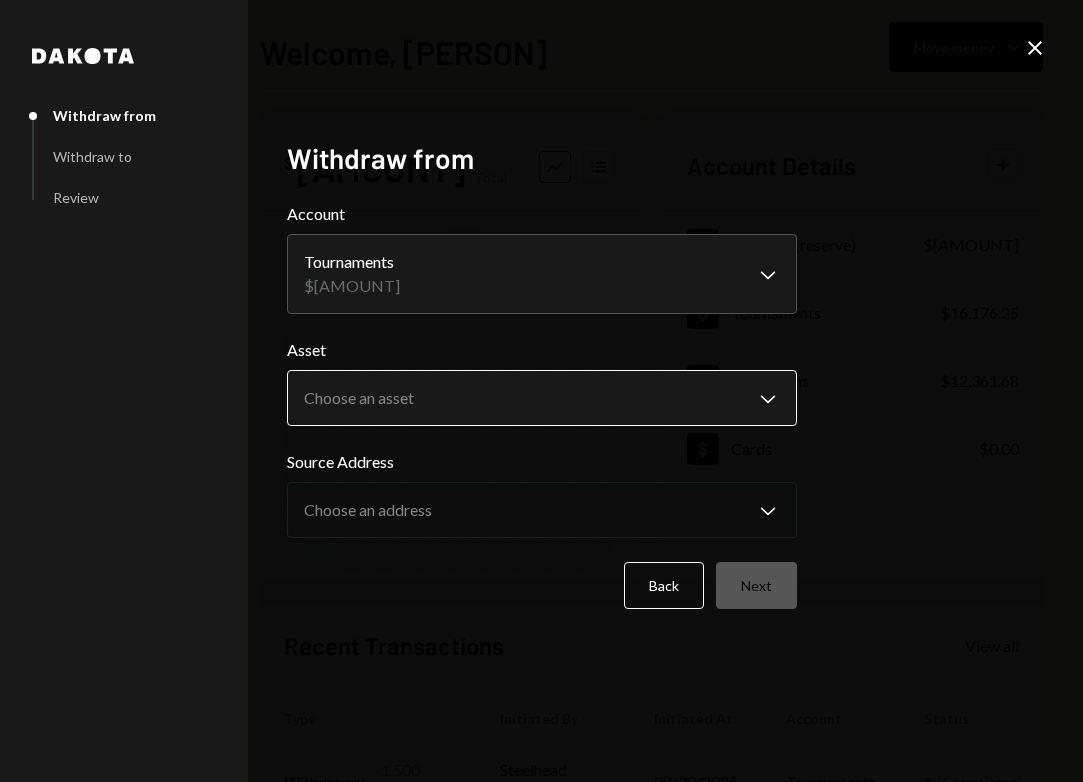 click on "E Echelon PRIME Fo... Caret Down Home Home Inbox Inbox Activities Transactions Accounts Accounts Caret Down Treasury (reserve) $92,422.34 Tournaments $16,176.25 Operations $12,361.68 Cards $0.00 Dollar Rewards User Recipients Team Team Welcome, Steelhead Move money Caret Down $ 120,960.27 Total Graph Accounts 1W 1M 3M 1Y ALL Account Details Plus Dollar Treasury (reserve) $92,422.34 Dollar Tournaments $16,176.25 Dollar Operations $12,361.68 Dollar Cards $0.00 Recent Transactions View all Type Initiated By Initiated At Account Status Withdrawal 1,500  USDC Steelhead Echelon 07/30/2025 Tournaments Completed Withdrawal 3,750  USDC Steelhead Echelon 07/30/2025 Tournaments Completed Withdrawal 375  USDC Steelhead Echelon 07/30/2025 Tournaments Completed Withdrawal 750  USDC Steelhead Echelon 07/28/2025 Tournaments Completed Withdrawal 625  USDC Steelhead Echelon 07/28/2025 Tournaments Completed /dashboard Dakota Withdraw from Withdraw to Review Withdraw from Account Tournaments $16,176.26 Chevron Down Asset ****" at bounding box center (541, 391) 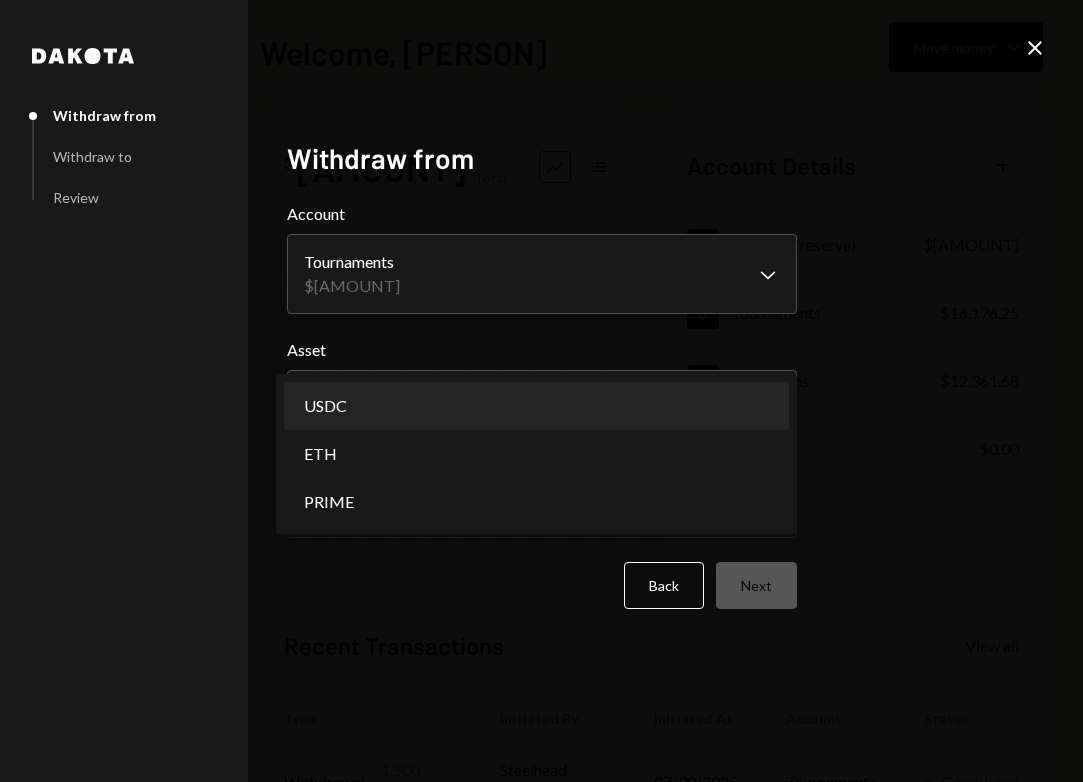 select on "****" 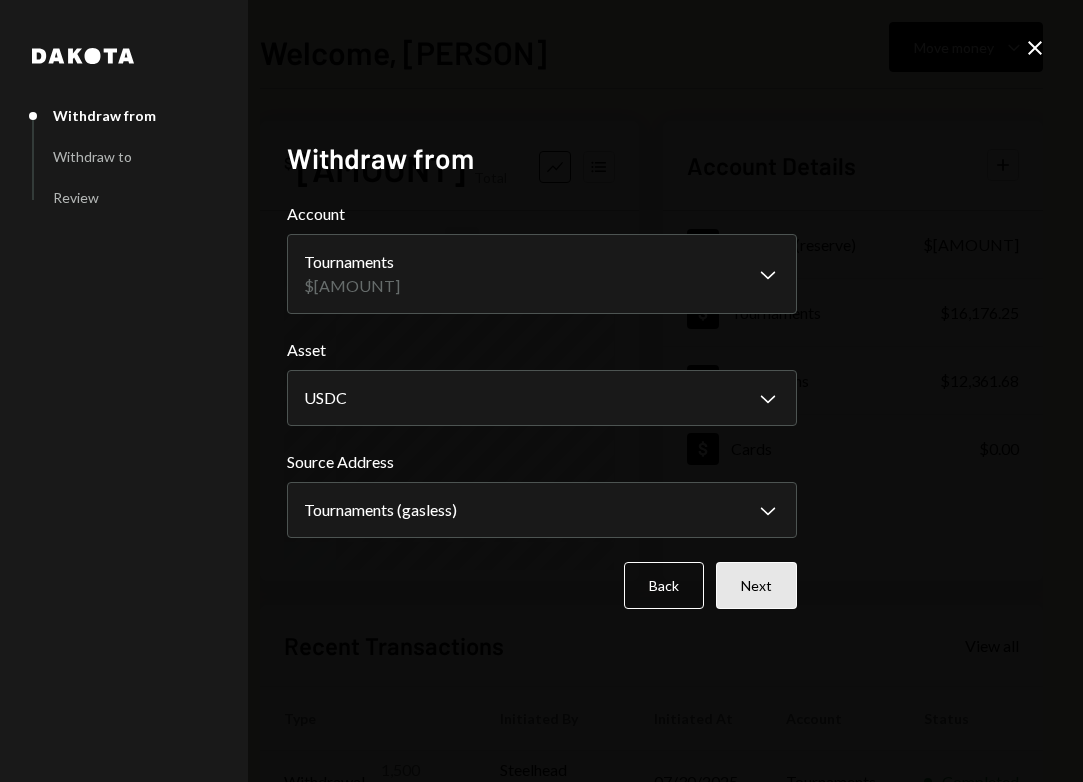 click on "Next" at bounding box center [756, 585] 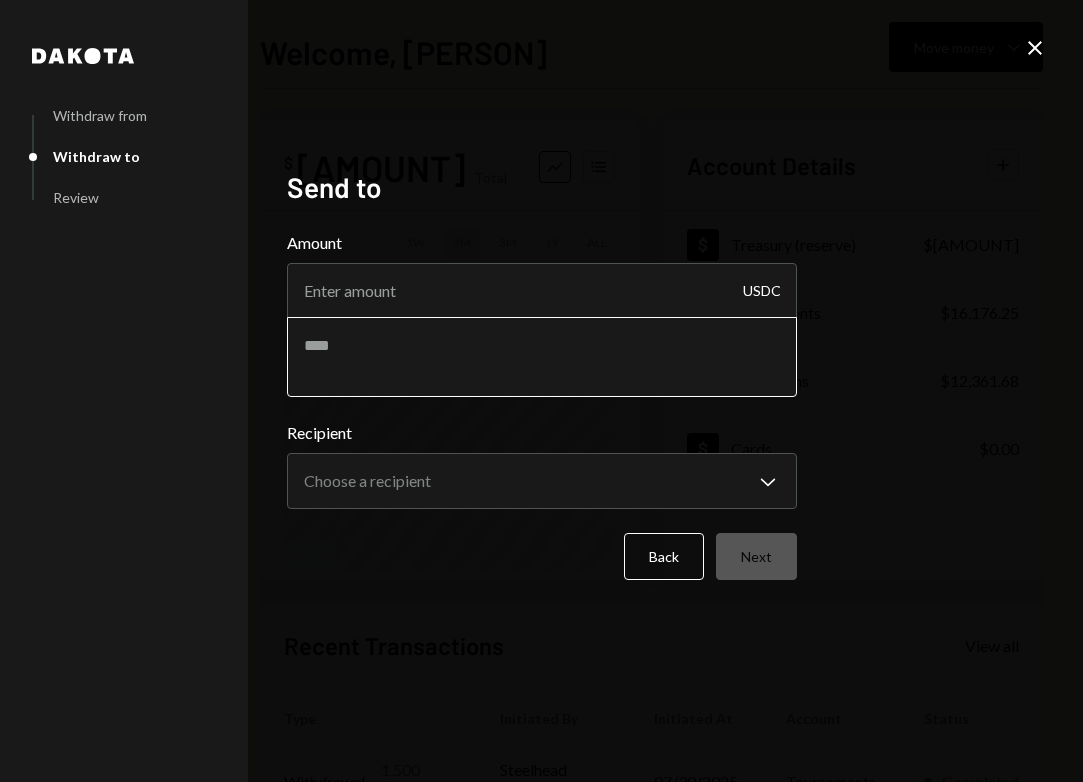 click at bounding box center [542, 357] 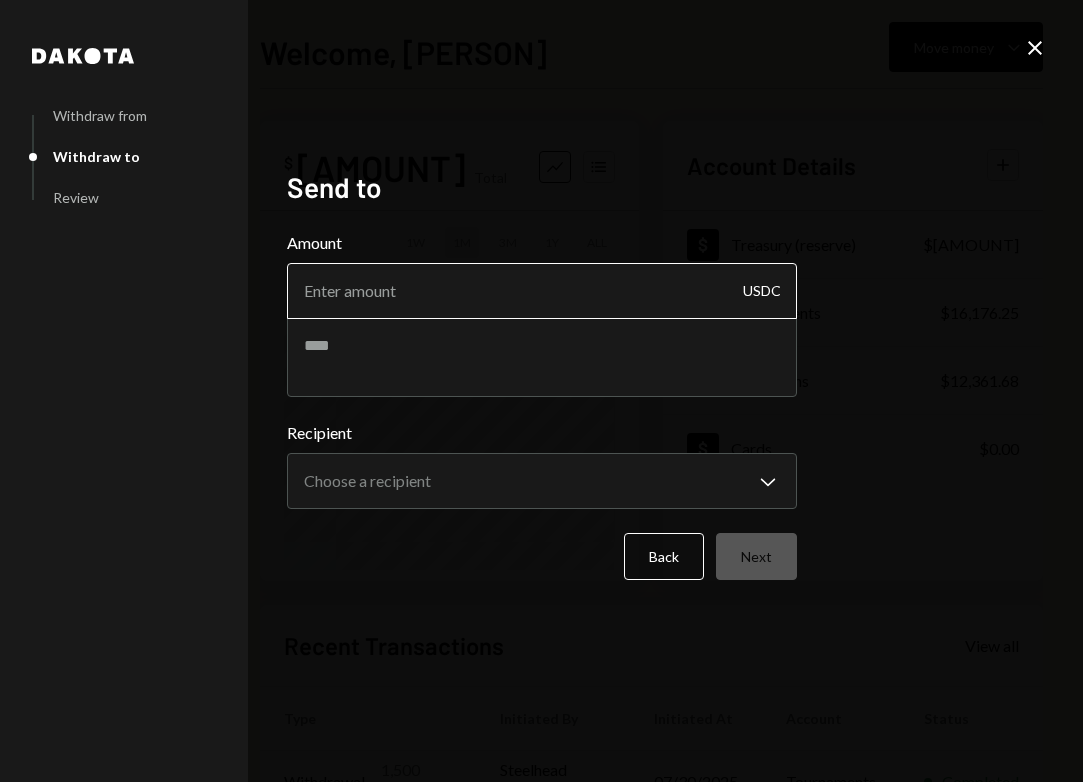 click on "Amount" at bounding box center (542, 291) 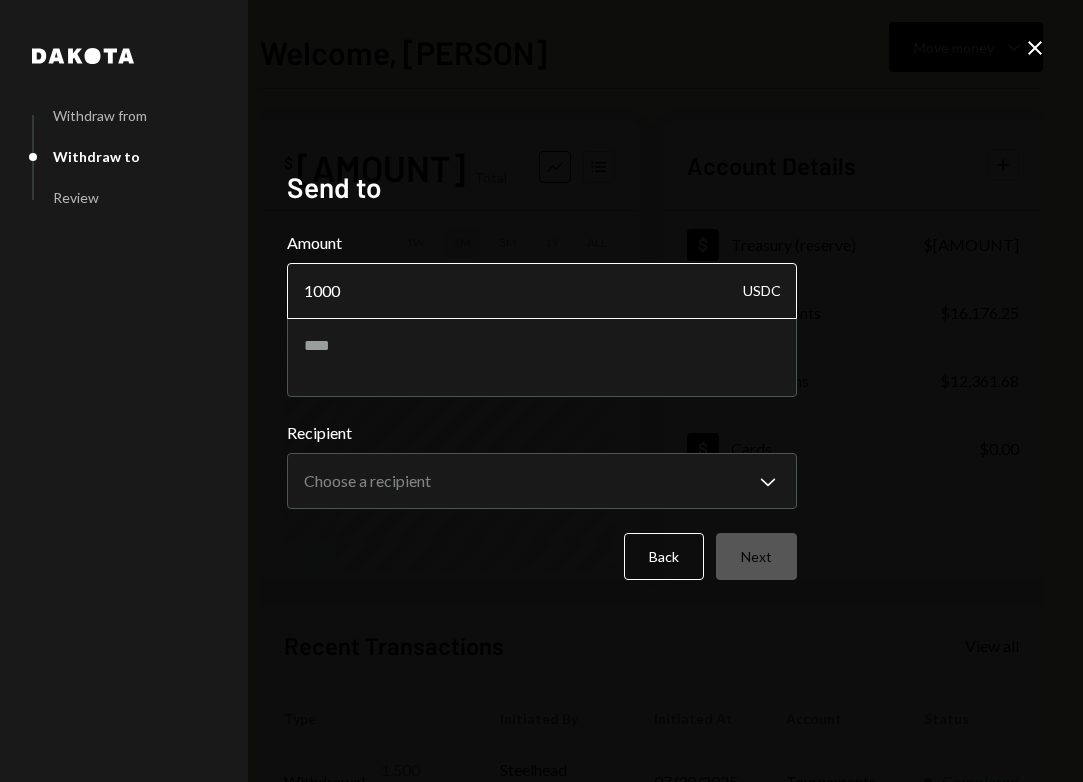 type on "1000" 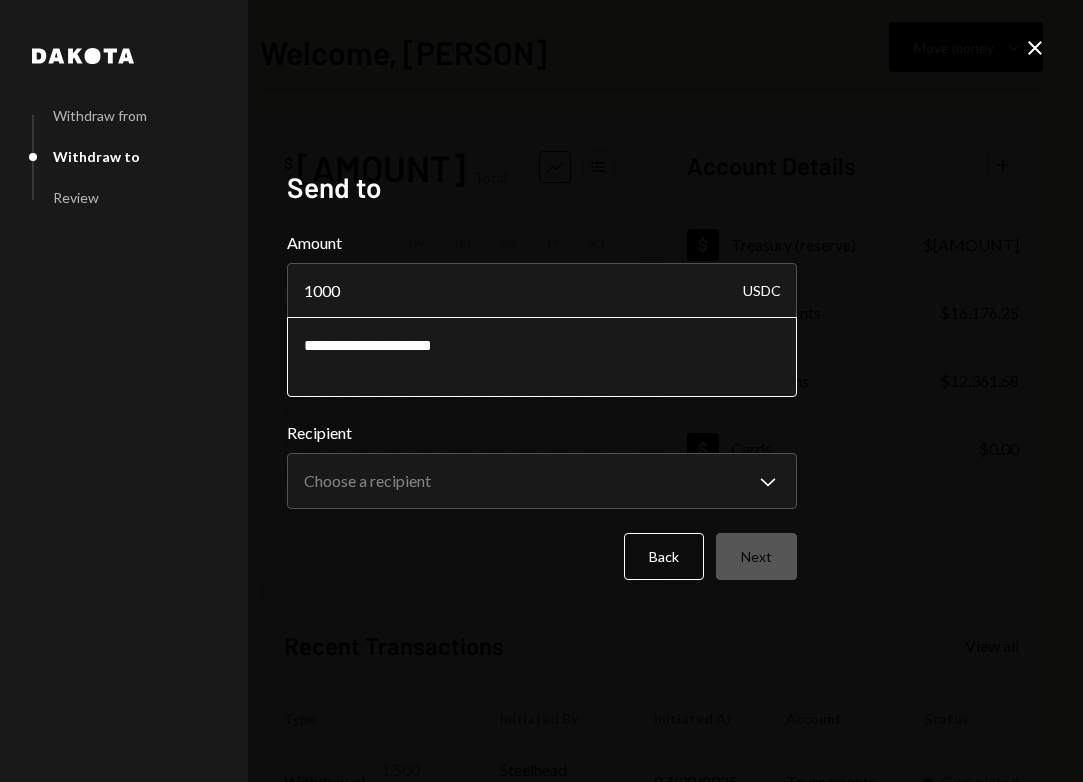 type on "**********" 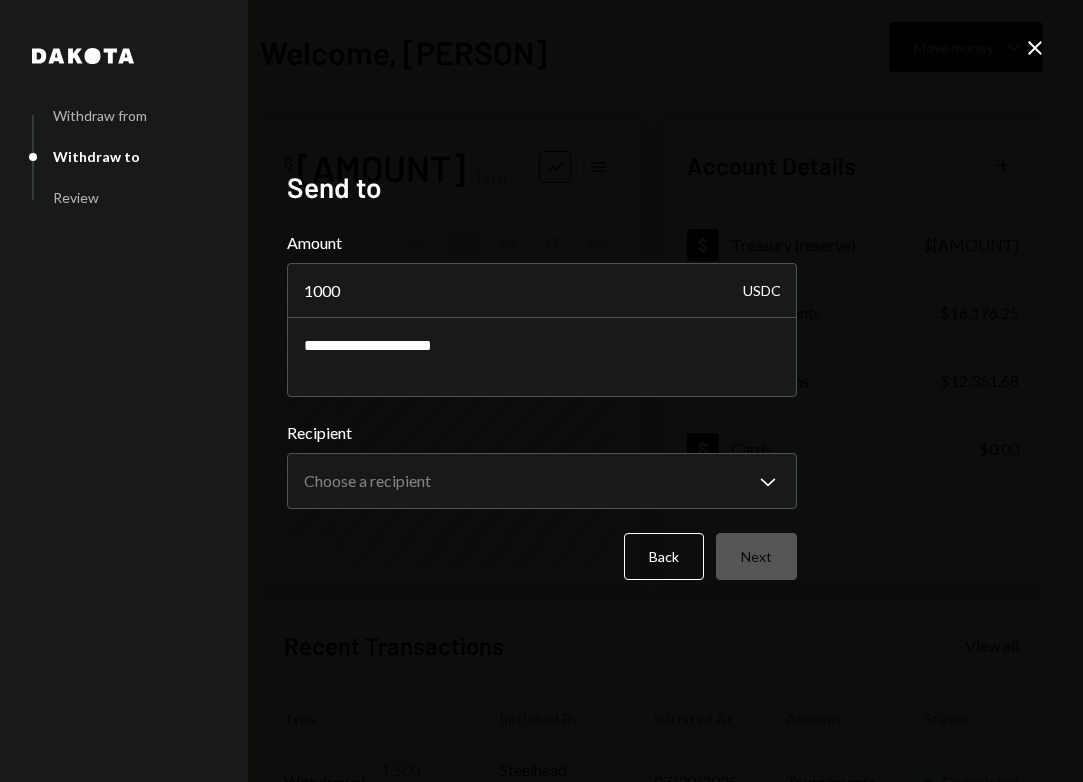 type 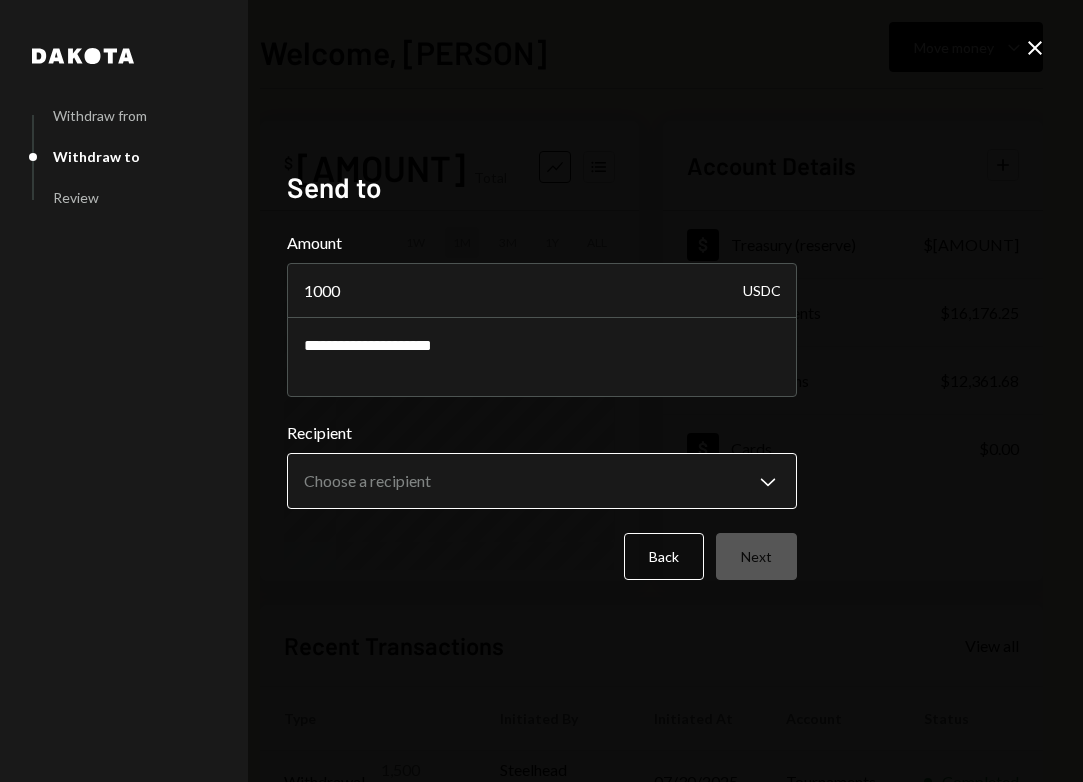 click on "**********" at bounding box center (541, 391) 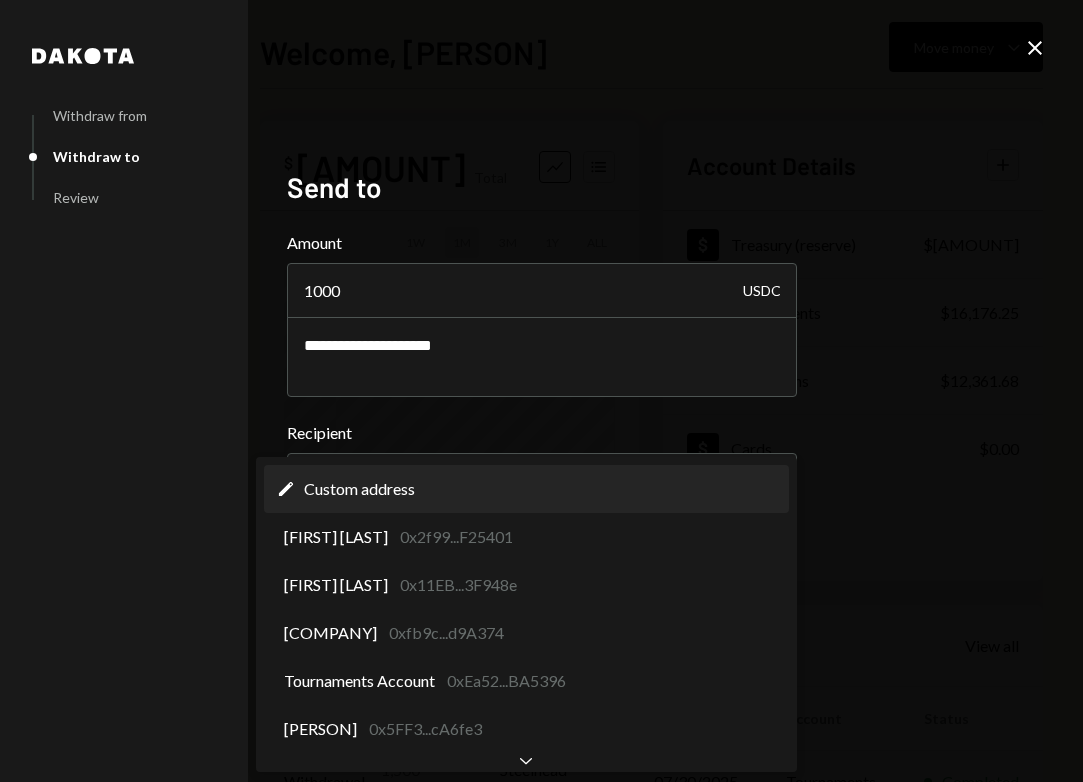 select on "**********" 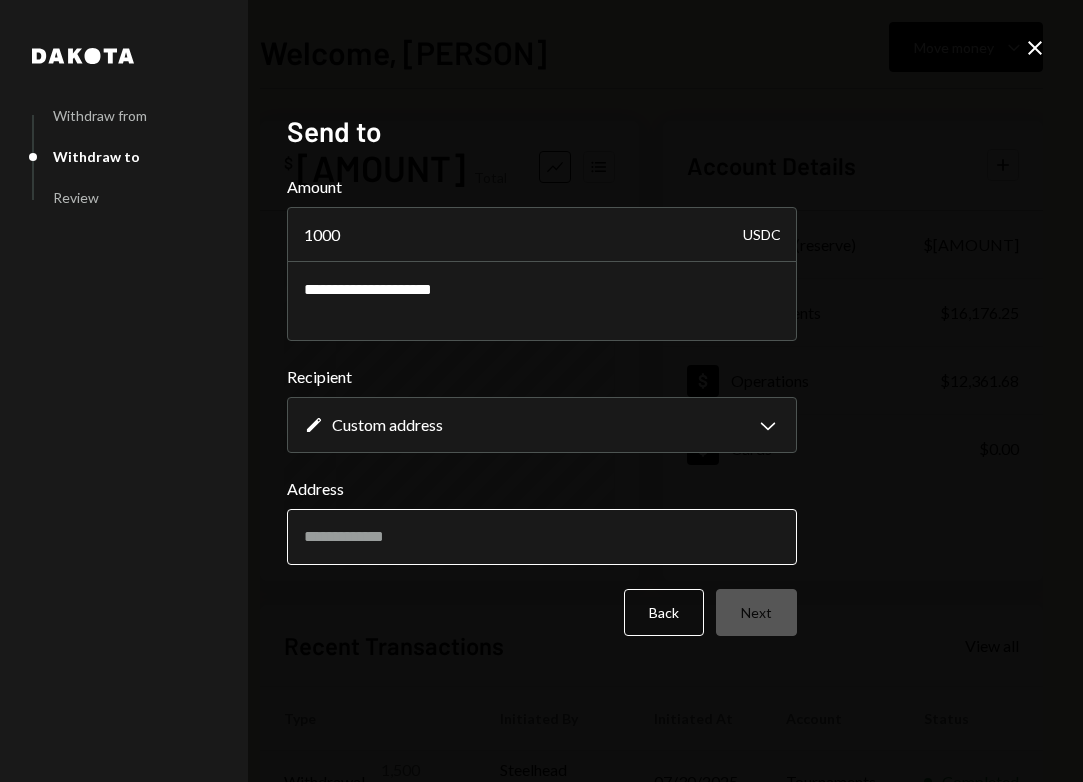 click on "Address" at bounding box center [542, 537] 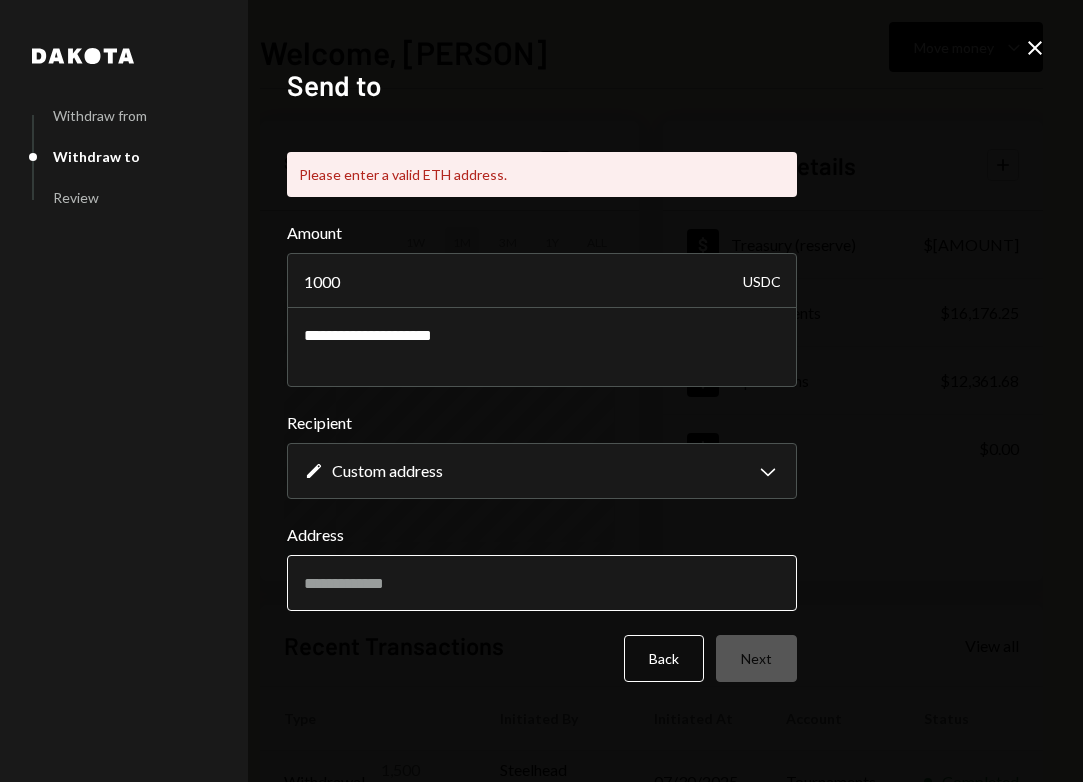 click on "Address" at bounding box center [542, 583] 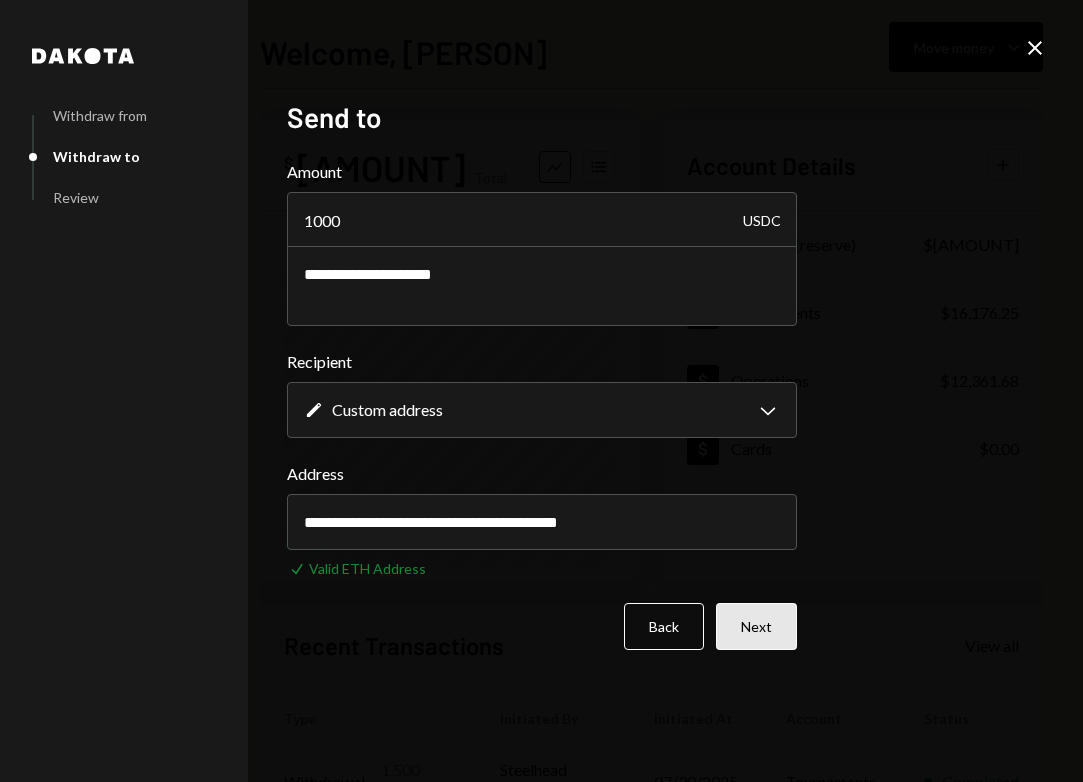 type on "**********" 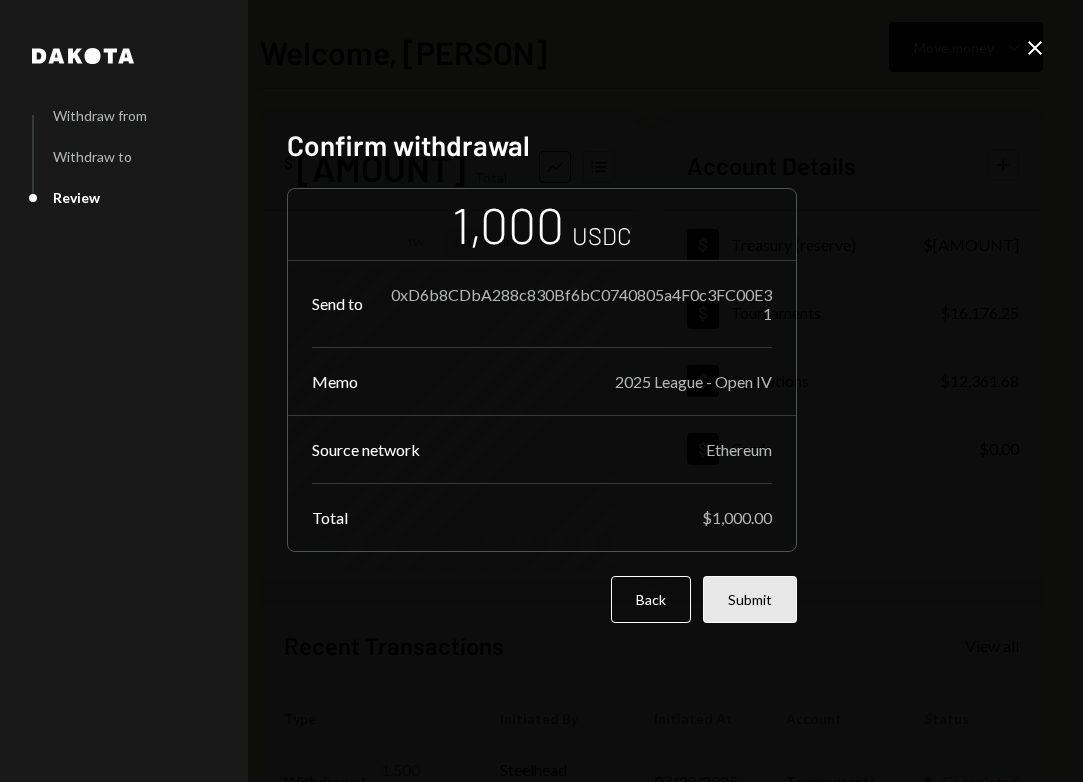 click on "Submit" at bounding box center [750, 599] 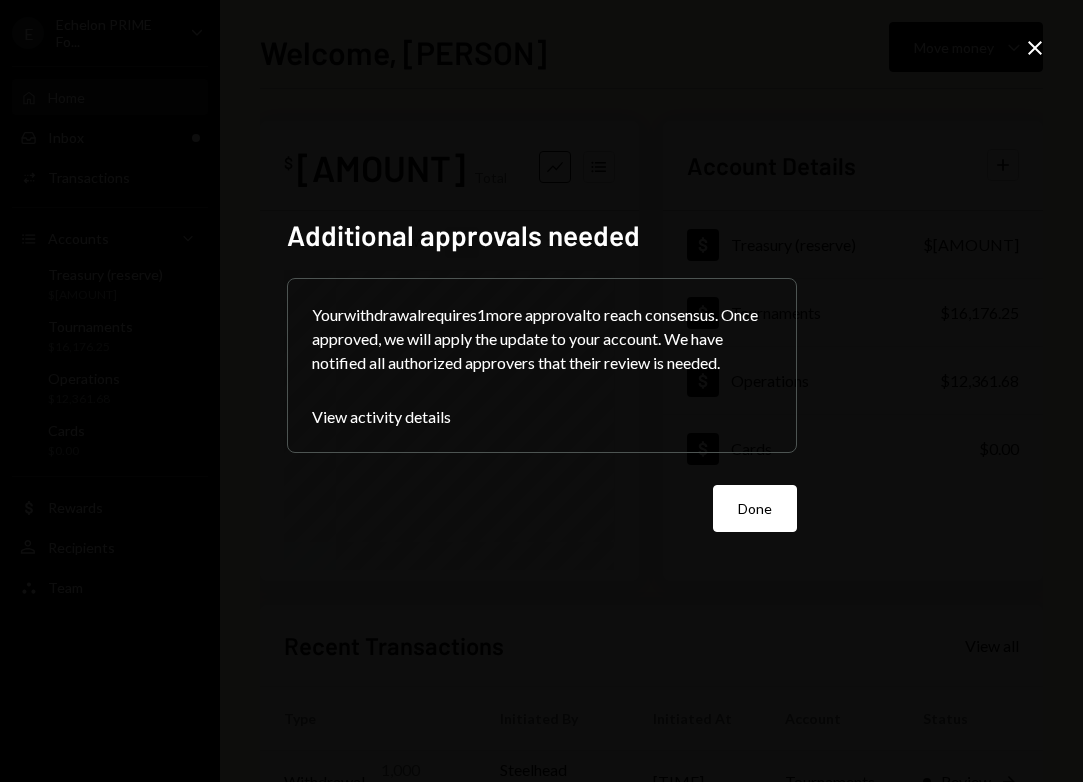 click on "Your  withdrawal  requires  1  more   approval  to reach consensus. Once approved, we will apply the update to your account. We have notified all authorized approvers that their review is needed. View activity details Done" at bounding box center [542, 405] 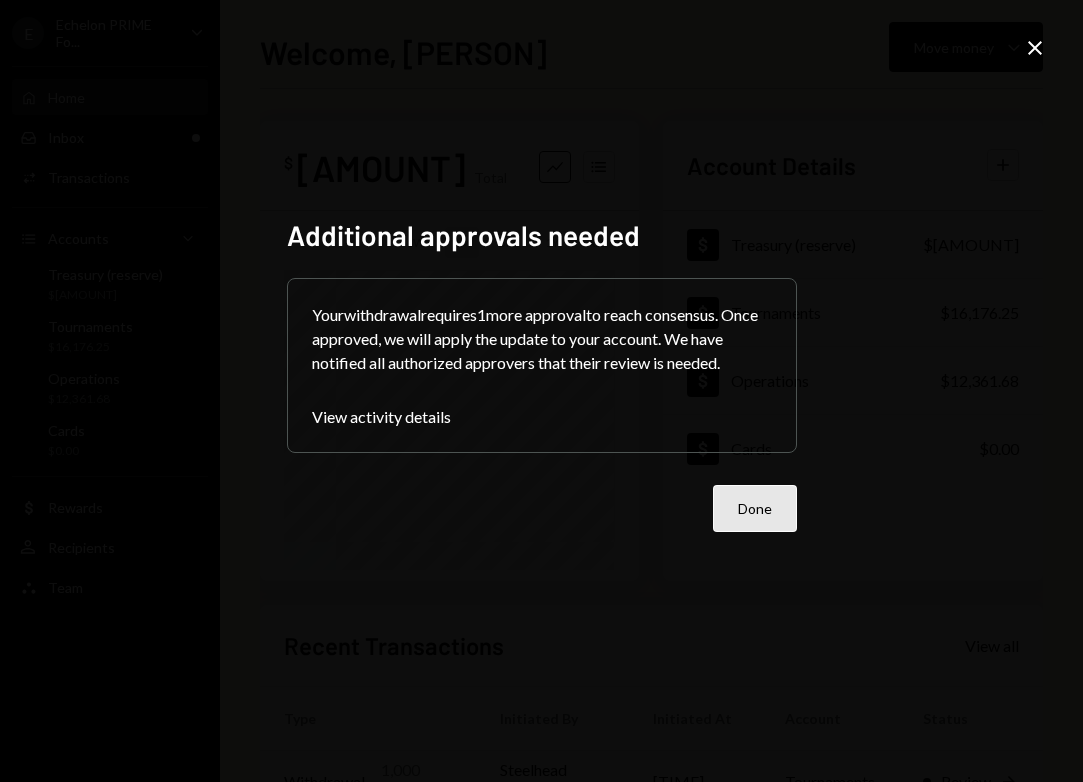 click on "Done" at bounding box center [755, 508] 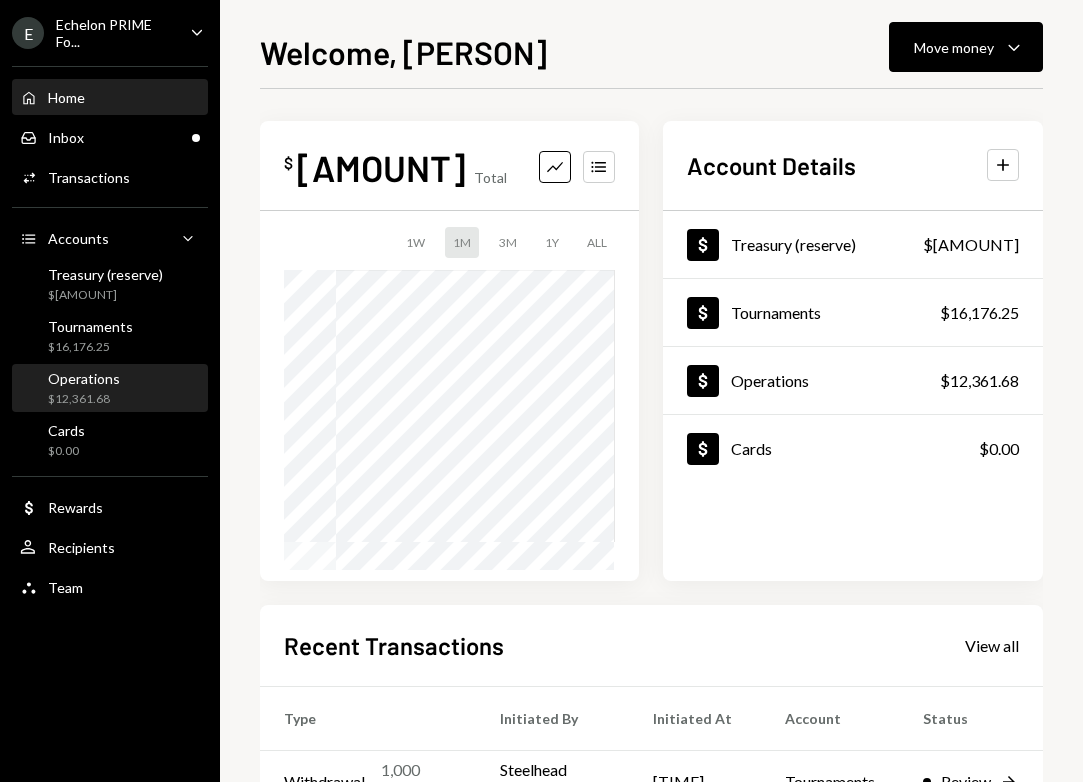 click on "Operations $12,361.68" at bounding box center [110, 388] 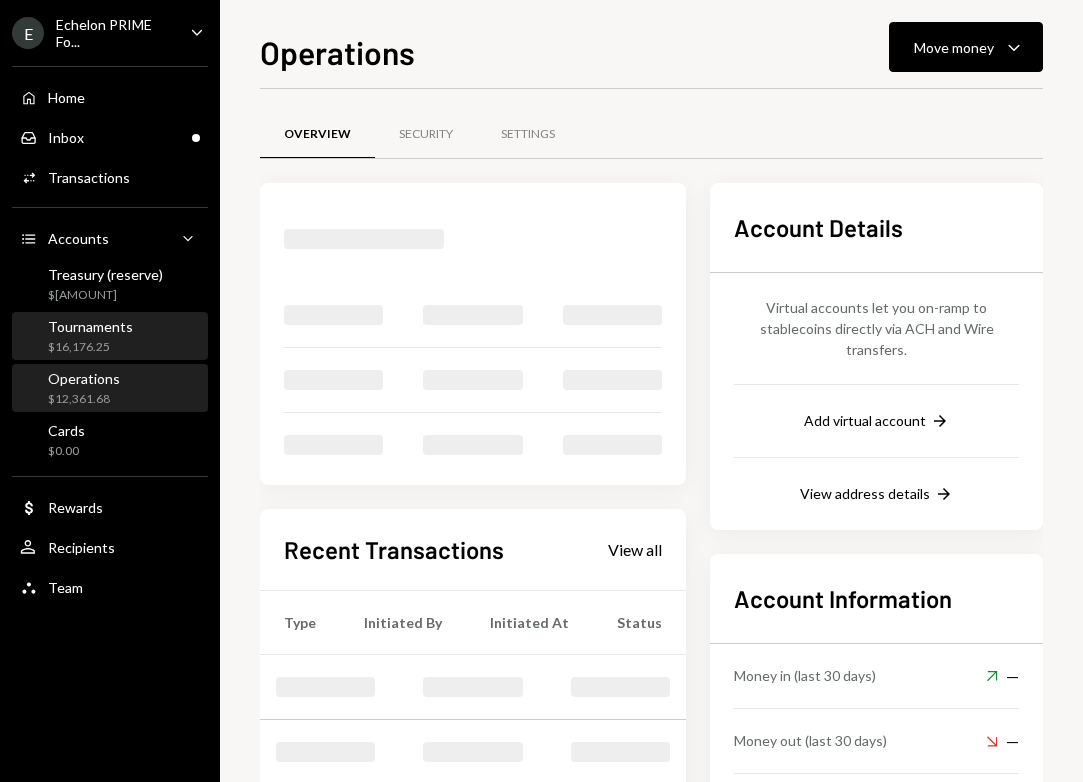 click on "$16,176.25" at bounding box center (90, 347) 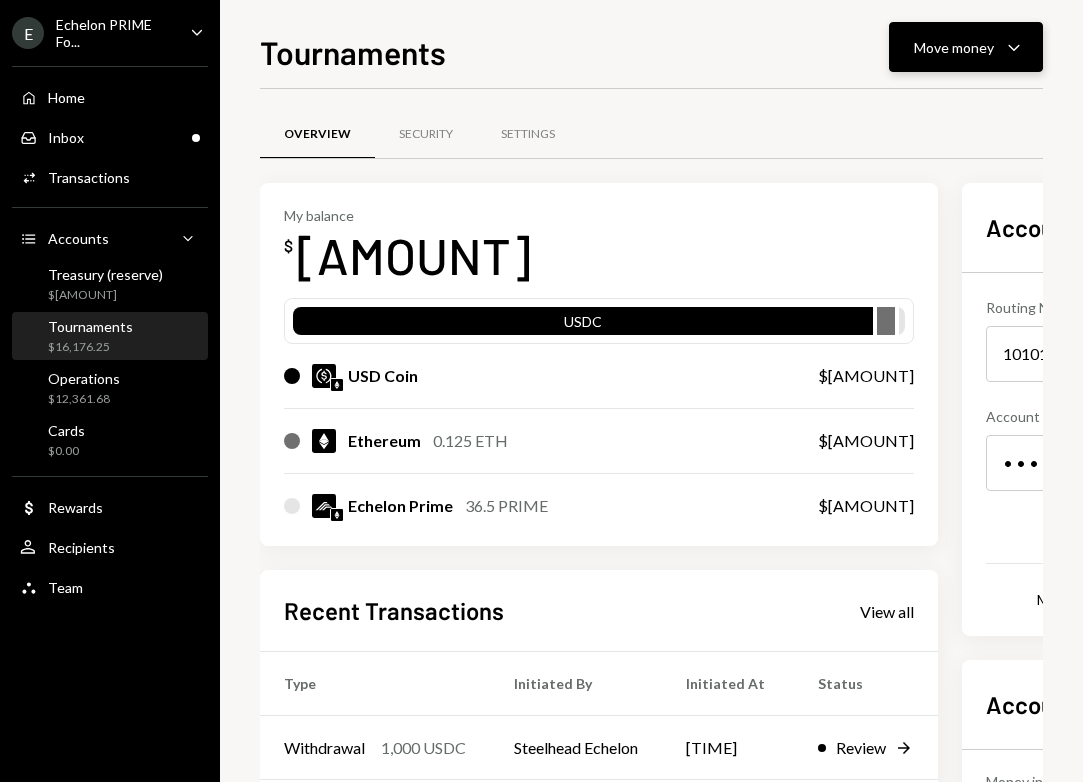 click on "Move money" at bounding box center (954, 47) 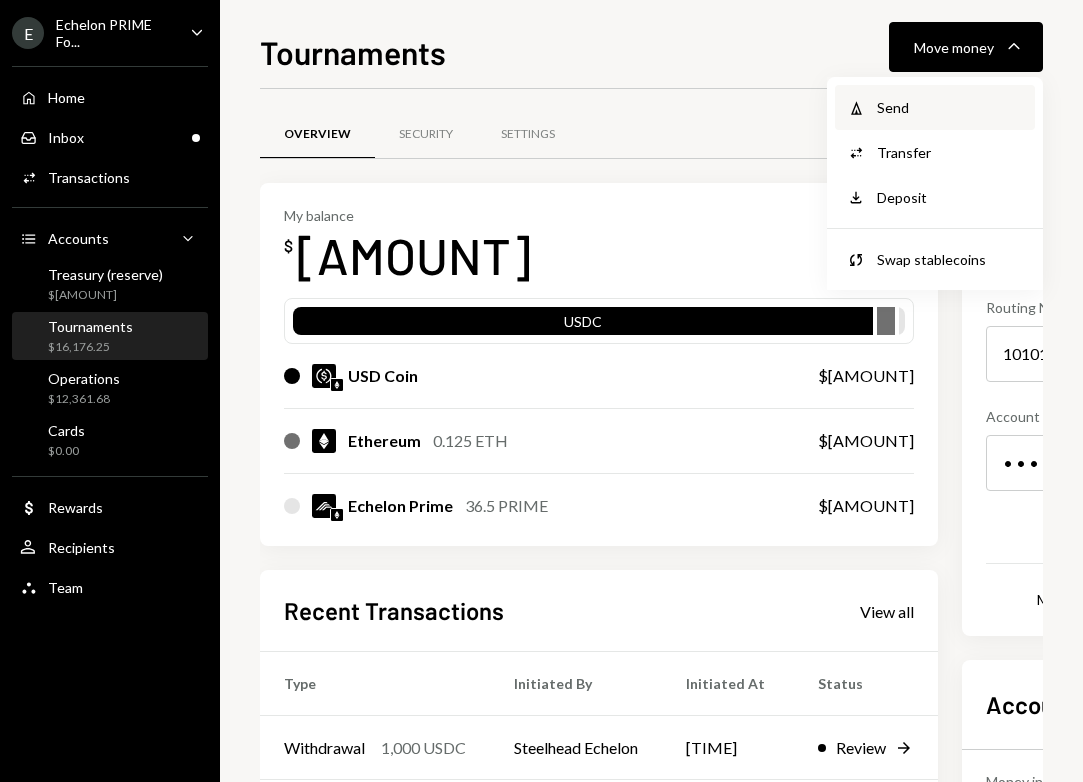 click on "Send" at bounding box center (950, 107) 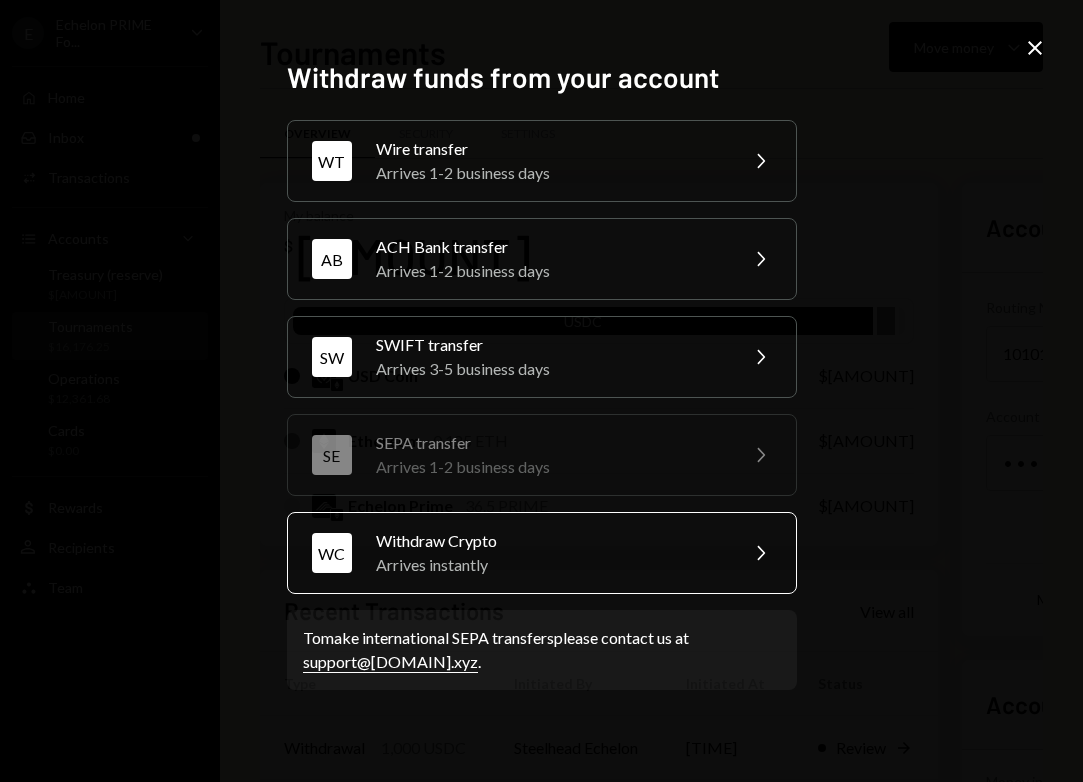 click on "Arrives instantly" at bounding box center (550, 565) 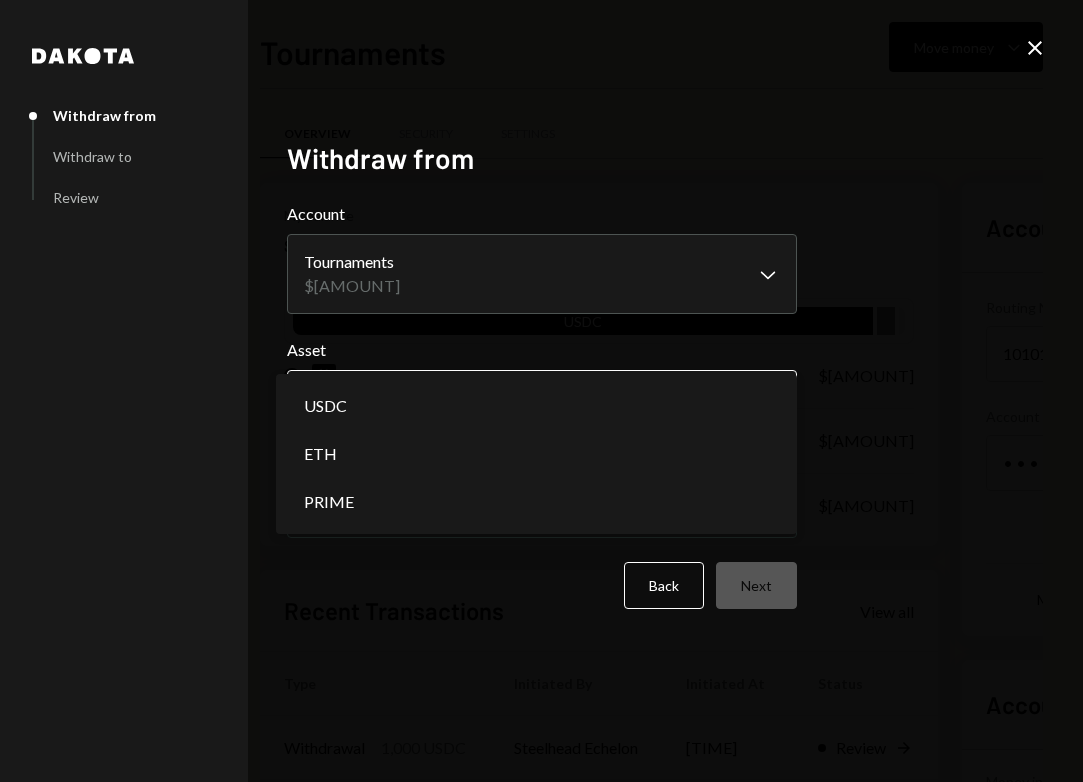 click on "E Echelon PRIME Fo... Caret Down Home Home Inbox Inbox Activities Transactions Accounts Accounts Caret Down Treasury (reserve) $92,422.34 Tournaments $16,176.25 Operations $12,361.68 Cards $0.00 Dollar Rewards User Recipients Team Team Tournaments Move money Caret Down Overview Security Settings My balance $ 16,176.25 USDC USD Coin $15,640.01 Ethereum 0.125  ETH $455.40 Echelon Prime 36.5  PRIME $80.85 Recent Transactions View all Type Initiated By Initiated At Status Withdrawal 1,000  USDC Steelhead Echelon 7:50 AM Review Right Arrow Withdrawal 1,500  USDC Steelhead Echelon 07/30/2025 Completed Withdrawal 3,750  USDC Steelhead Echelon 07/30/2025 Completed Withdrawal 375  USDC Steelhead Echelon 07/30/2025 Completed Withdrawal 750  USDC Steelhead Echelon 07/28/2025 Completed Account Details Routing Number 101019644 Copy Account Number • • • • • • • •  1801 Show Copy View more details Right Arrow Make international deposit Right Arrow Account Information Money in (last 30 days) Up Right Arrow" at bounding box center [541, 391] 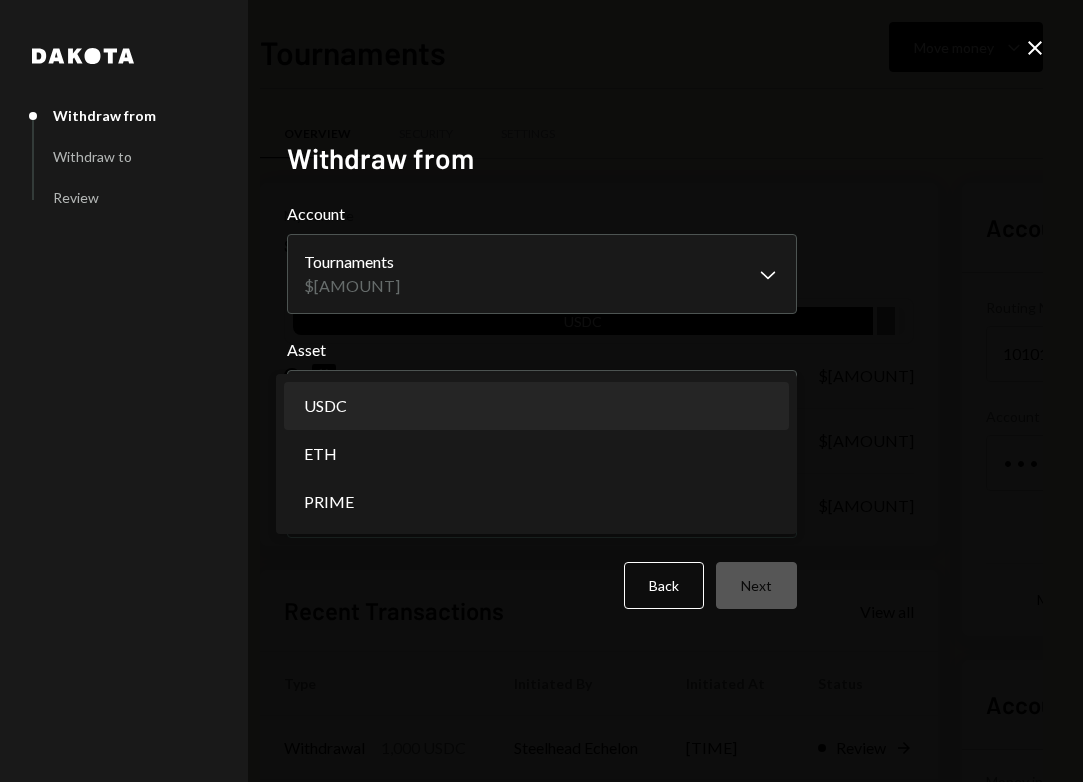 select on "****" 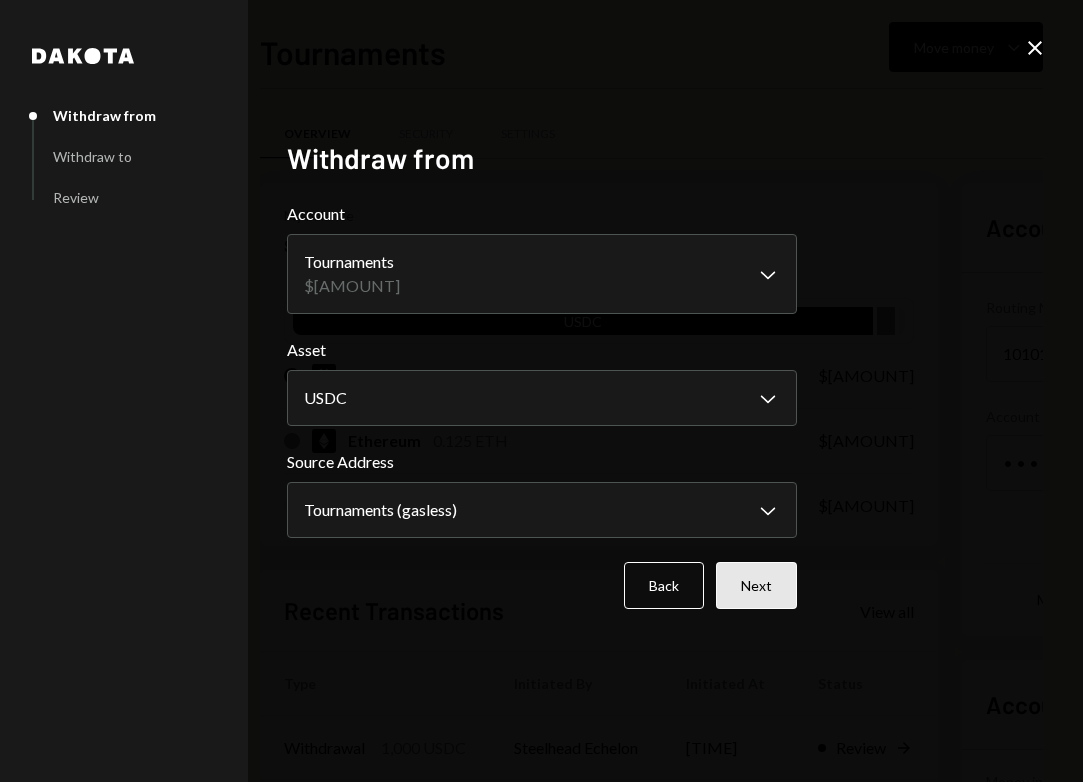 click on "Next" at bounding box center (756, 585) 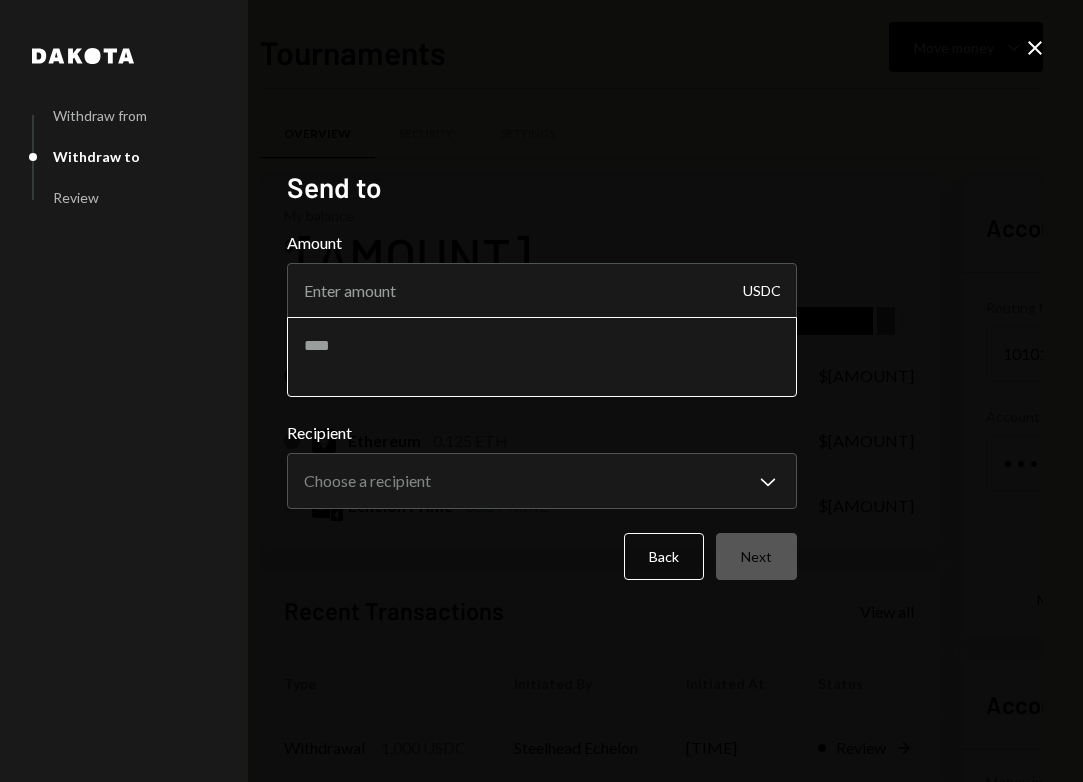 click at bounding box center (542, 357) 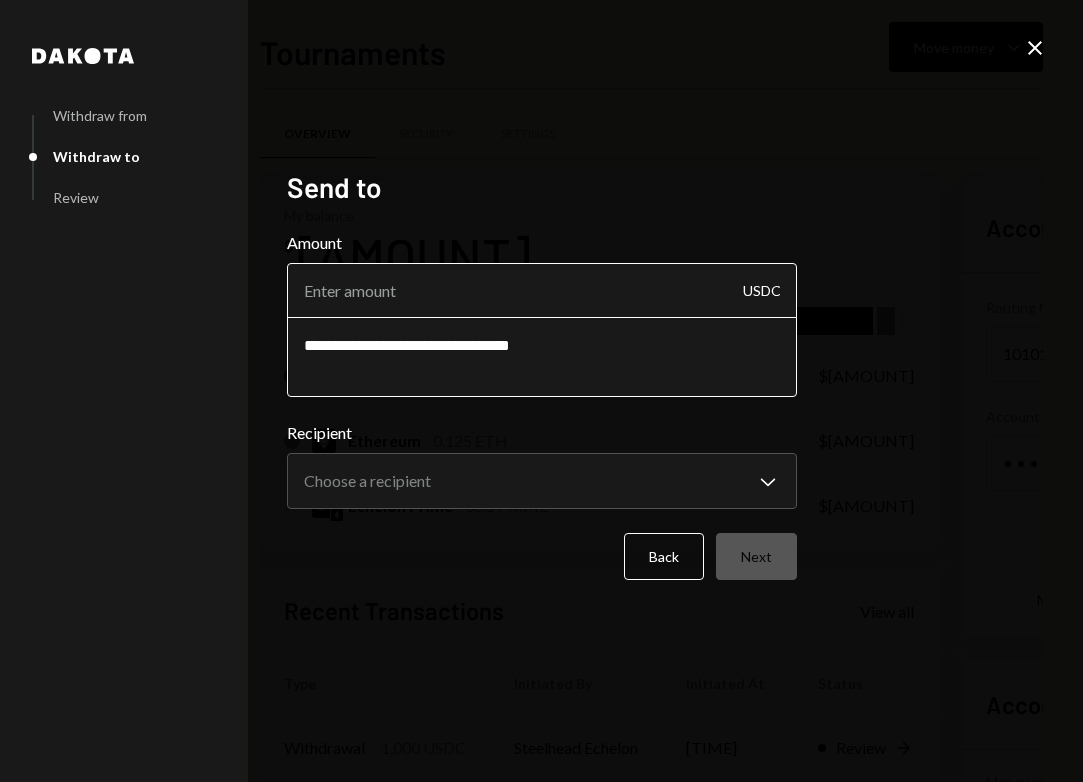 type on "**********" 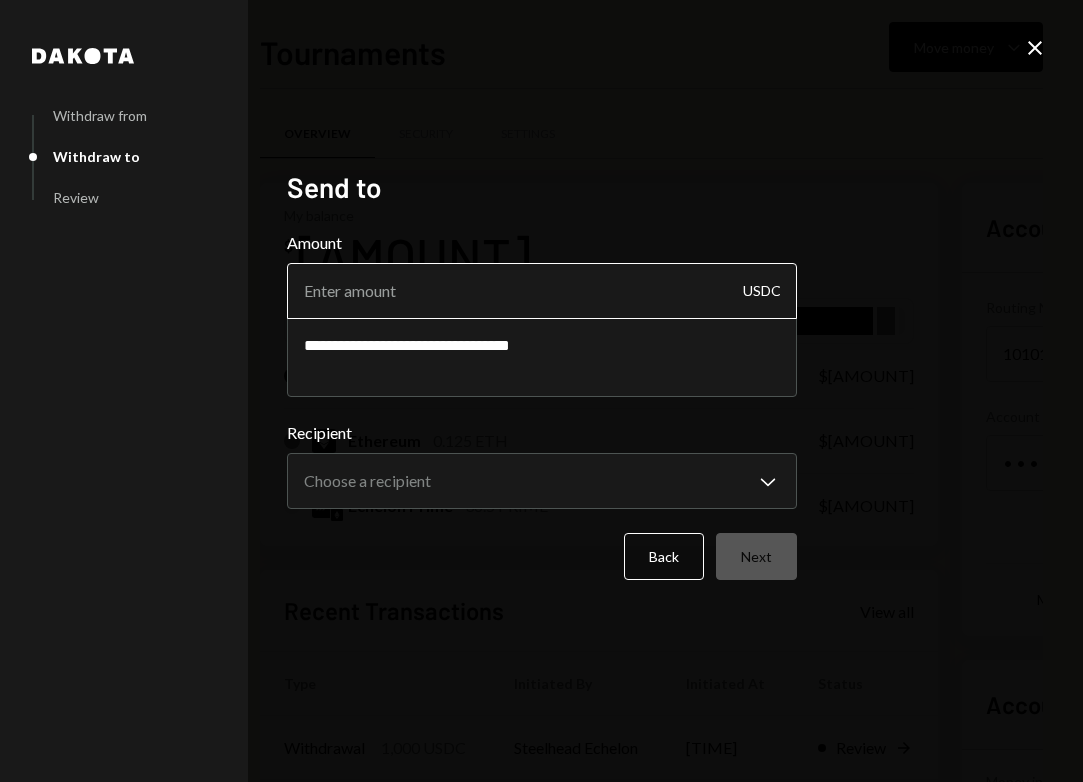 click on "Amount" at bounding box center (542, 291) 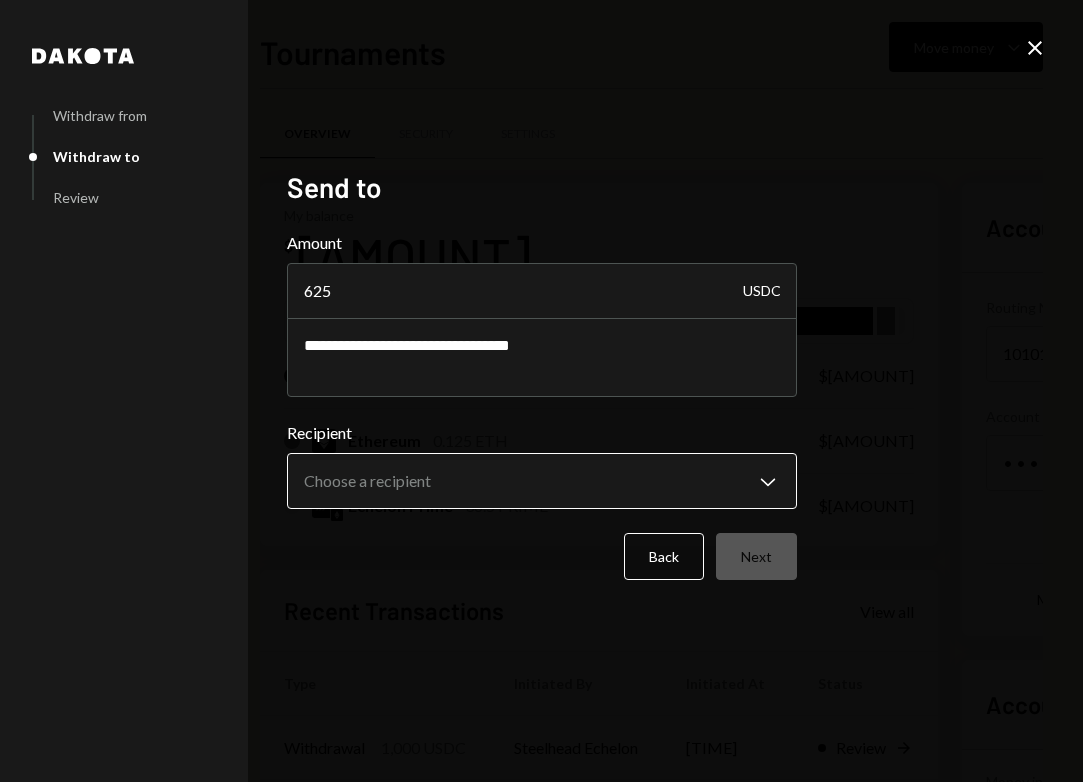 type on "625" 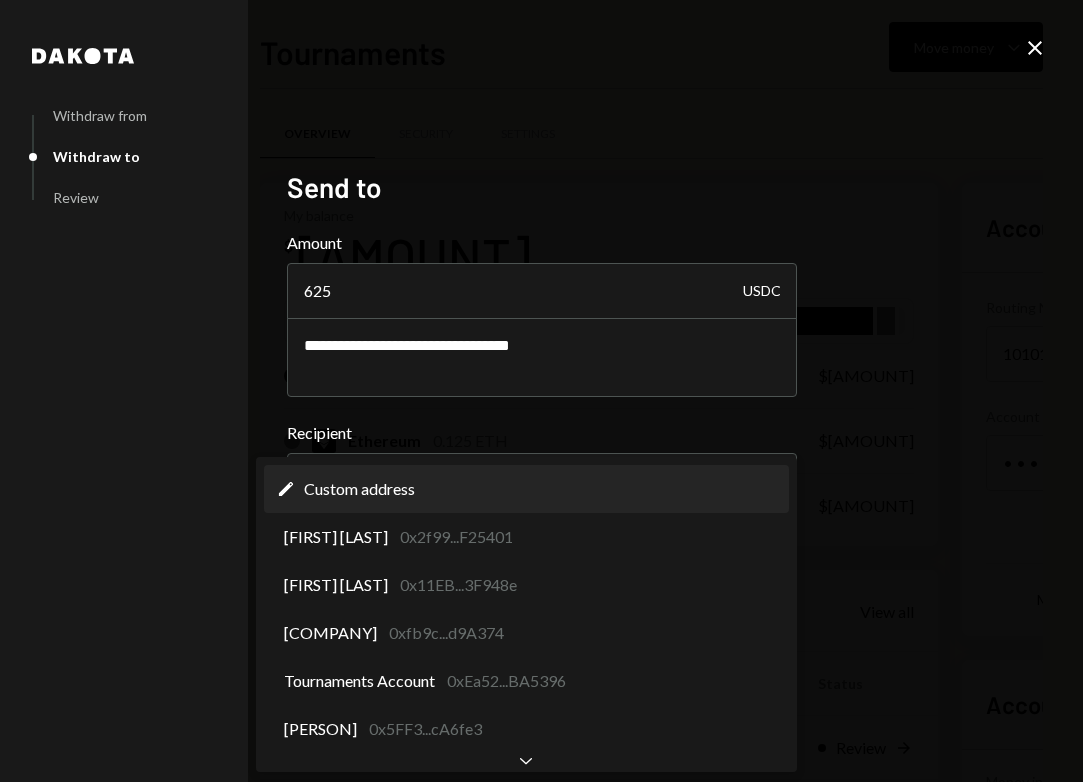 select on "**********" 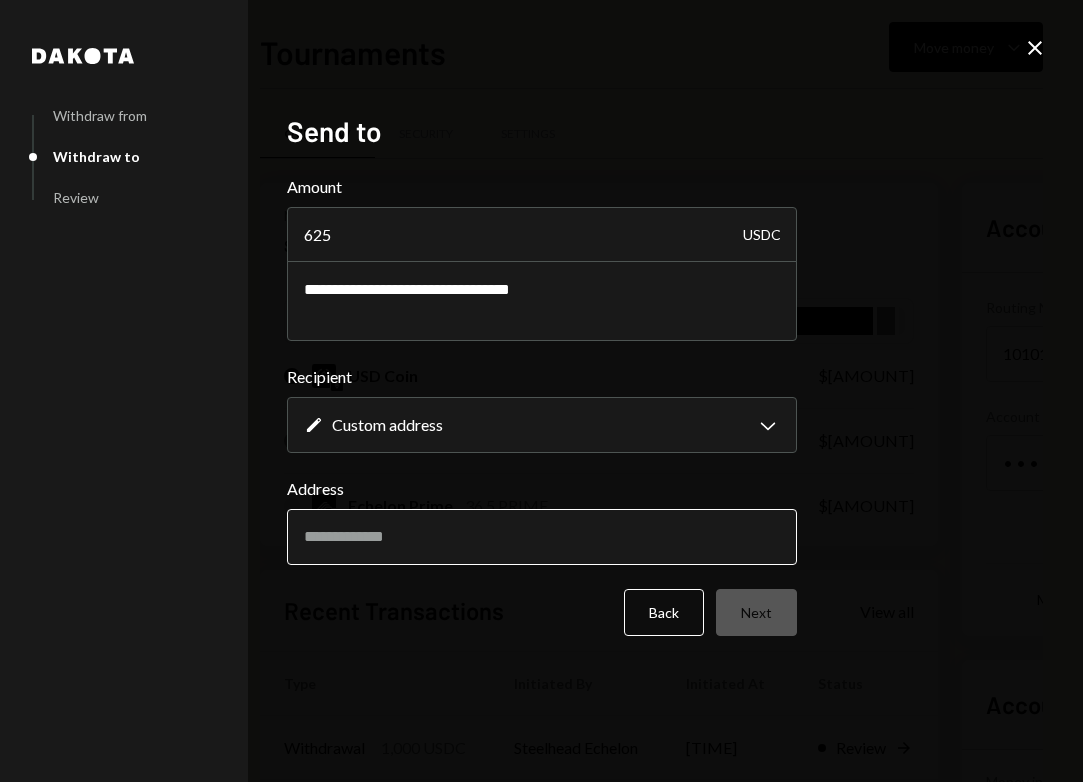 click on "Address" at bounding box center [542, 537] 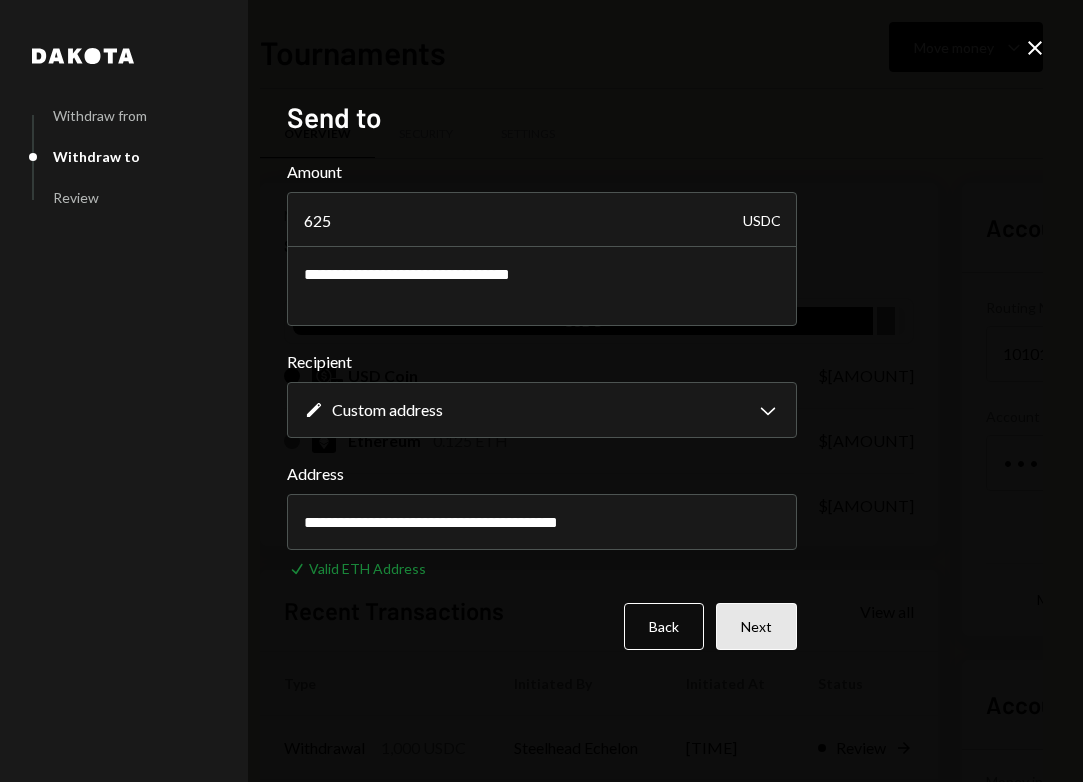 type on "**********" 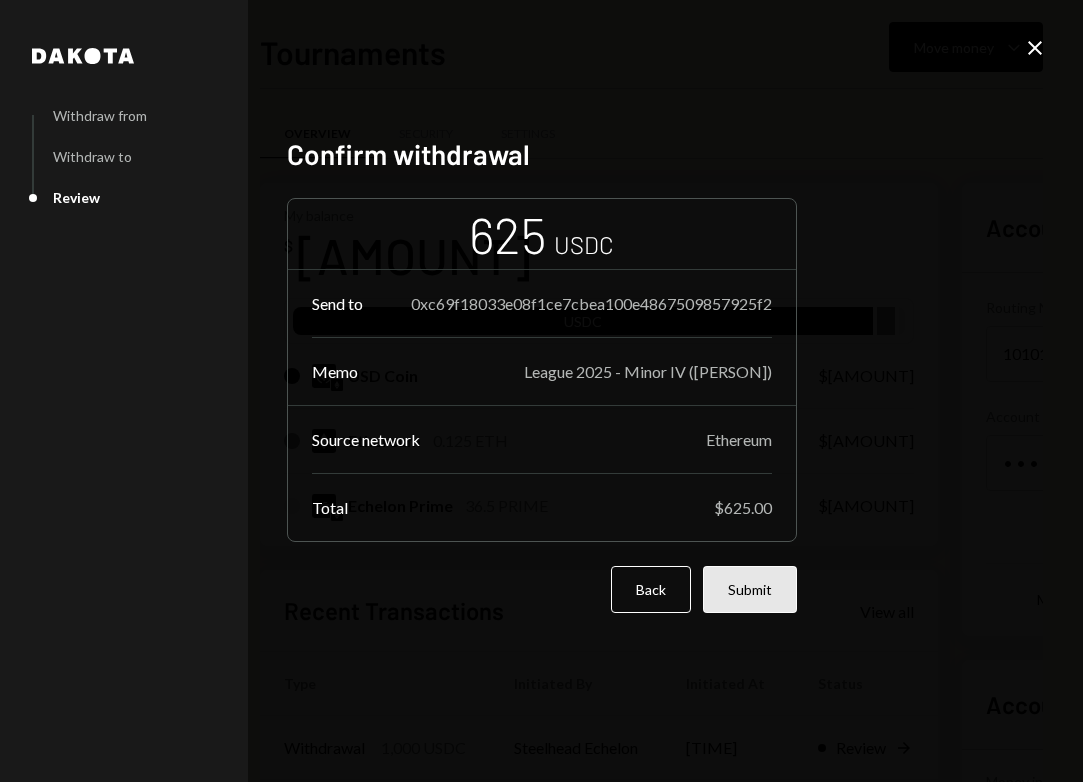 click on "Submit" at bounding box center [750, 589] 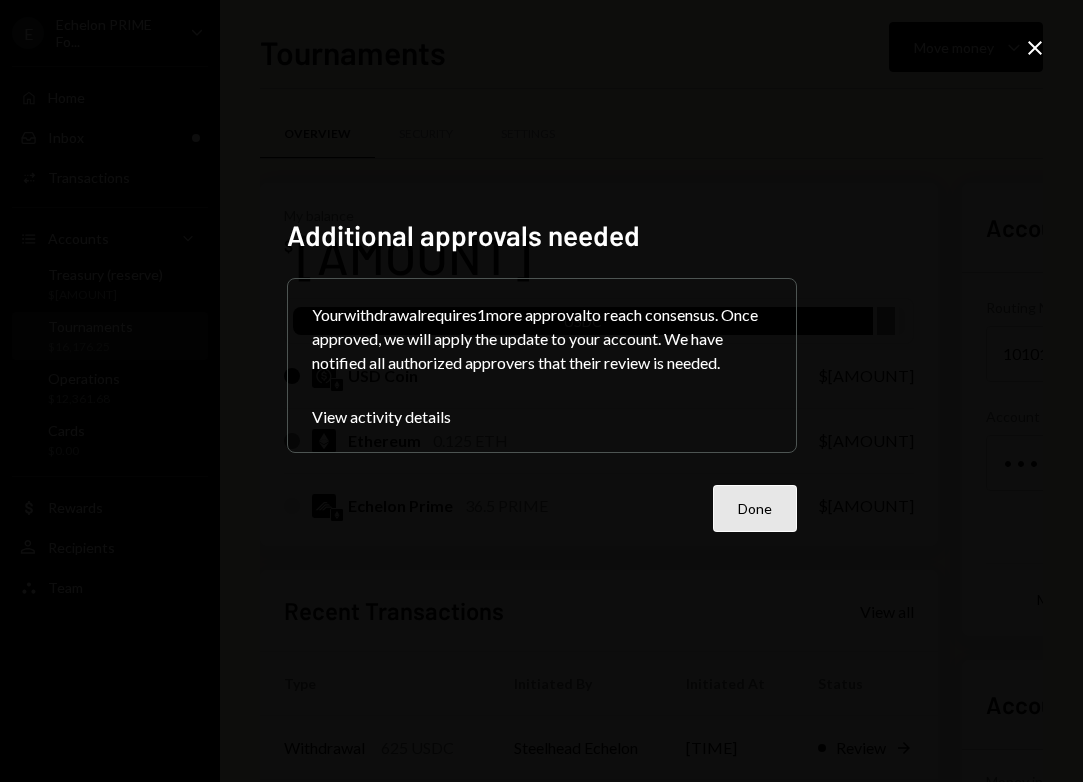 click on "Done" at bounding box center [755, 508] 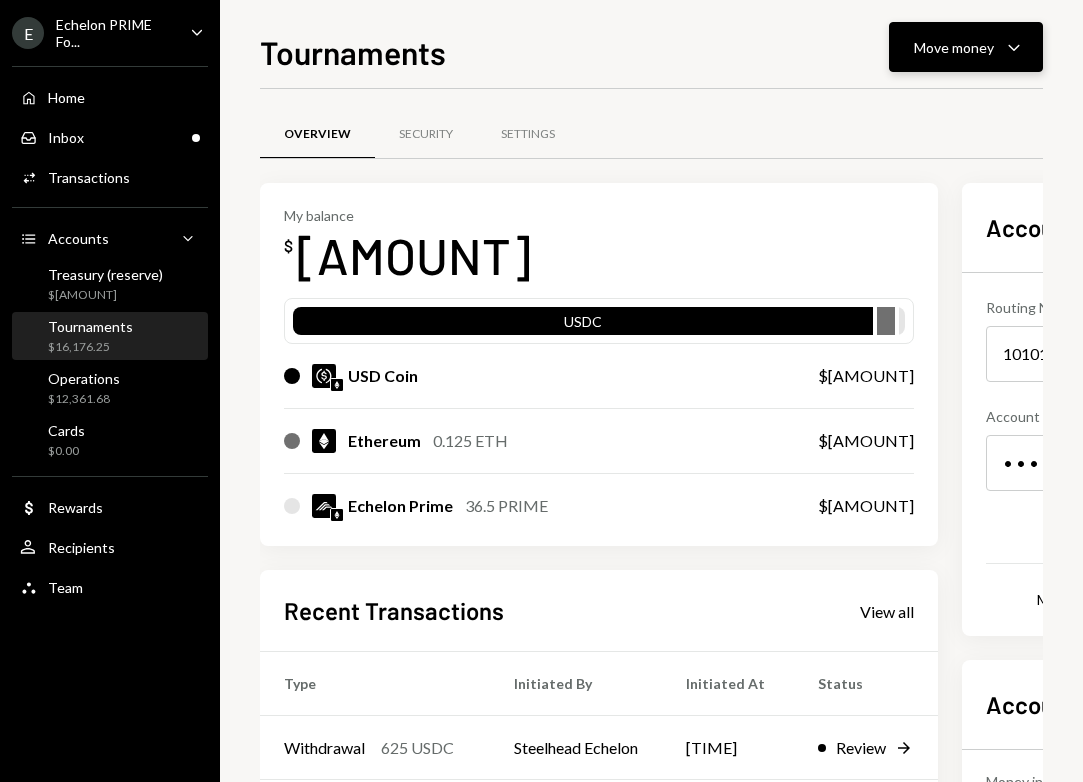 click on "Move money Caret Down" at bounding box center (966, 47) 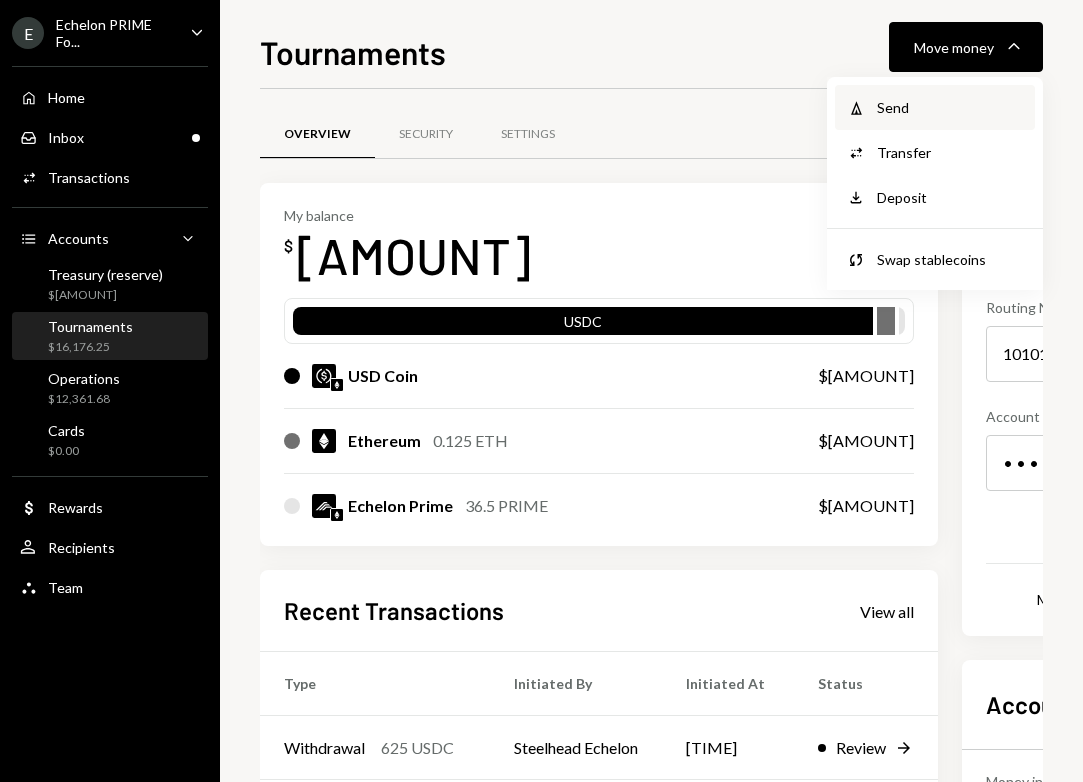 click on "Withdraw Send" at bounding box center [935, 107] 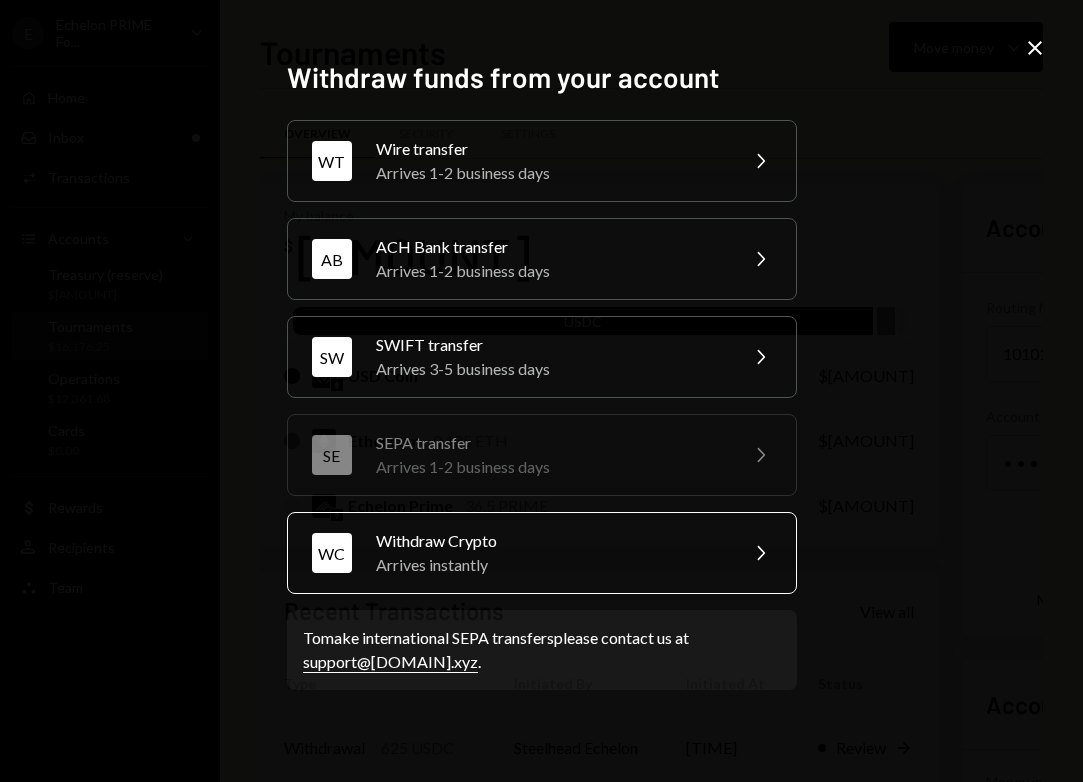 click on "Withdraw Crypto" at bounding box center (550, 541) 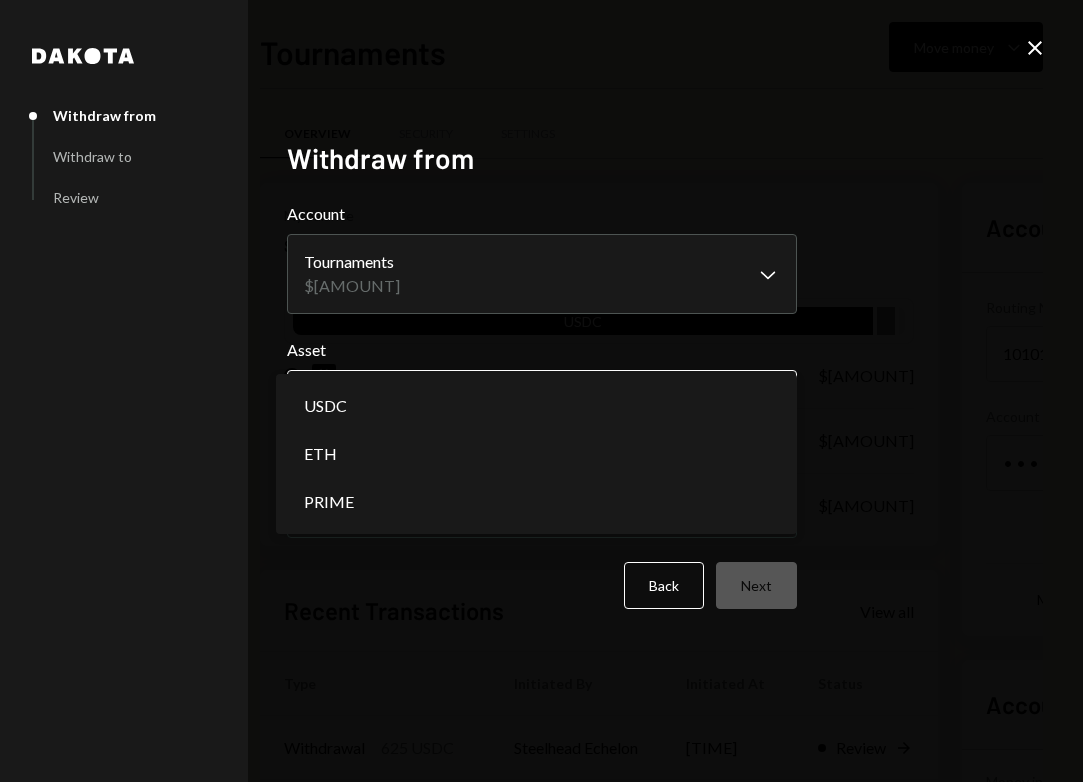 click on "E Echelon PRIME Fo... Caret Down Home Home Inbox Inbox Activities Transactions Accounts Accounts Caret Down Treasury (reserve) $92,422.34 Tournaments $16,176.25 Operations $12,361.68 Cards $0.00 Dollar Rewards User Recipients Team Team Tournaments Move money Caret Down Overview Security Settings My balance $ 16,176.25 USDC USD Coin $15,640.01 Ethereum 0.125  ETH $455.40 Echelon Prime 36.5  PRIME $80.85 Recent Transactions View all Type Initiated By Initiated At Status Withdrawal 625  USDC Steelhead Echelon 7:51 AM Review Right Arrow Withdrawal 1,000  USDC Steelhead Echelon 7:50 AM Review Right Arrow Withdrawal 1,500  USDC Steelhead Echelon 07/30/2025 Completed Withdrawal 3,750  USDC Steelhead Echelon 07/30/2025 Completed Withdrawal 375  USDC Steelhead Echelon 07/30/2025 Completed Account Details Routing Number 101019644 Copy Account Number • • • • • • • •  1801 Show Copy View more details Right Arrow Make international deposit Right Arrow Account Information Money in (last 30 days) $0.00 Asset" at bounding box center [541, 391] 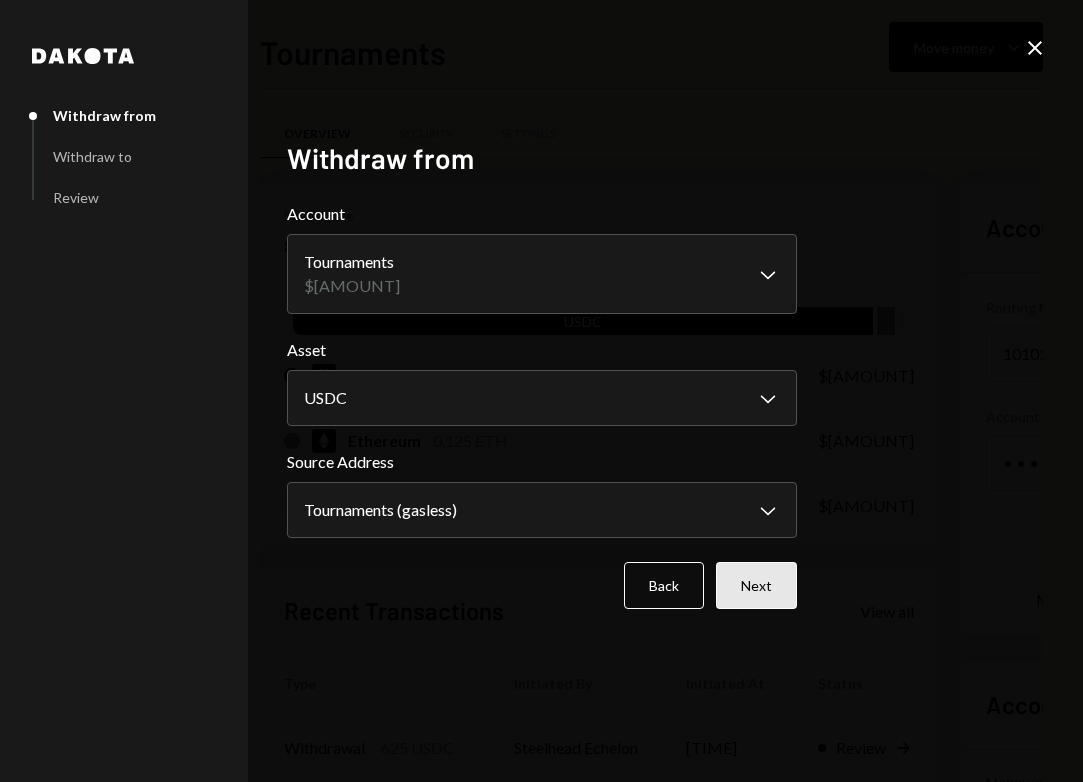 click on "Next" at bounding box center (756, 585) 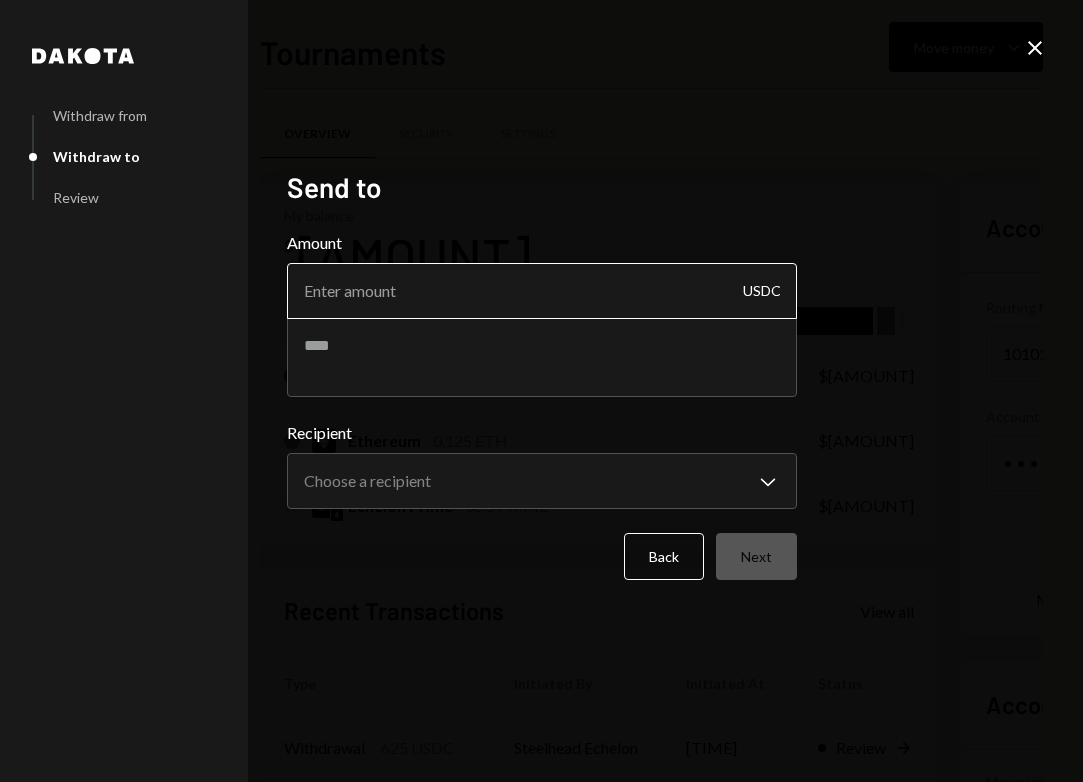 click on "Amount" at bounding box center [542, 291] 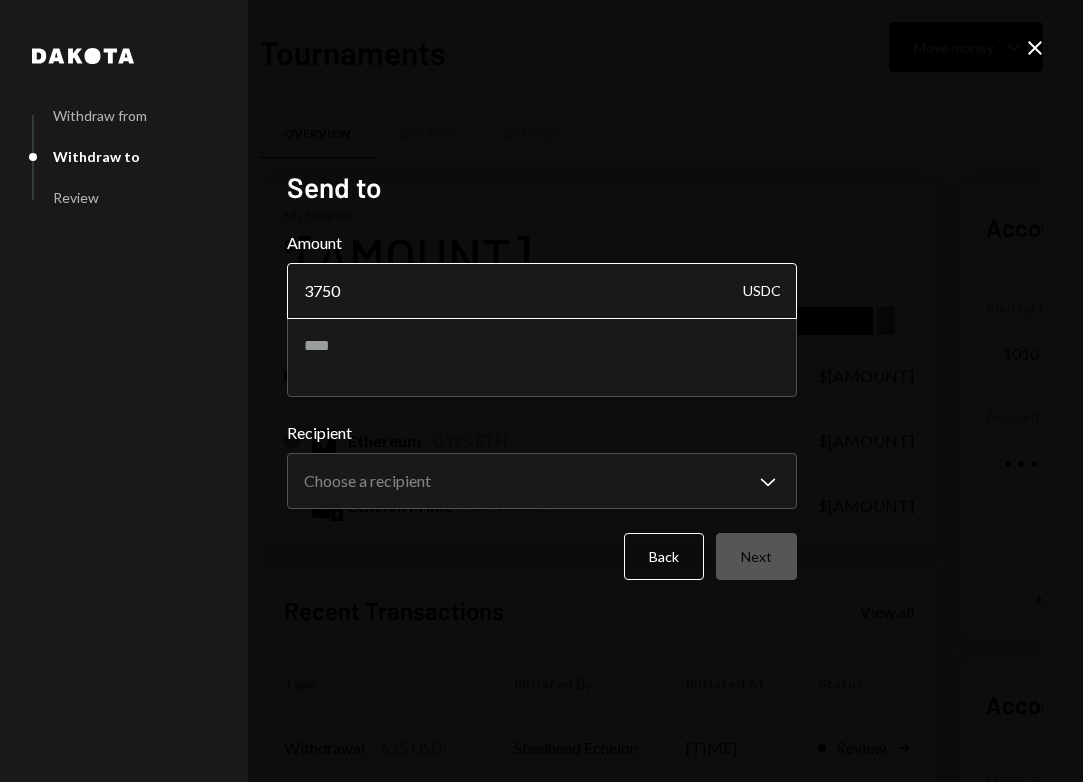 type on "3750" 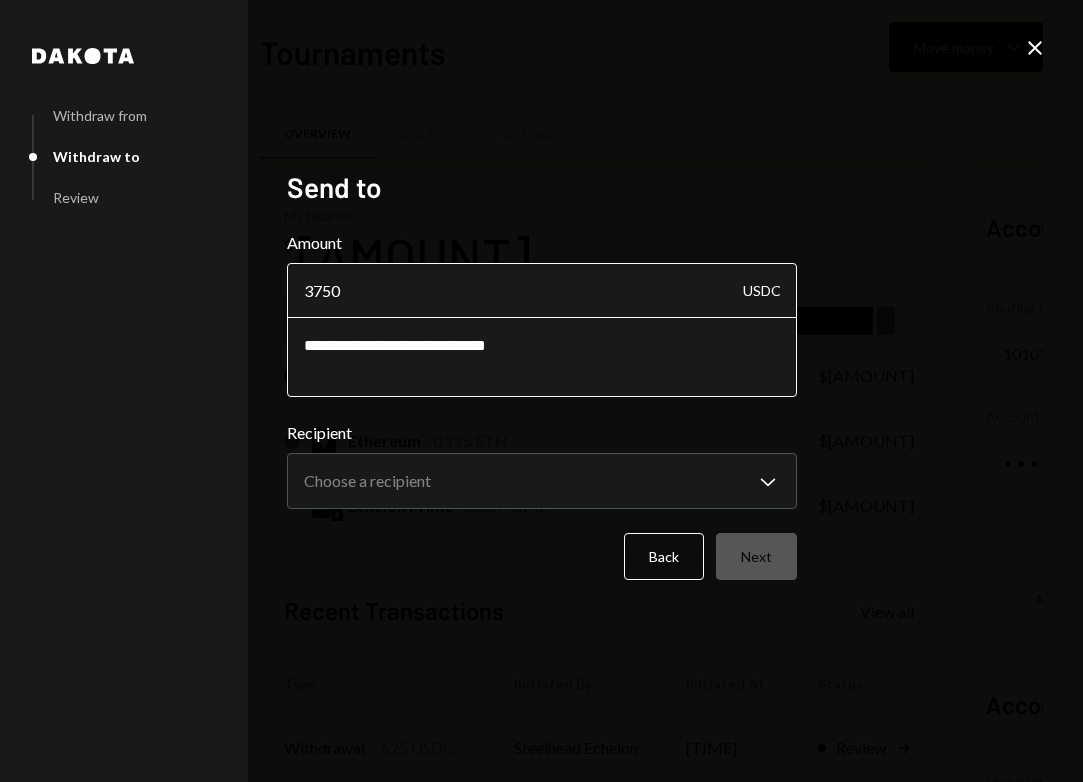 type on "**********" 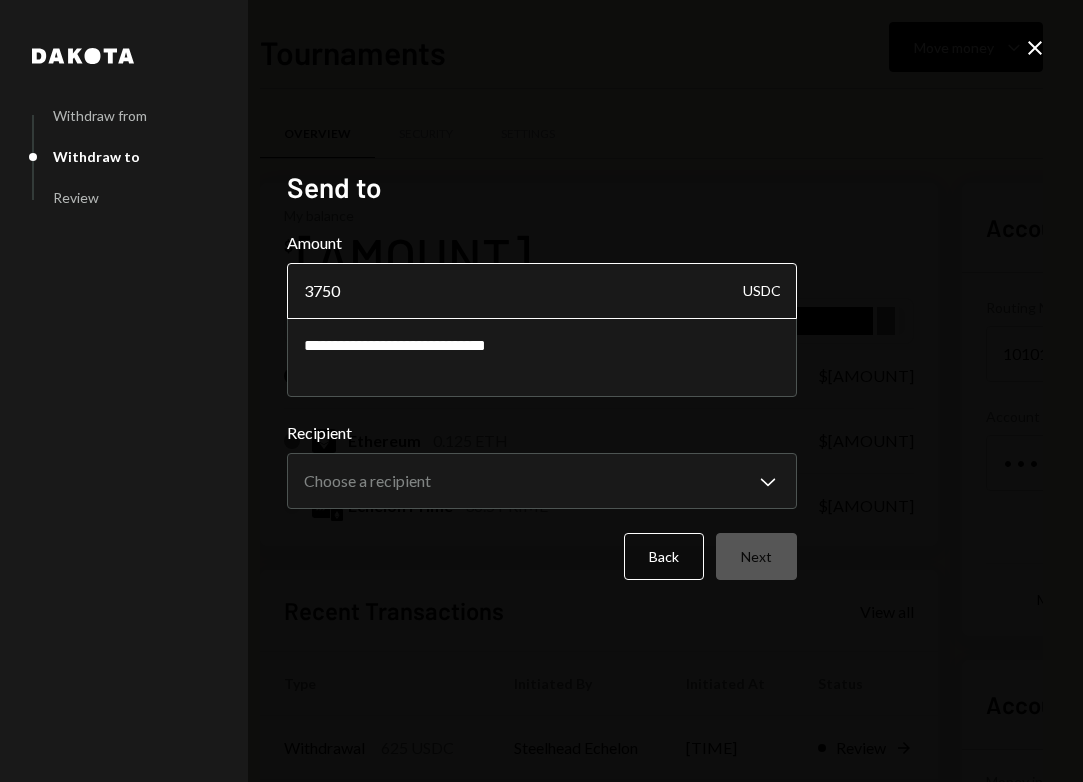 type 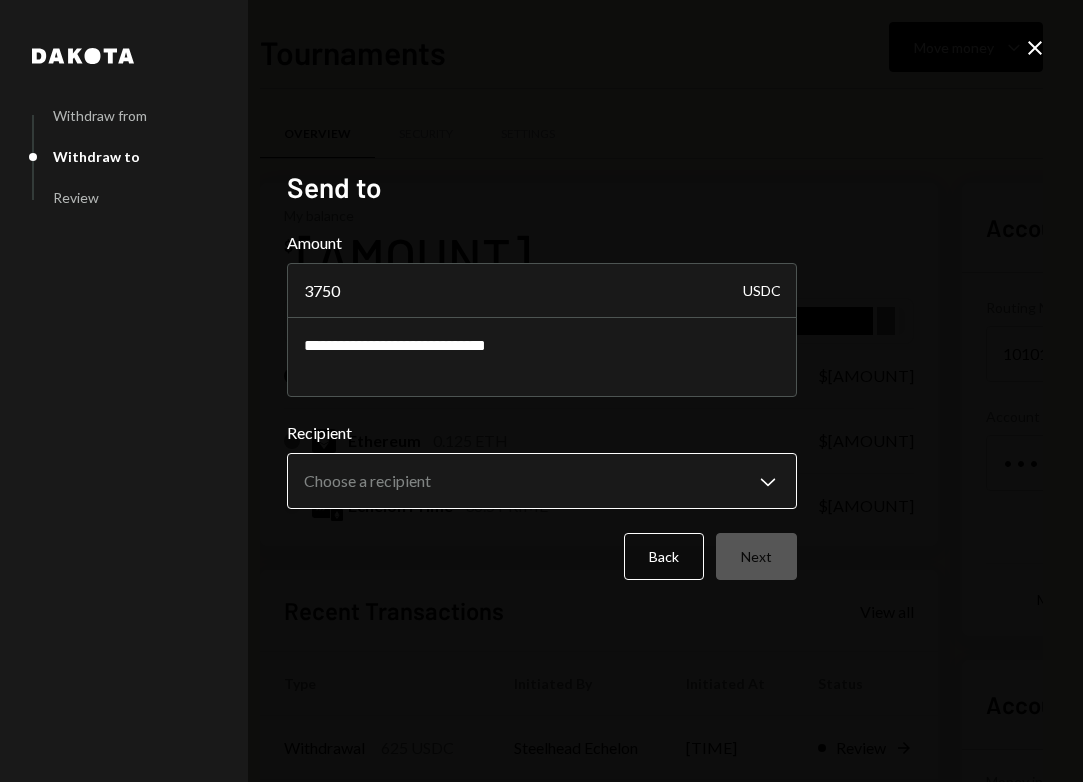click on "E Echelon PRIME Fo... Caret Down Home Home Inbox Inbox Activities Transactions Accounts Accounts Caret Down Treasury (reserve) $92,422.34 Tournaments $16,176.25 Operations $12,361.68 Cards $0.00 Dollar Rewards User Recipients Team Team Tournaments Move money Caret Down Overview Security Settings My balance $ 16,176.25 USDC USD Coin $15,640.01 Ethereum 0.125  ETH $455.40 Echelon Prime 36.5  PRIME $80.85 Recent Transactions View all Type Initiated By Initiated At Status Withdrawal 625  USDC Steelhead Echelon 7:51 AM Review Right Arrow Withdrawal 1,000  USDC Steelhead Echelon 7:50 AM Review Right Arrow Withdrawal 1,500  USDC Steelhead Echelon 07/30/2025 Completed Withdrawal 3,750  USDC Steelhead Echelon 07/30/2025 Completed Withdrawal 375  USDC Steelhead Echelon 07/30/2025 Completed Account Details Routing Number 101019644 Copy Account Number • • • • • • • •  1801 Show Copy View more details Right Arrow Make international deposit Right Arrow Account Information Money in (last 30 days) $0.00 3750" at bounding box center [541, 391] 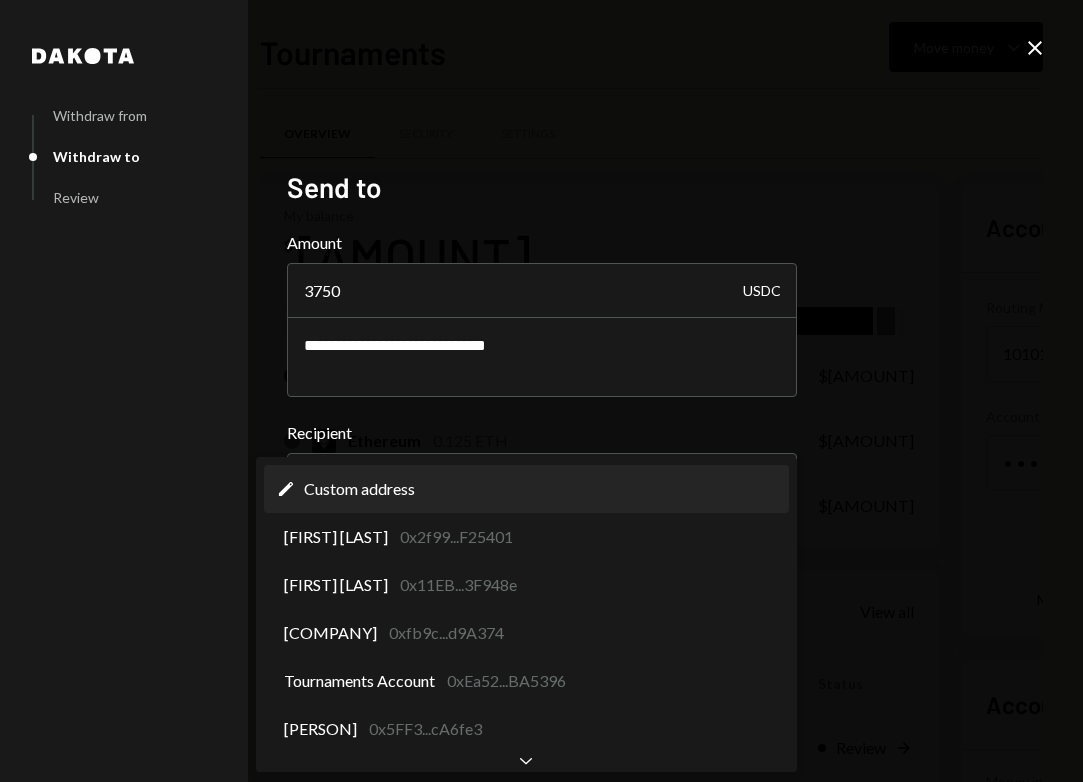 select on "**********" 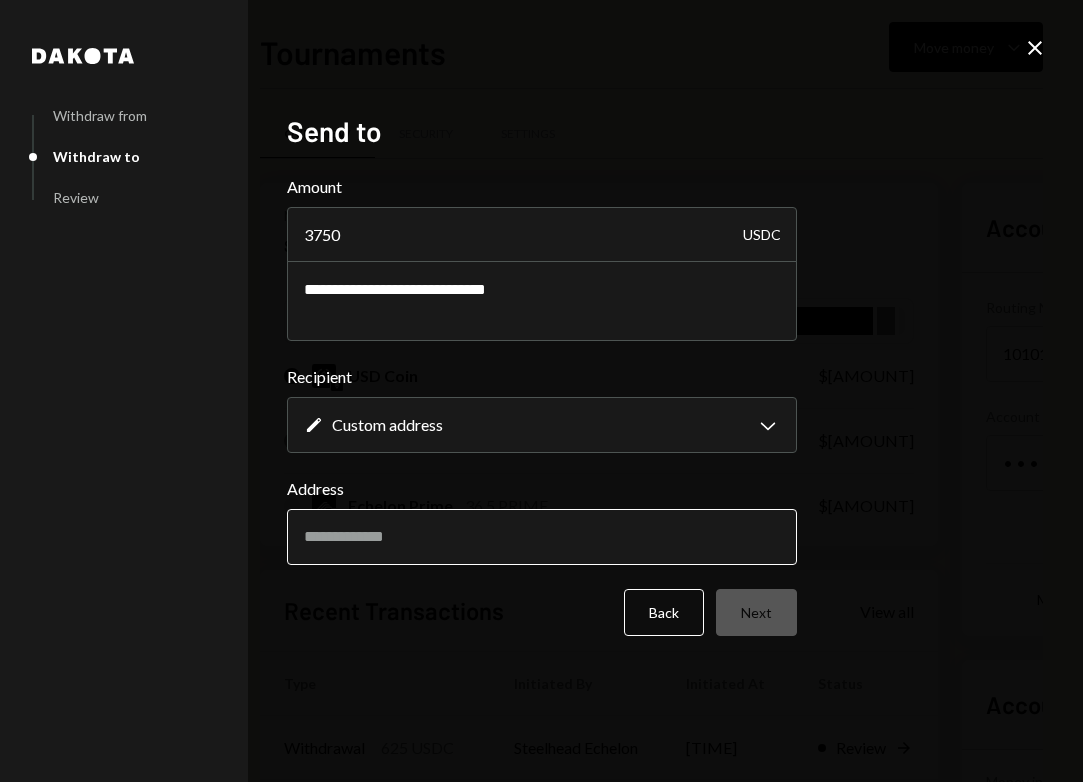 click on "Address" at bounding box center [542, 537] 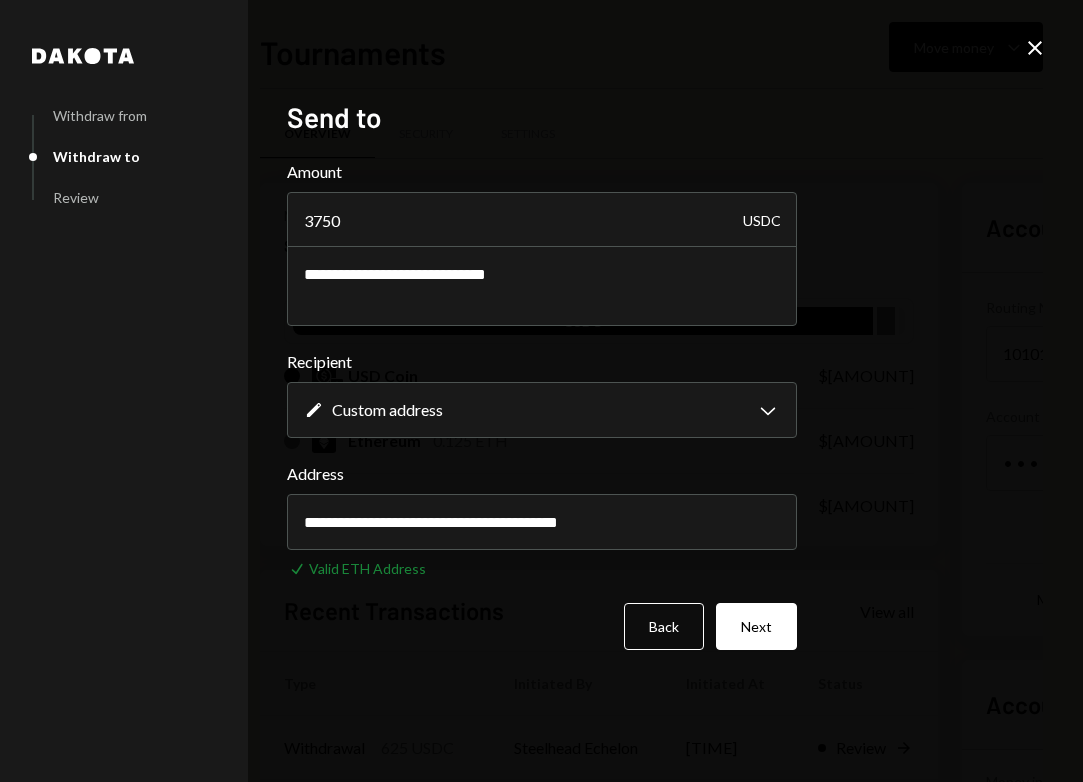 type on "**********" 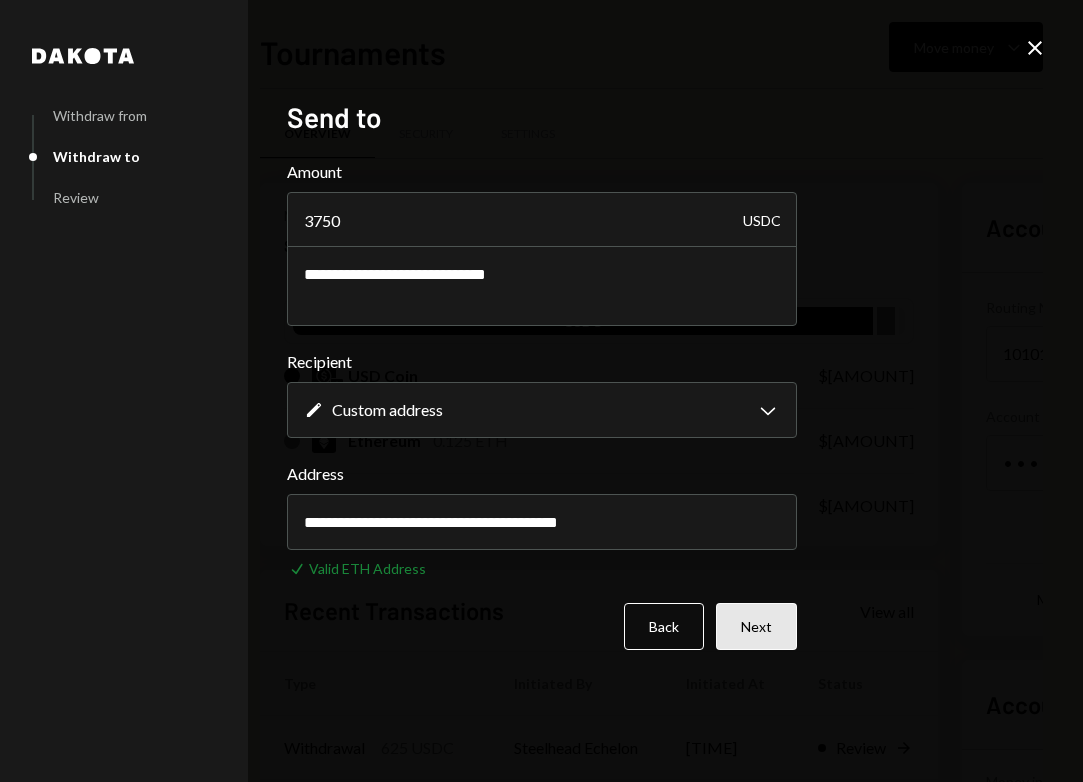 click on "Next" at bounding box center [756, 626] 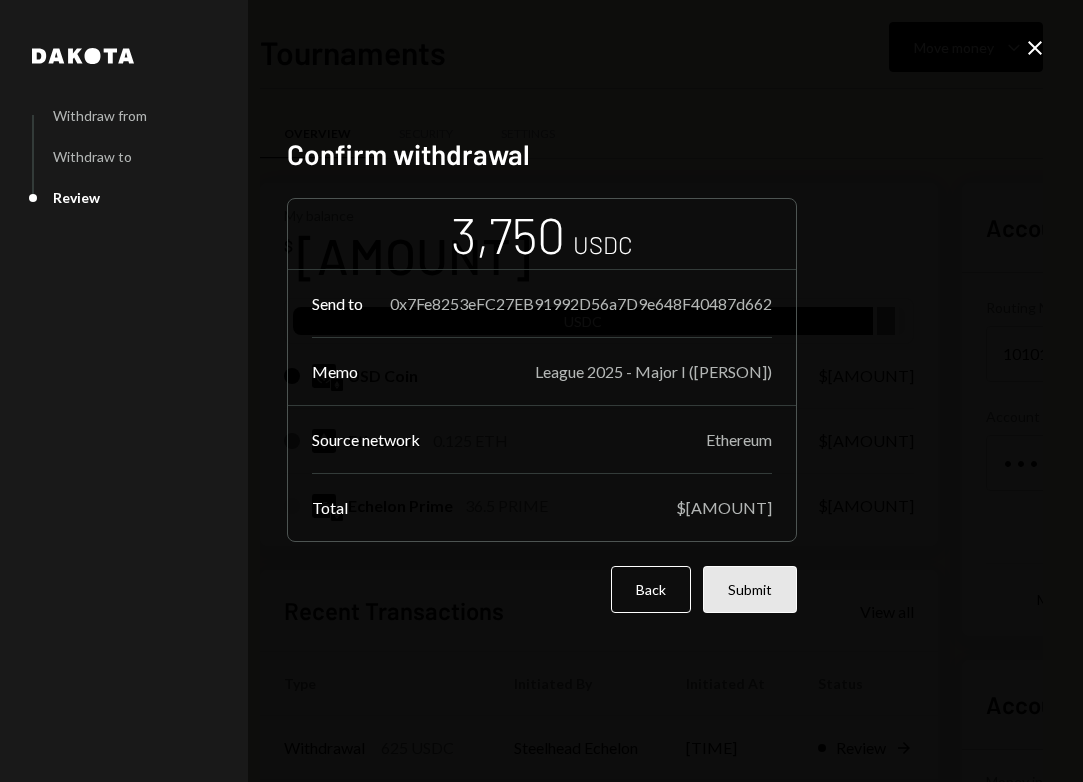click on "Submit" at bounding box center [750, 589] 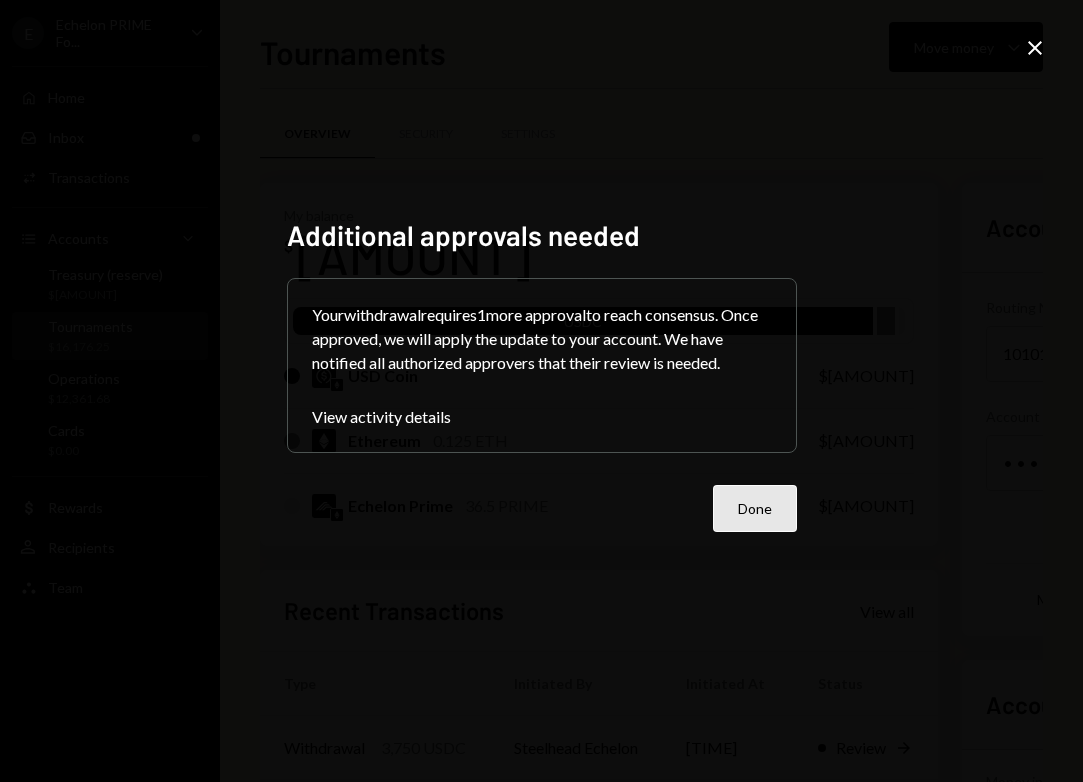 click on "Done" at bounding box center [755, 508] 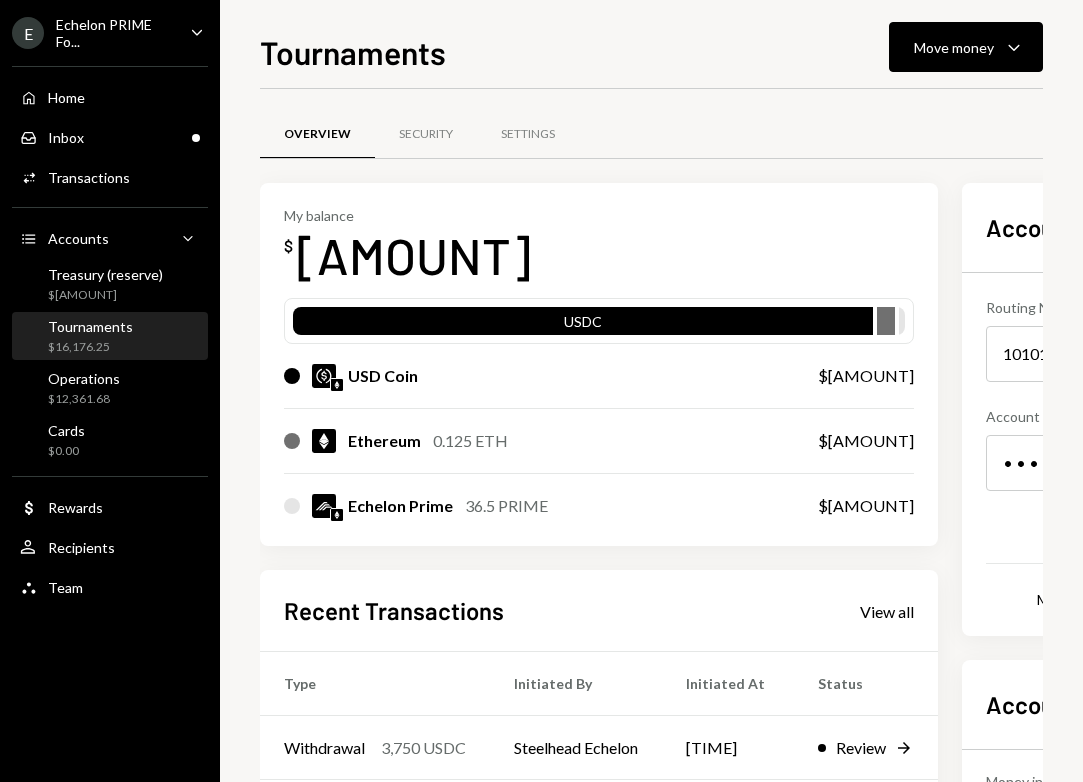 click on "Tournaments $16,176.25" at bounding box center (110, 337) 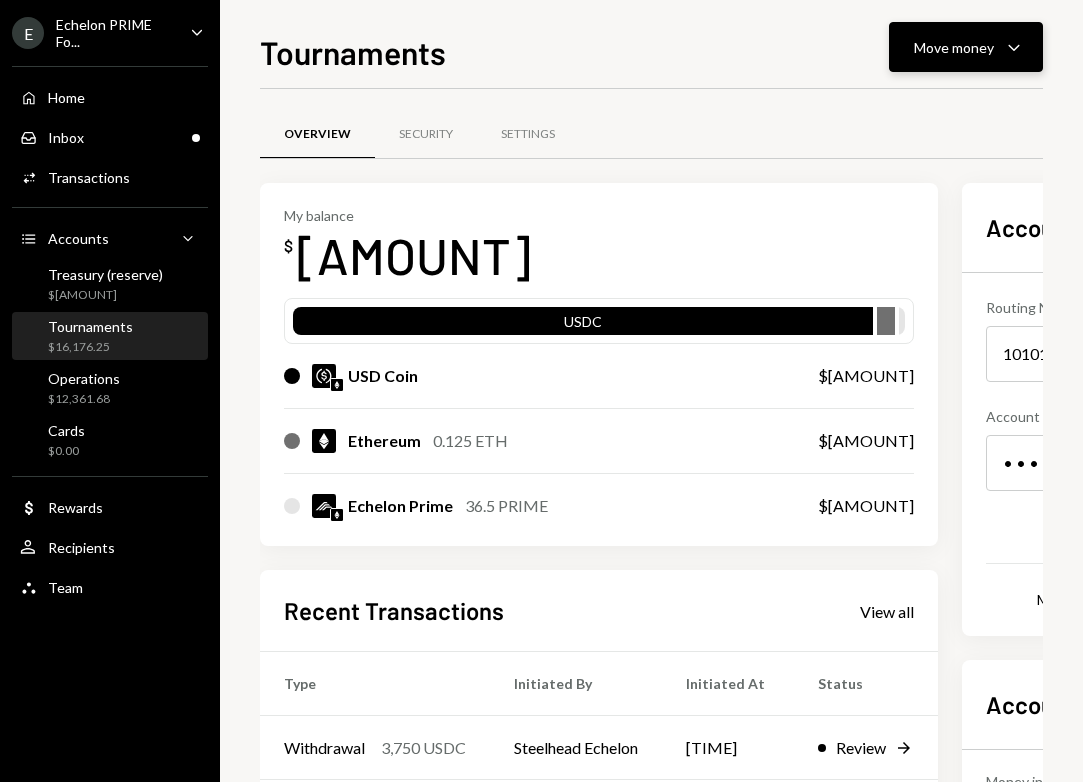 click on "Move money" at bounding box center [954, 47] 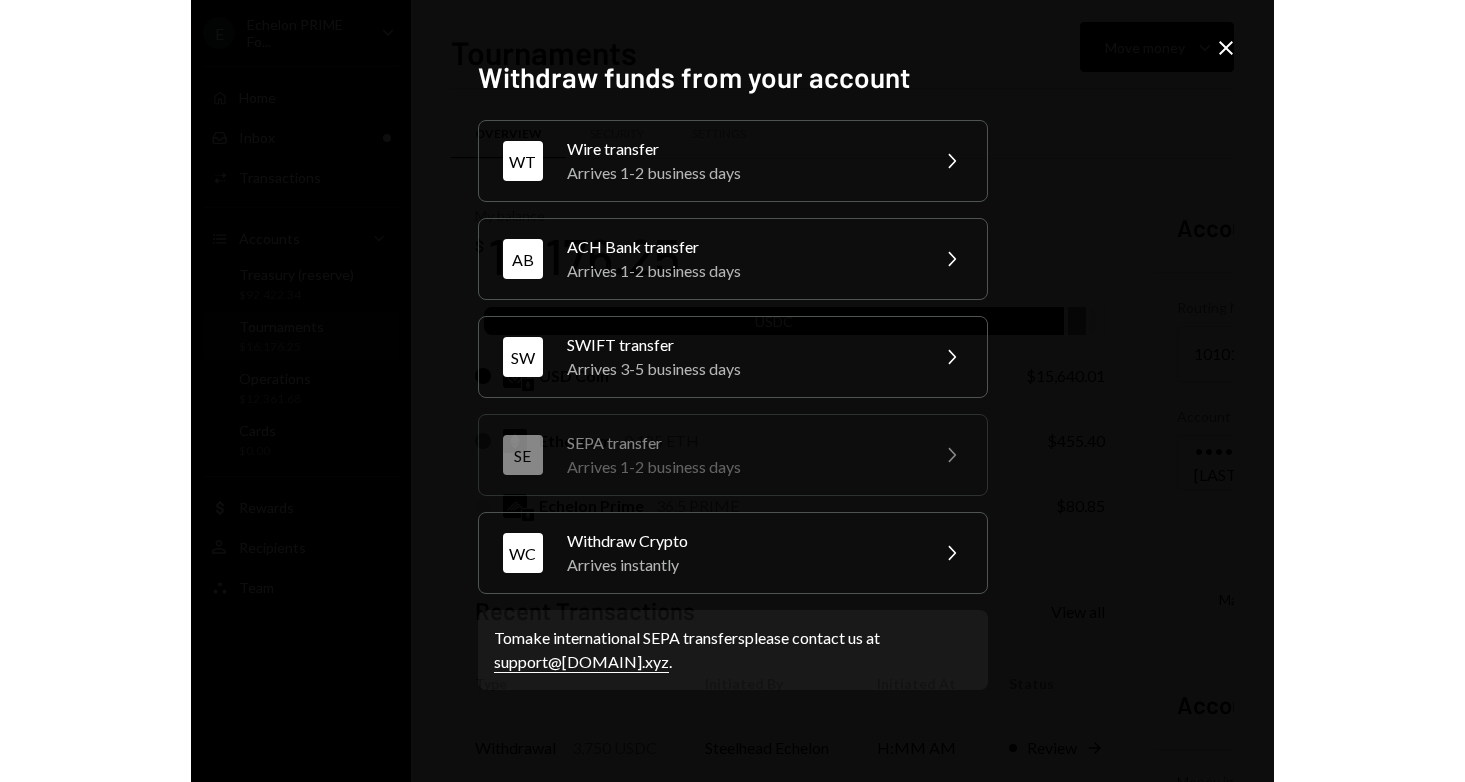 scroll, scrollTop: 0, scrollLeft: 0, axis: both 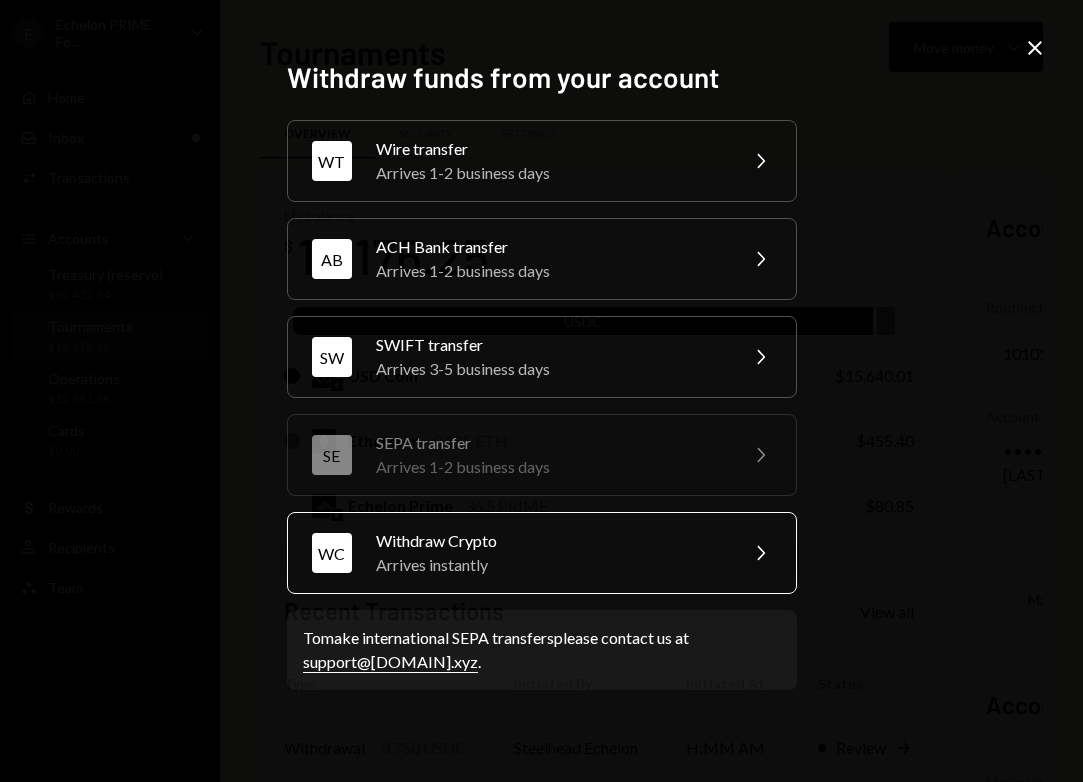 click on "WC Withdraw Crypto Arrives instantly Chevron Right" at bounding box center (542, 553) 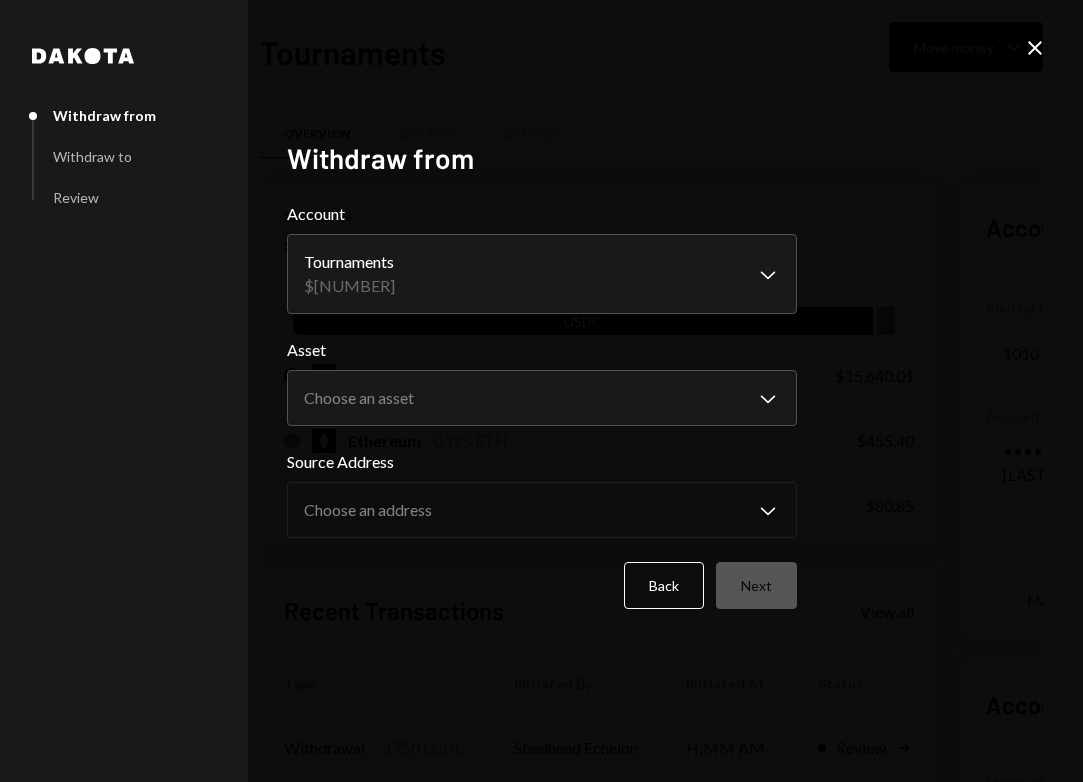 click on "**********" at bounding box center (542, 405) 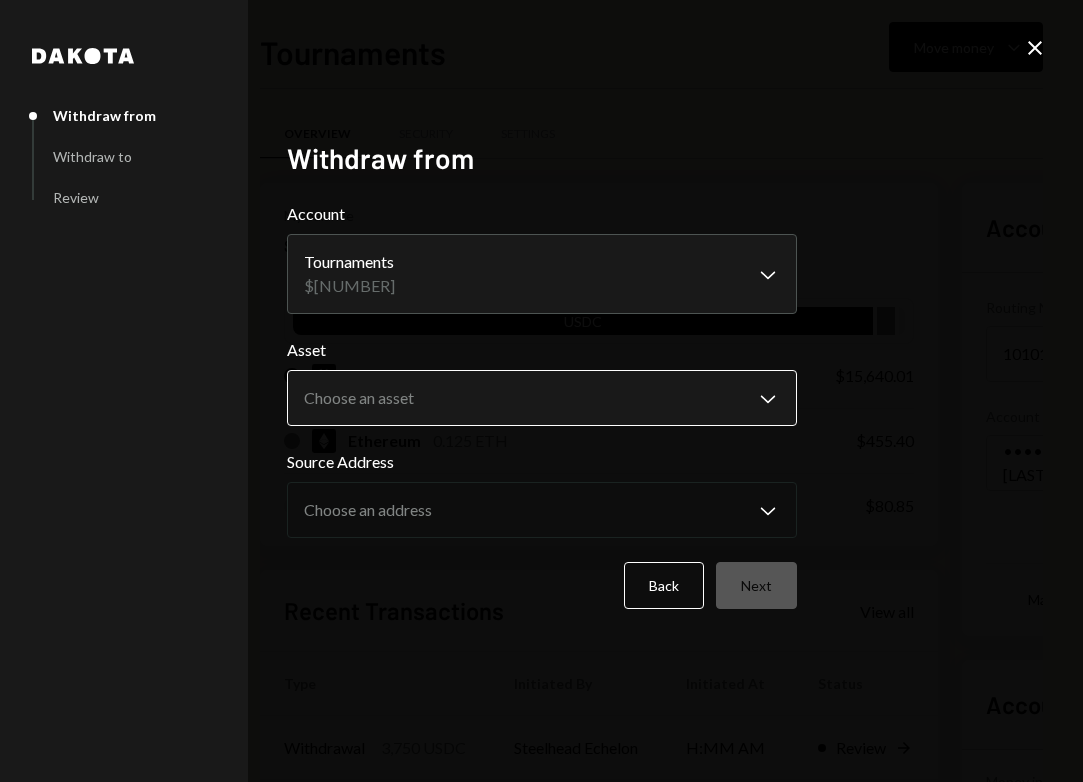 click on "E Echelon PRIME Fo... Caret Down Home Home Inbox Inbox Activities Transactions Accounts Accounts Caret Down Treasury (reserve) $92,422.34 Tournaments $16,176.25 Operations $12,361.68 Cards $0.00 Dollar Rewards User Recipients Team Team Tournaments Move money Caret Down Overview Security Settings My balance $ 16,176.25 USDC USD Coin $15,640.01 Ethereum 0.125  ETH $455.40 Echelon Prime 36.5  PRIME $80.85 Recent Transactions View all Type Initiated By Initiated At Status Withdrawal 3,750  USDC Steelhead Echelon 7:52 AM Review Right Arrow Withdrawal 625  USDC Steelhead Echelon 7:51 AM Review Right Arrow Withdrawal 1,000  USDC Steelhead Echelon 7:50 AM Review Right Arrow Withdrawal 1,500  USDC Steelhead Echelon 07/30/2025 Completed Withdrawal 3,750  USDC Steelhead Echelon 07/30/2025 Completed Account Details Routing Number 101019644 Copy Account Number • • • • • • • •  1801 Show Copy View more details Right Arrow Make international deposit Right Arrow Account Information Money in (last 30 days) ***" at bounding box center [541, 391] 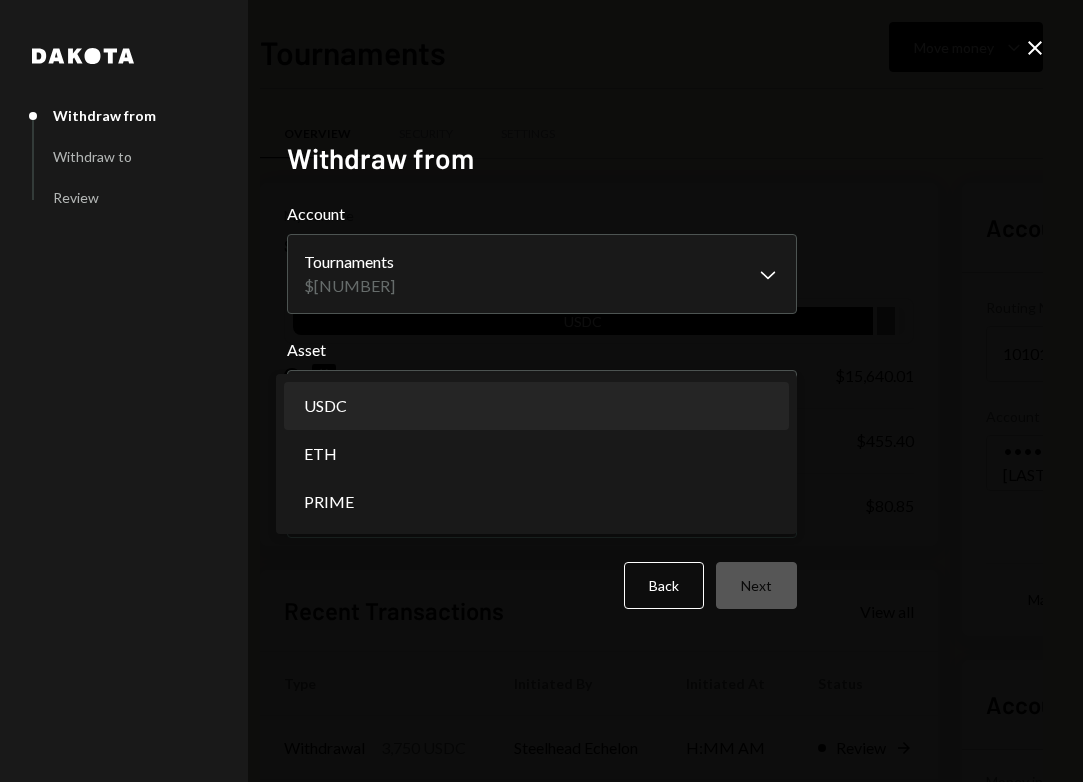 select on "****" 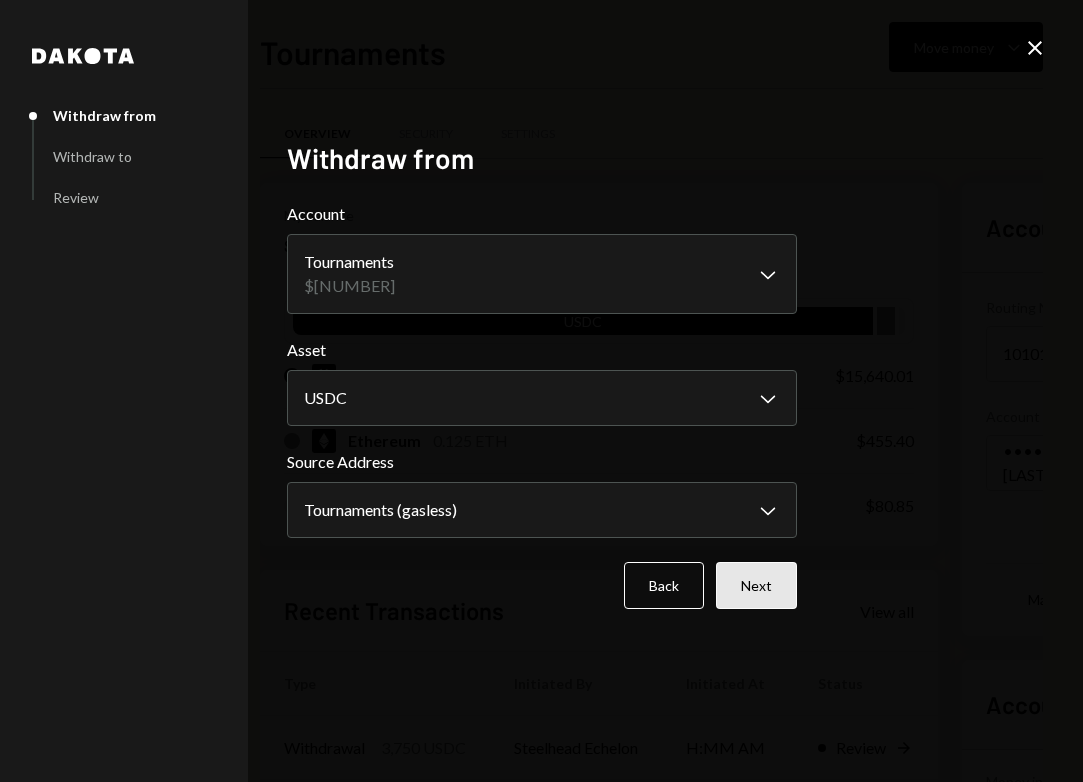 click on "Next" at bounding box center [756, 585] 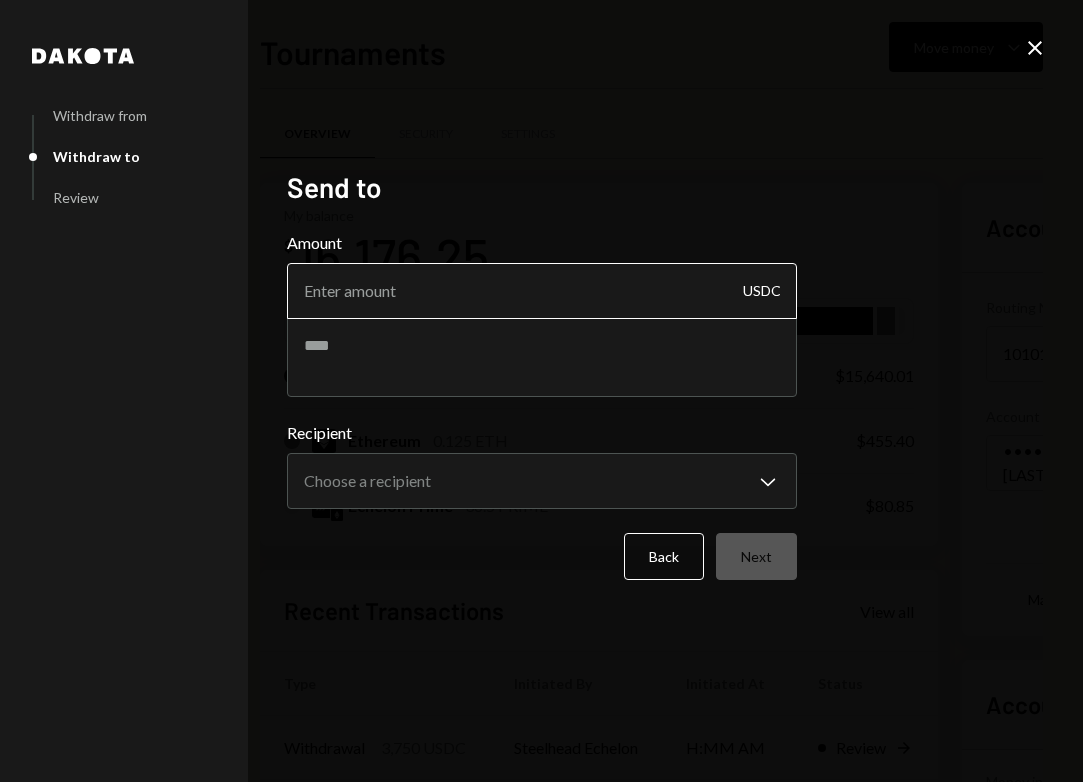 click on "Amount" at bounding box center (542, 291) 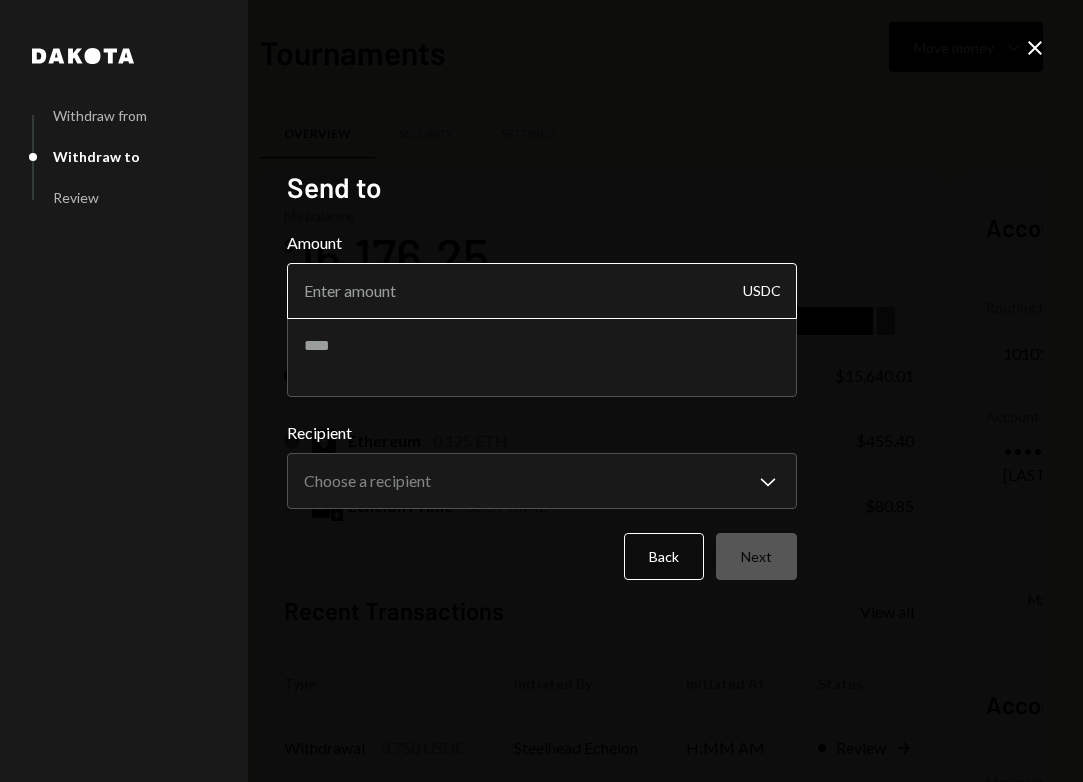 type on "3750" 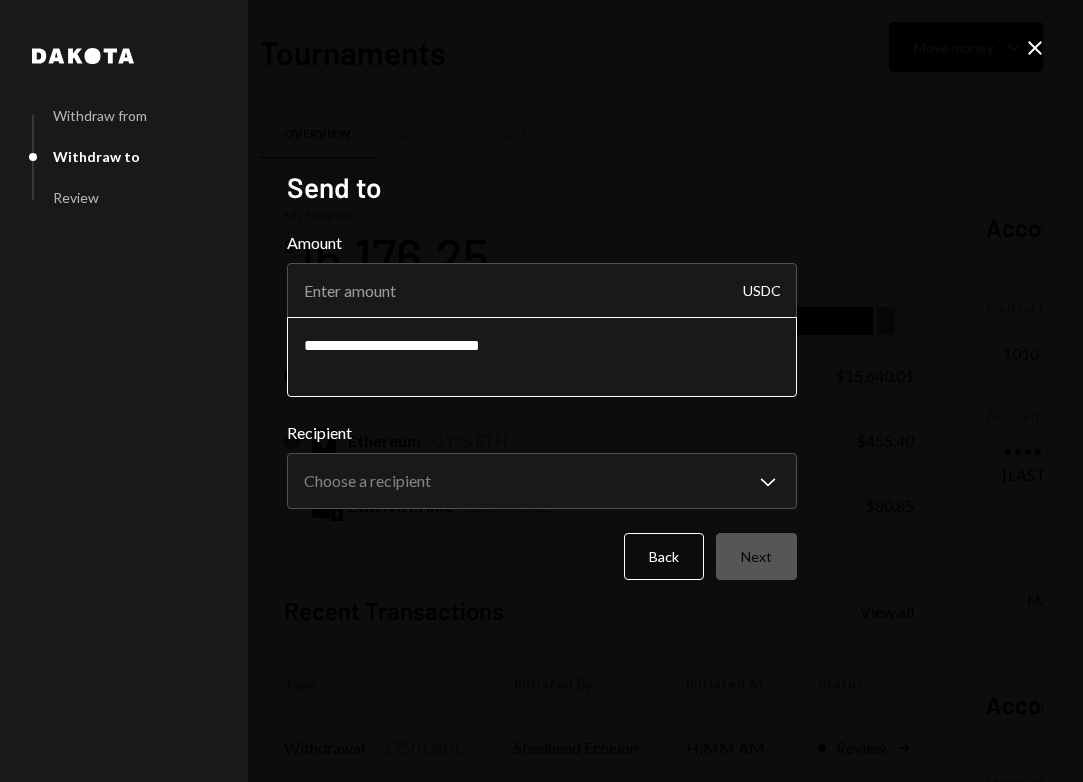 type on "**********" 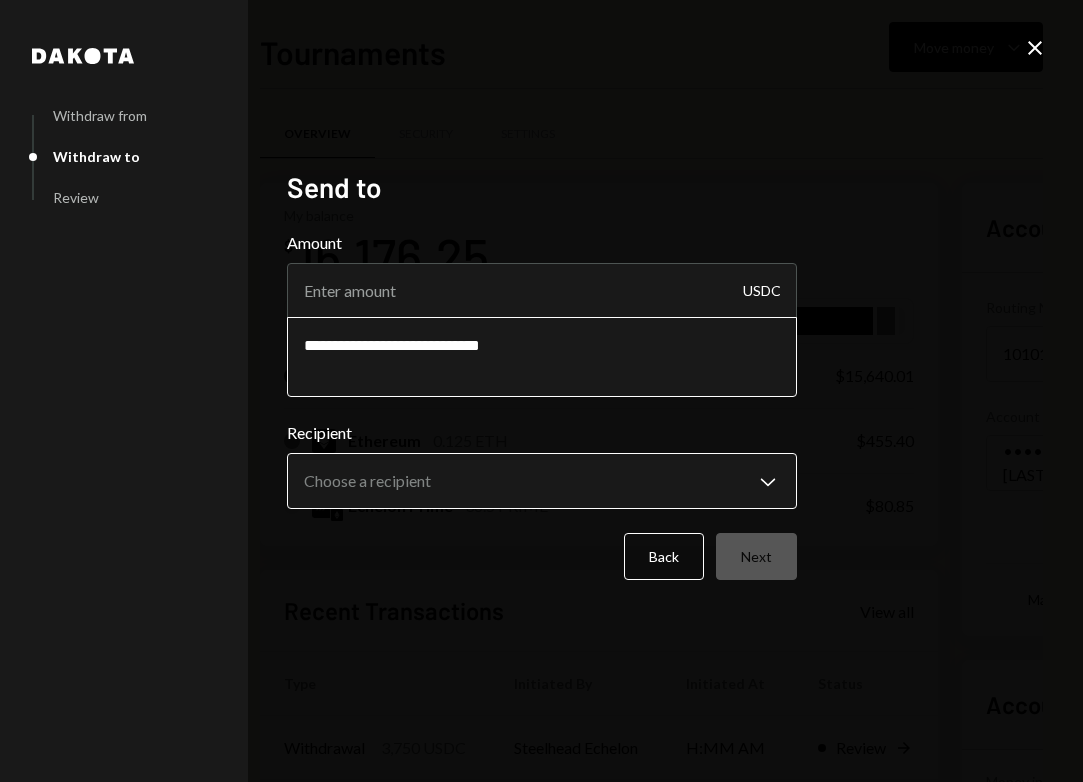 click on "E Echelon PRIME Fo... Caret Down Home Home Inbox Inbox Activities Transactions Accounts Accounts Caret Down Treasury (reserve) $92,422.34 Tournaments $16,176.25 Operations $12,361.68 Cards $0.00 Dollar Rewards User Recipients Team Team Tournaments Move money Caret Down Overview Security Settings My balance $ 16,176.25 USDC USD Coin $15,640.01 Ethereum 0.125  ETH $455.40 Echelon Prime 36.5  PRIME $80.85 Recent Transactions View all Type Initiated By Initiated At Status Withdrawal 3,750  USDC Steelhead Echelon 7:52 AM Review Right Arrow Withdrawal 625  USDC Steelhead Echelon 7:51 AM Review Right Arrow Withdrawal 1,000  USDC Steelhead Echelon 7:50 AM Review Right Arrow Withdrawal 1,500  USDC Steelhead Echelon 07/30/2025 Completed Withdrawal 3,750  USDC Steelhead Echelon 07/30/2025 Completed Account Details Routing Number 101019644 Copy Account Number • • • • • • • •  1801 Show Copy View more details Right Arrow Make international deposit Right Arrow Account Information Money in (last 30 days)" at bounding box center (541, 391) 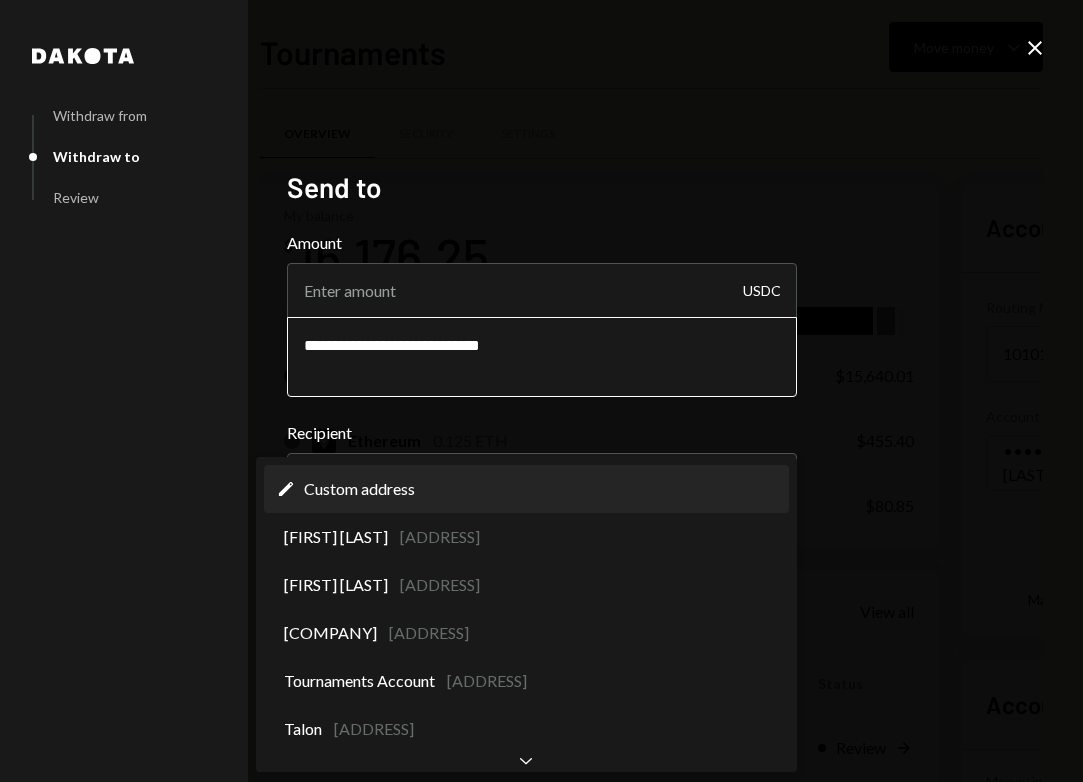 select on "**********" 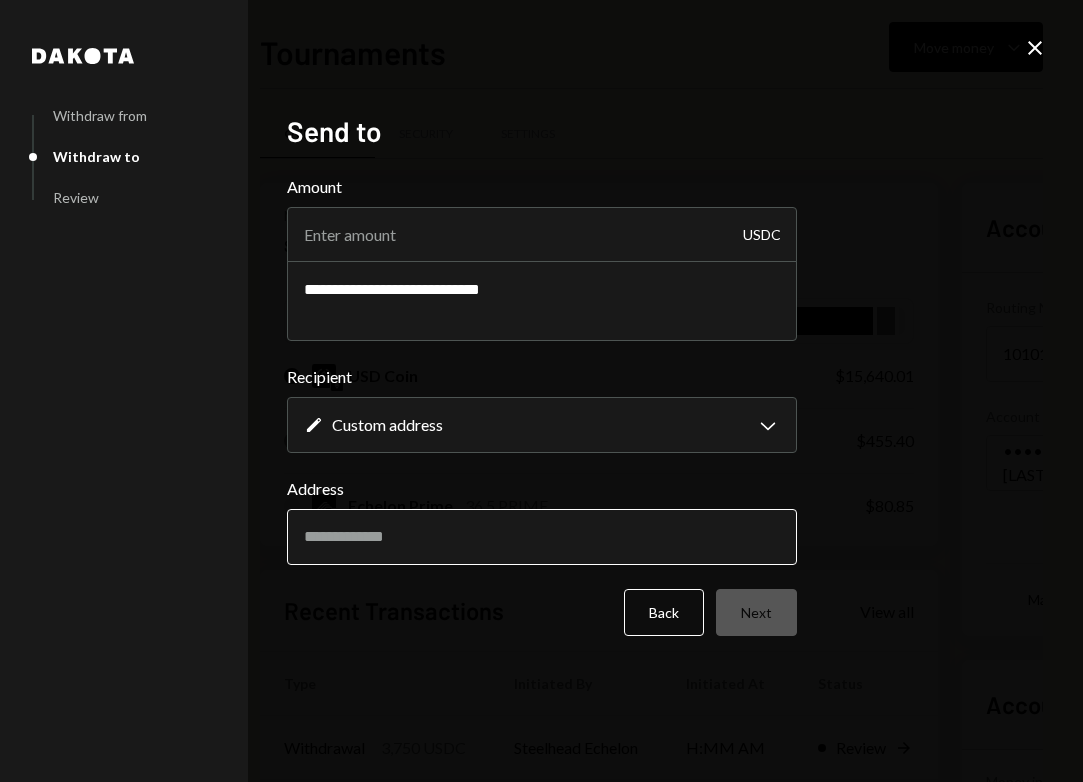 click on "Address" at bounding box center (542, 537) 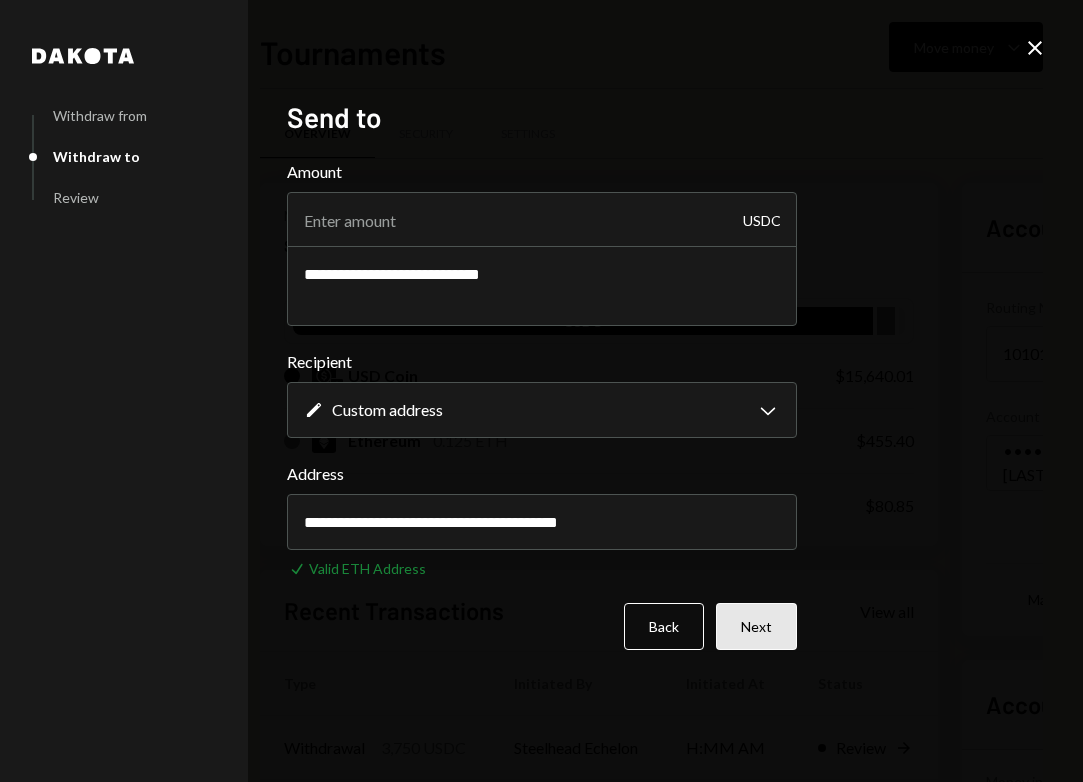 type on "**********" 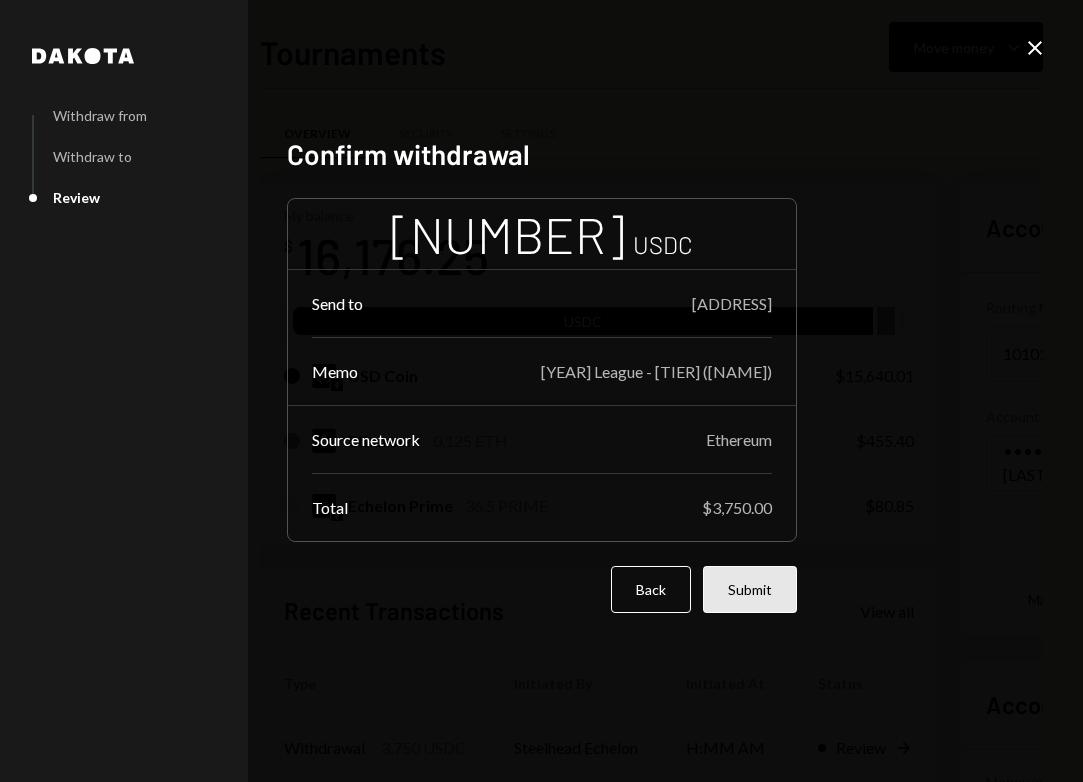 click on "Submit" at bounding box center (750, 589) 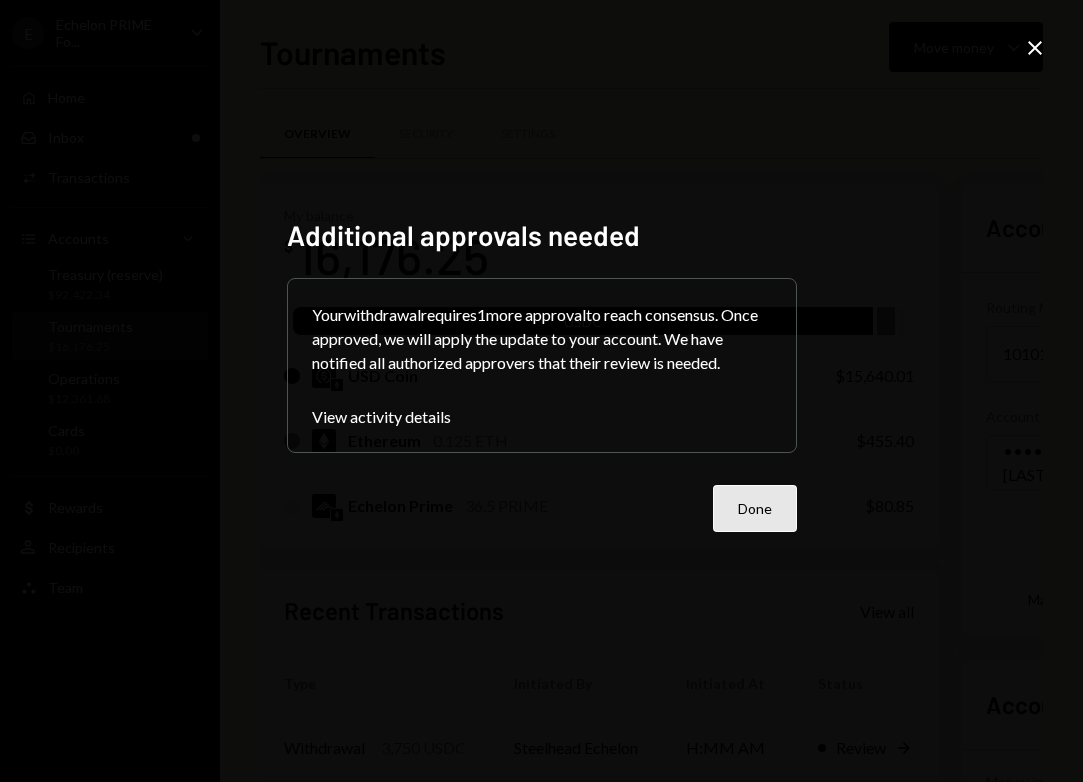click on "Done" at bounding box center (755, 508) 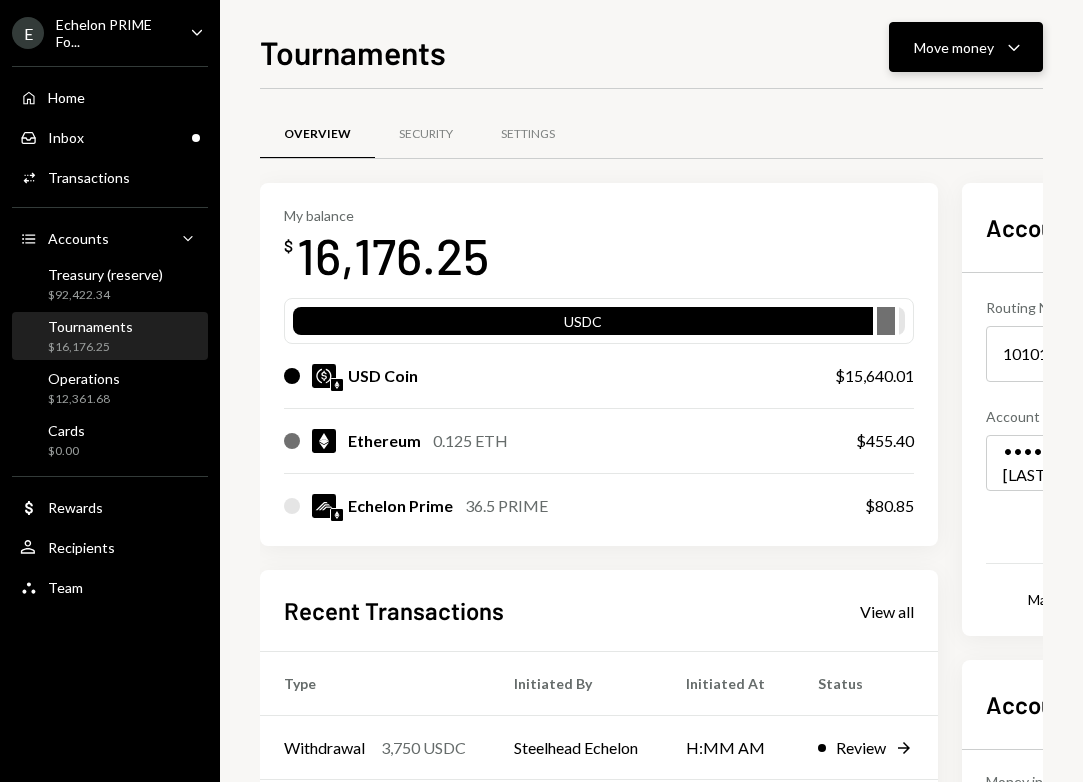 click on "Move money" at bounding box center [954, 47] 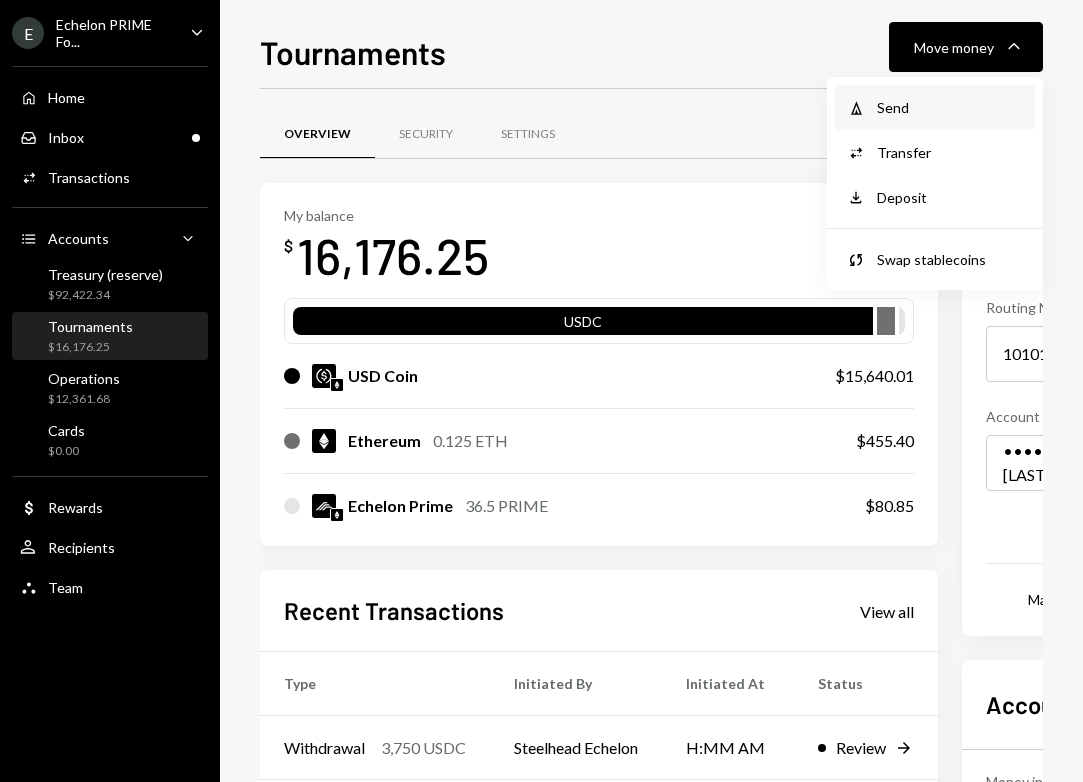 click on "Withdraw Send" at bounding box center (935, 107) 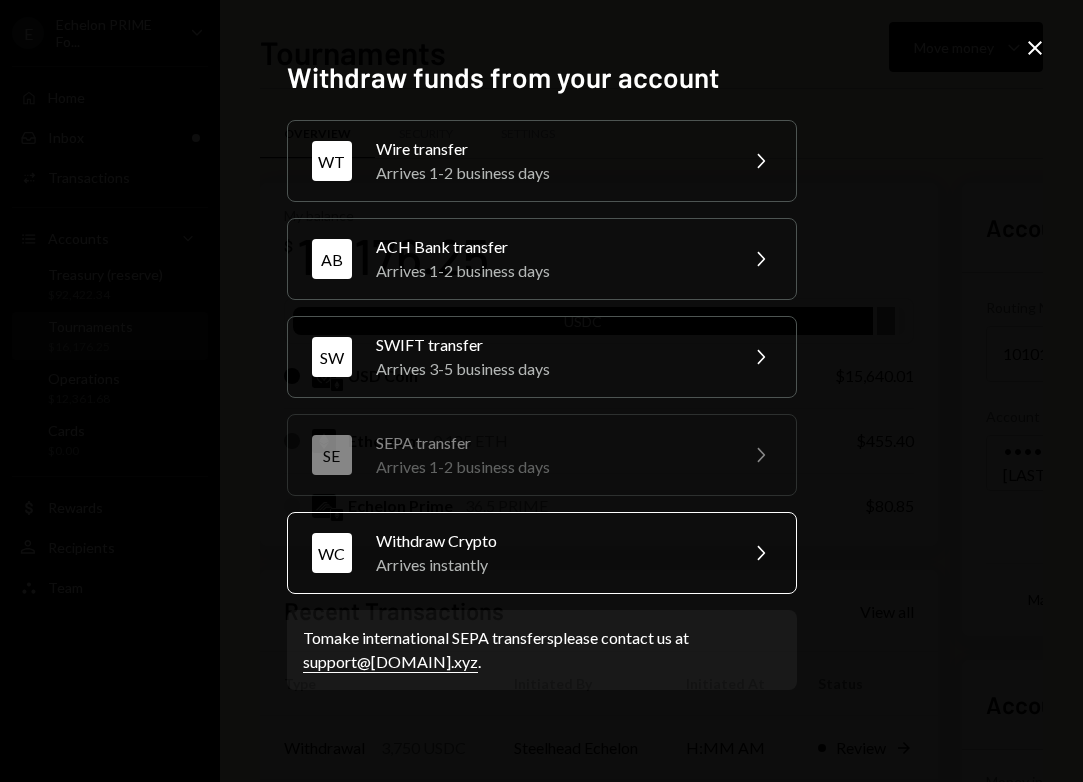 click on "Arrives instantly" at bounding box center [550, 565] 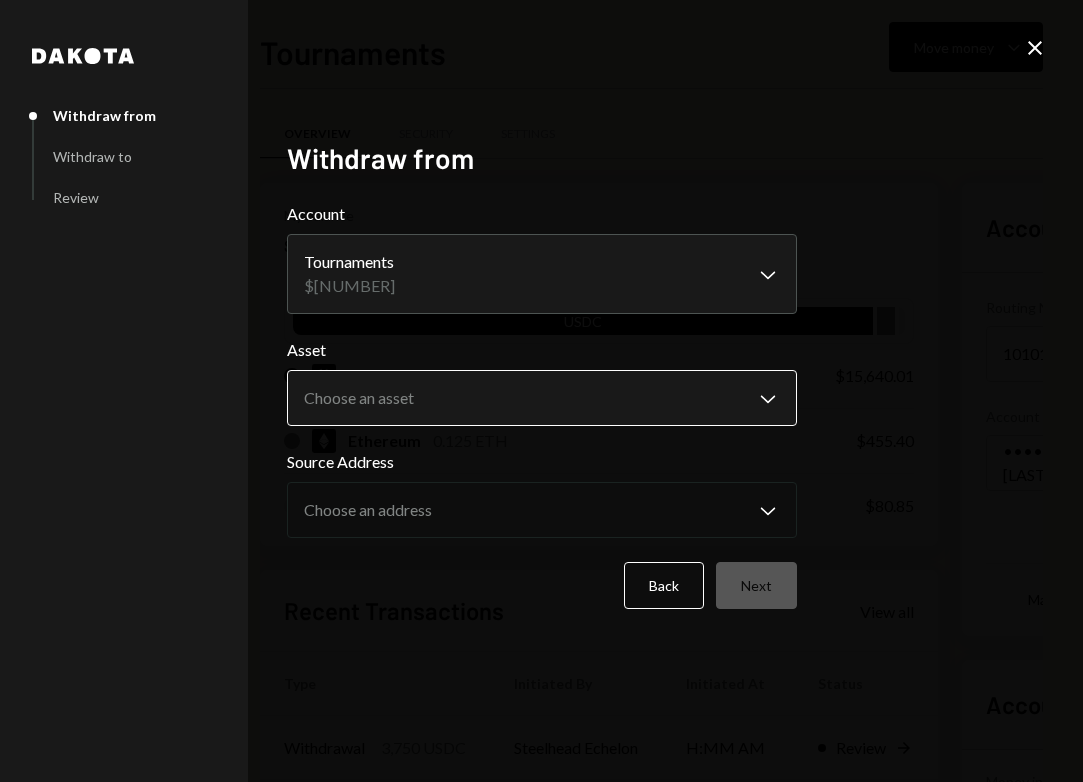 click on "E Echelon PRIME Fo... Caret Down Home Home Inbox Inbox Activities Transactions Accounts Accounts Caret Down Treasury (reserve) $92,422.34 Tournaments $16,176.25 Operations $12,361.68 Cards $0.00 Dollar Rewards User Recipients Team Team Tournaments Move money Caret Down Overview Security Settings My balance $ 16,176.25 USDC USD Coin $15,640.01 Ethereum 0.125  ETH $455.40 Echelon Prime 36.5  PRIME $80.85 Recent Transactions View all Type Initiated By Initiated At Status Withdrawal 3,750  USDC Steelhead Echelon 7:53 AM Review Right Arrow Withdrawal 3,750  USDC Steelhead Echelon 7:52 AM Review Right Arrow Withdrawal 625  USDC Steelhead Echelon 7:51 AM Review Right Arrow Withdrawal 1,000  USDC Steelhead Echelon 7:50 AM Review Right Arrow Withdrawal 1,500  USDC Steelhead Echelon 07/30/2025 Completed Account Details Routing Number 101019644 Copy Account Number • • • • • • • •  1801 Show Copy View more details Right Arrow Make international deposit Right Arrow Account Information Up Right Arrow $0.00" at bounding box center [541, 391] 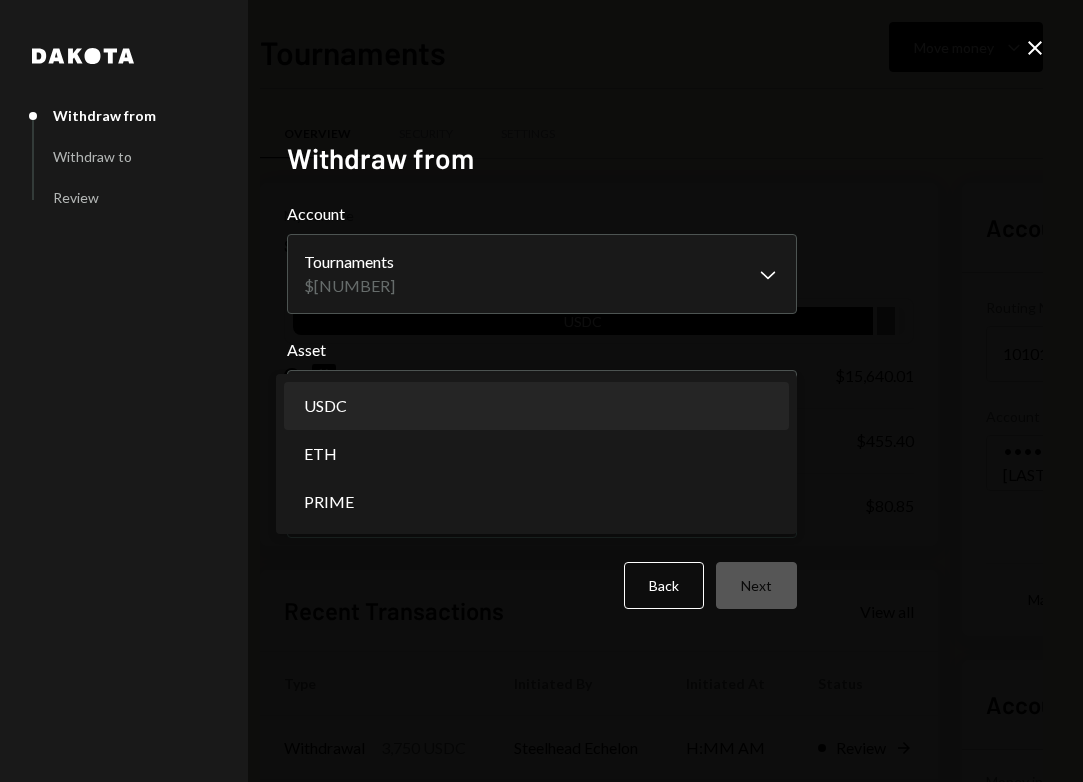 select on "****" 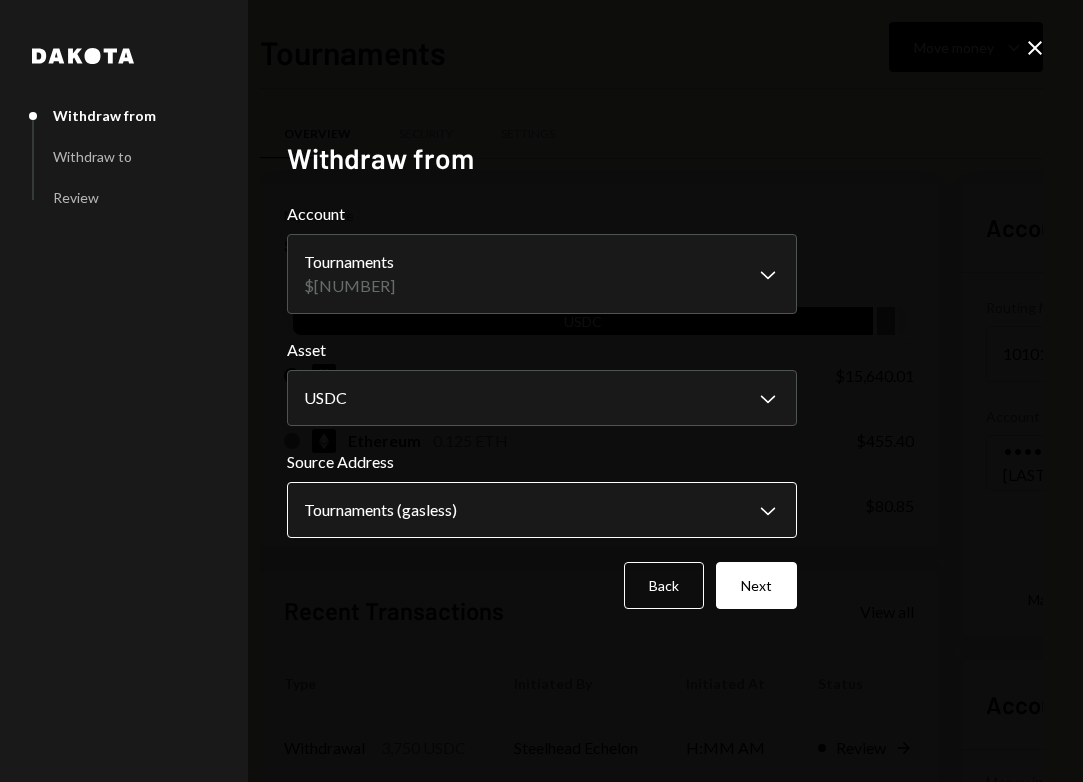 click on "E Echelon PRIME Fo... Caret Down Home Home Inbox Inbox Activities Transactions Accounts Accounts Caret Down Treasury (reserve) $92,422.34 Tournaments $16,176.25 Operations $12,361.68 Cards $0.00 Dollar Rewards User Recipients Team Team Tournaments Move money Caret Down Overview Security Settings My balance $ 16,176.25 USDC USD Coin $15,640.01 Ethereum 0.125  ETH $455.40 Echelon Prime 36.5  PRIME $80.85 Recent Transactions View all Type Initiated By Initiated At Status Withdrawal 3,750  USDC Steelhead Echelon 7:53 AM Review Right Arrow Withdrawal 3,750  USDC Steelhead Echelon 7:52 AM Review Right Arrow Withdrawal 625  USDC Steelhead Echelon 7:51 AM Review Right Arrow Withdrawal 1,000  USDC Steelhead Echelon 7:50 AM Review Right Arrow Withdrawal 1,500  USDC Steelhead Echelon 07/30/2025 Completed Account Details Routing Number 101019644 Copy Account Number • • • • • • • •  1801 Show Copy View more details Right Arrow Make international deposit Right Arrow Account Information Up Right Arrow $0.00" at bounding box center (541, 391) 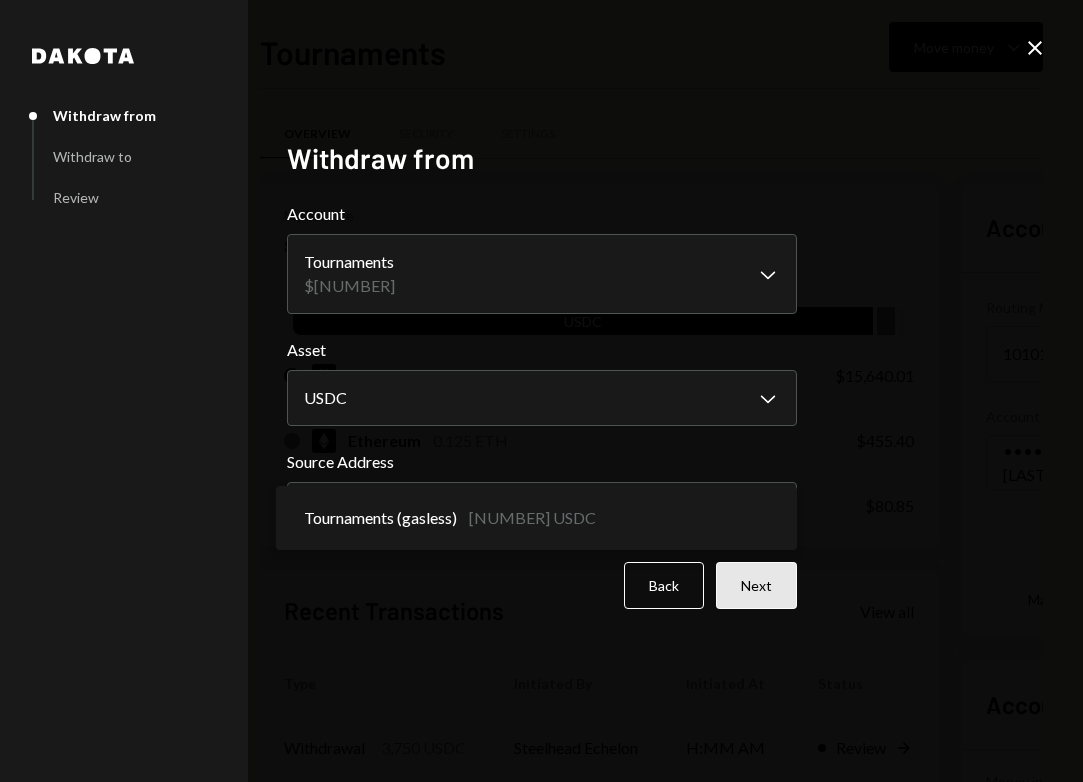 click on "Next" at bounding box center (756, 585) 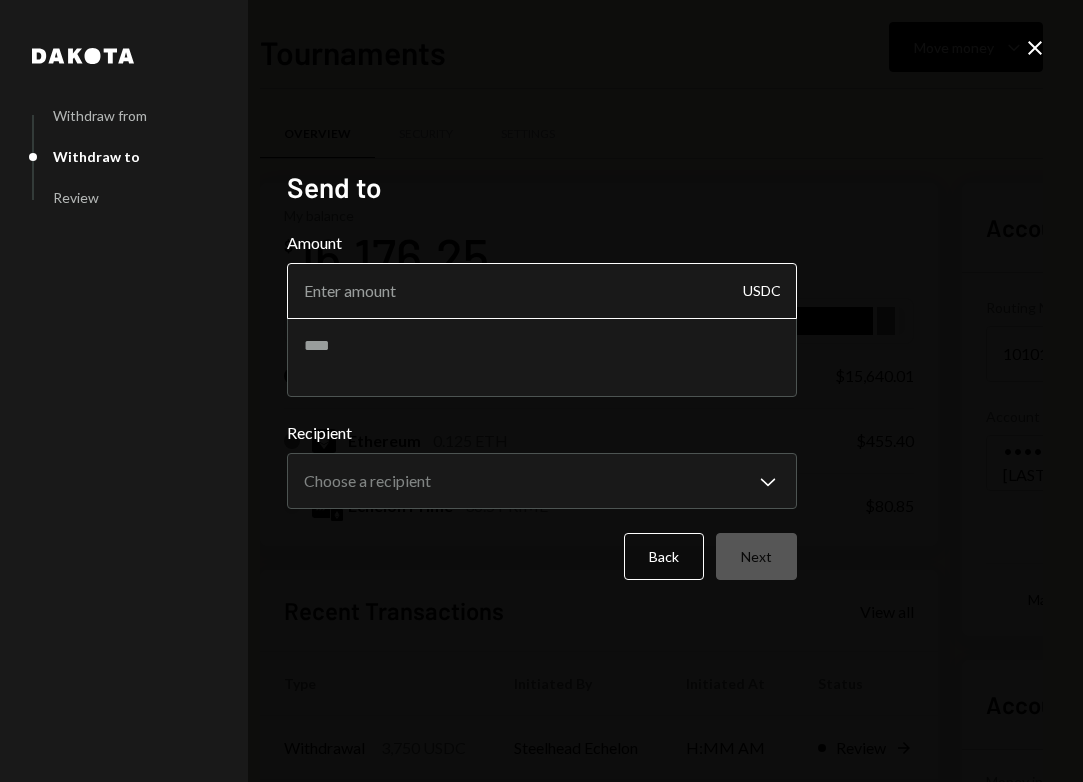 click on "Amount" at bounding box center [542, 291] 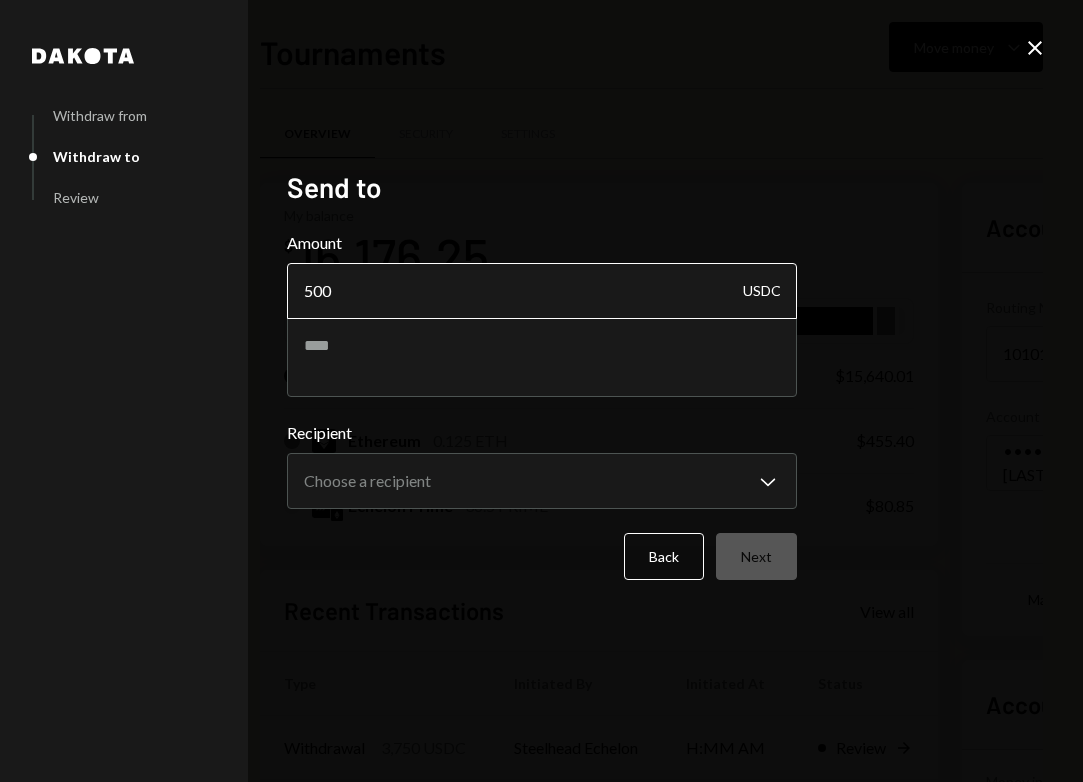 type on "500" 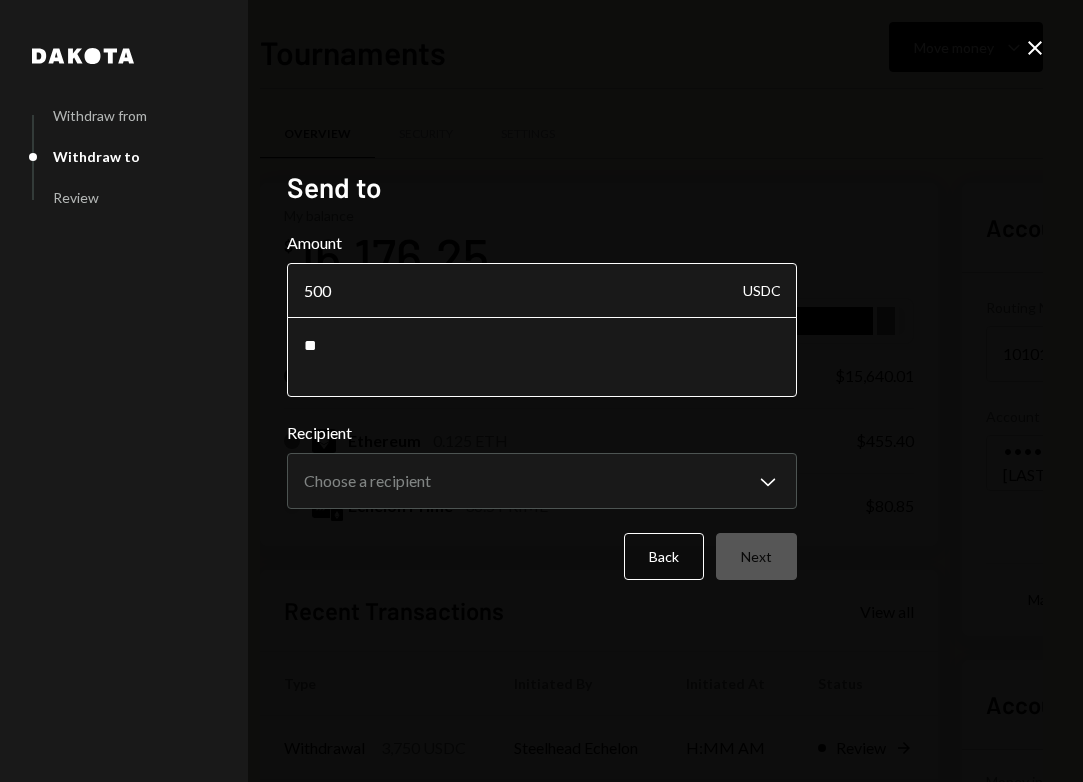 type on "*" 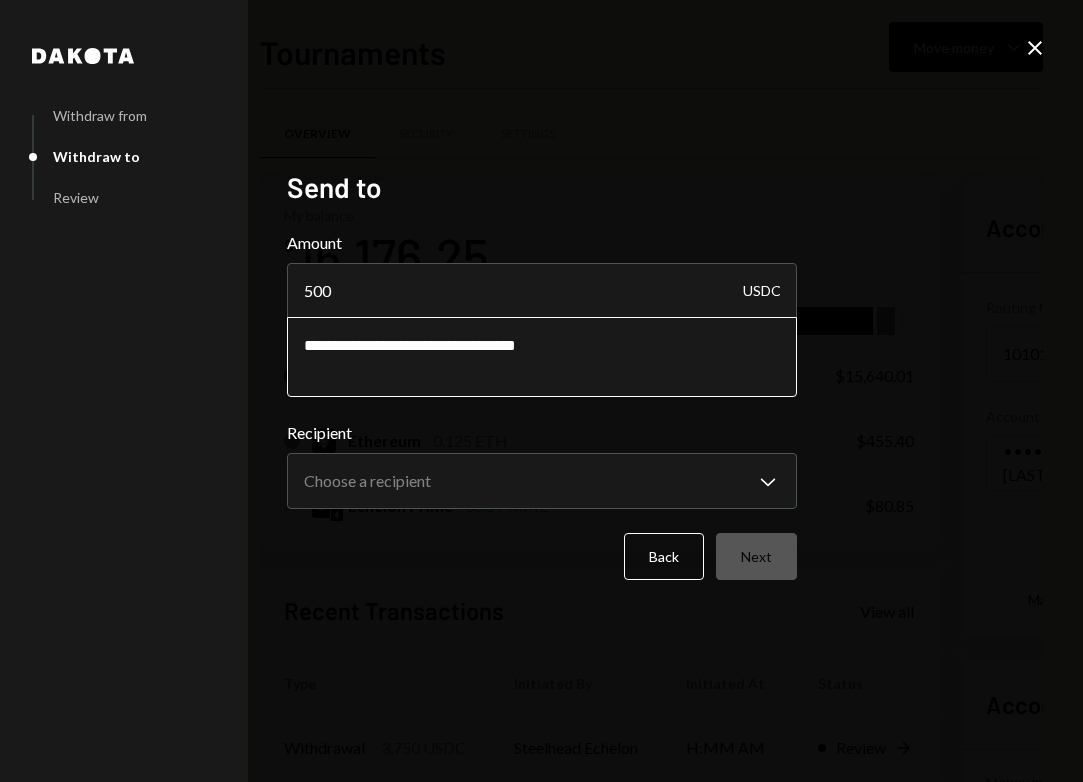 type on "**********" 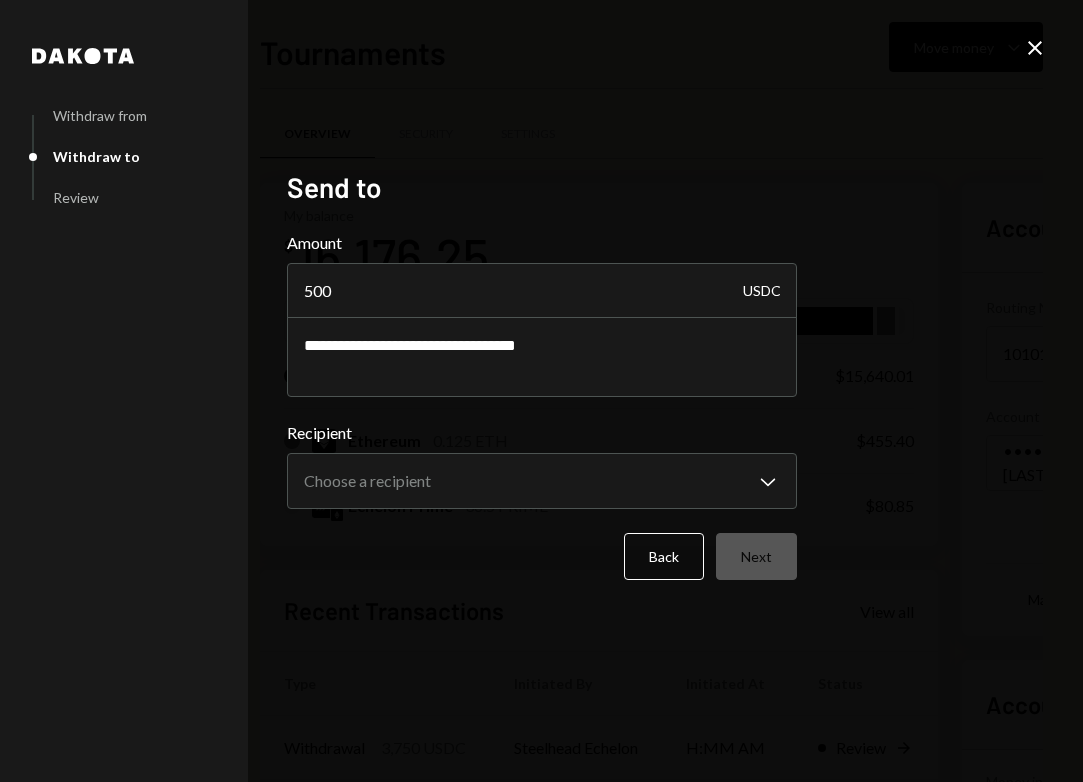 click on "Close" 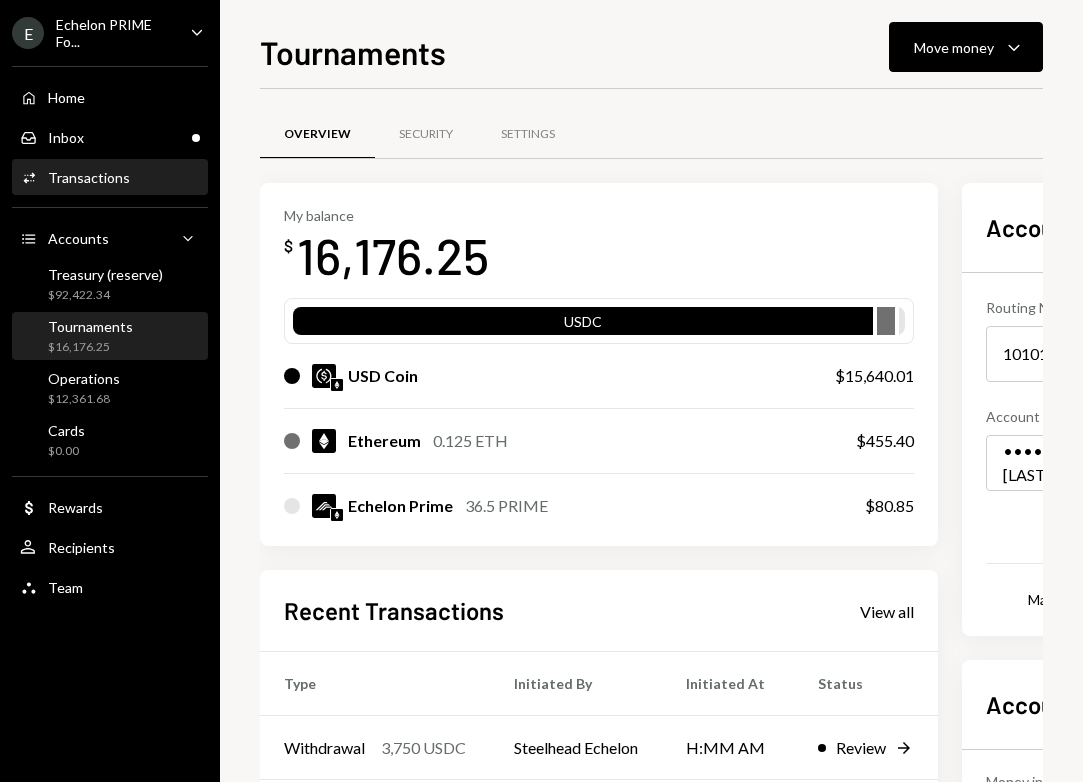 click on "Transactions" at bounding box center [89, 177] 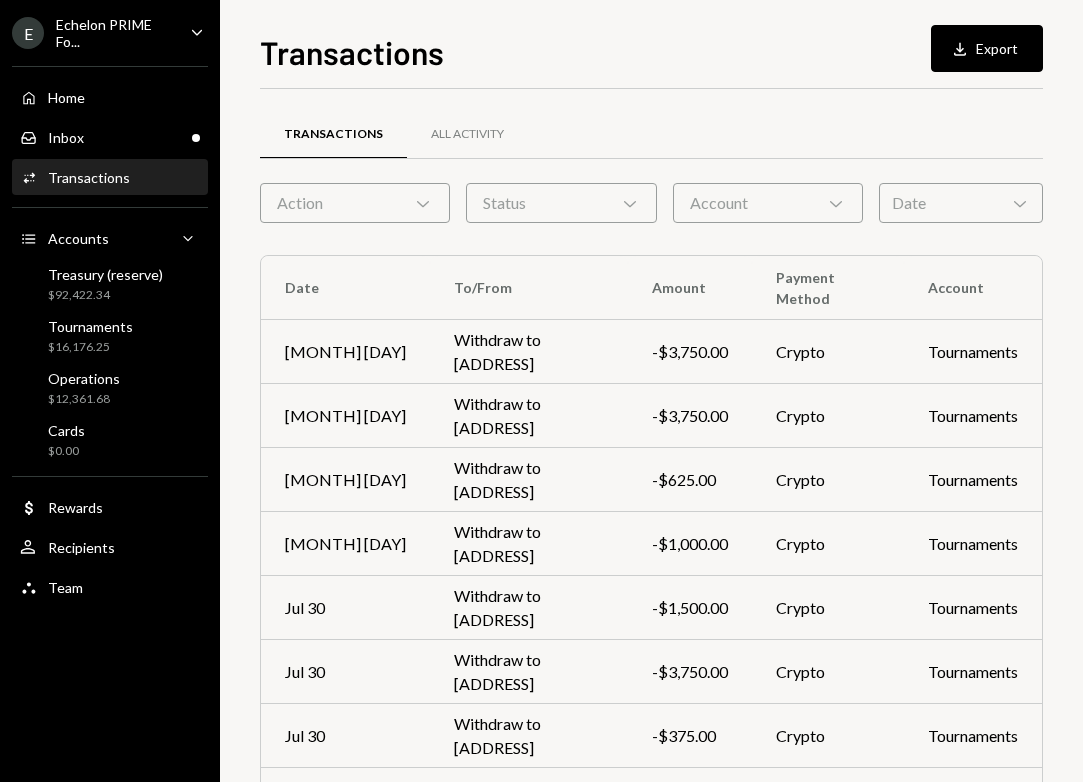 click on "Action Chevron Down" at bounding box center (355, 203) 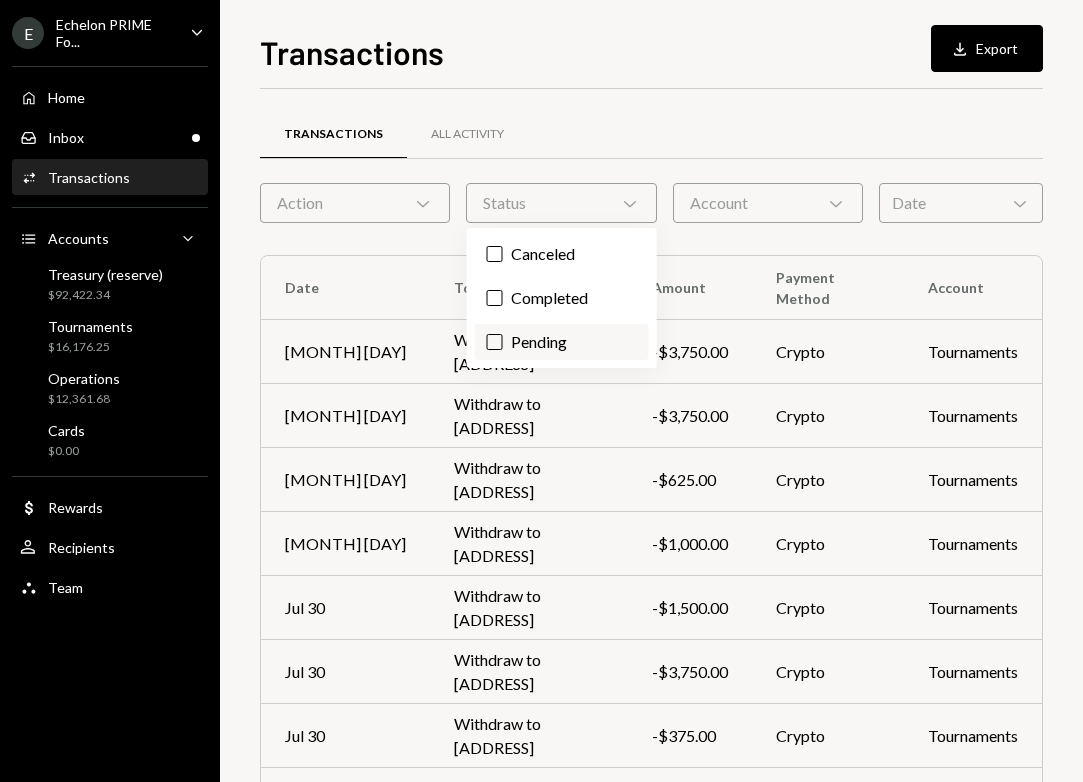 click on "Pending" at bounding box center [562, 342] 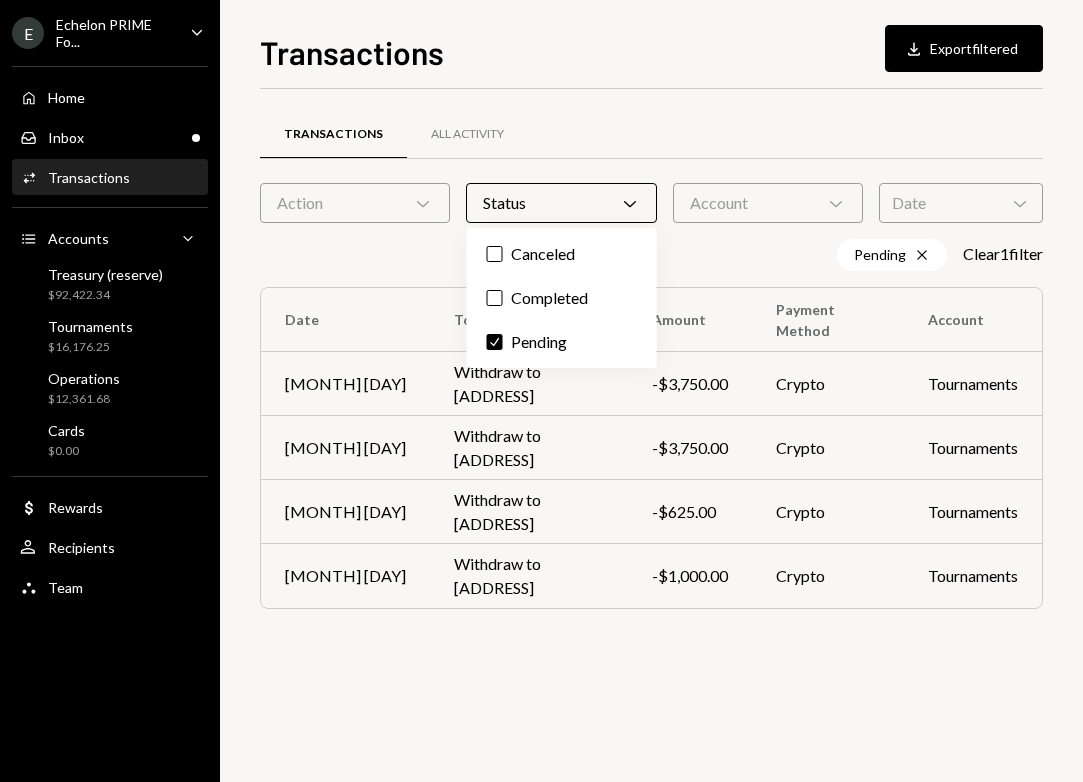 click on "Transactions All Activity" at bounding box center (651, 134) 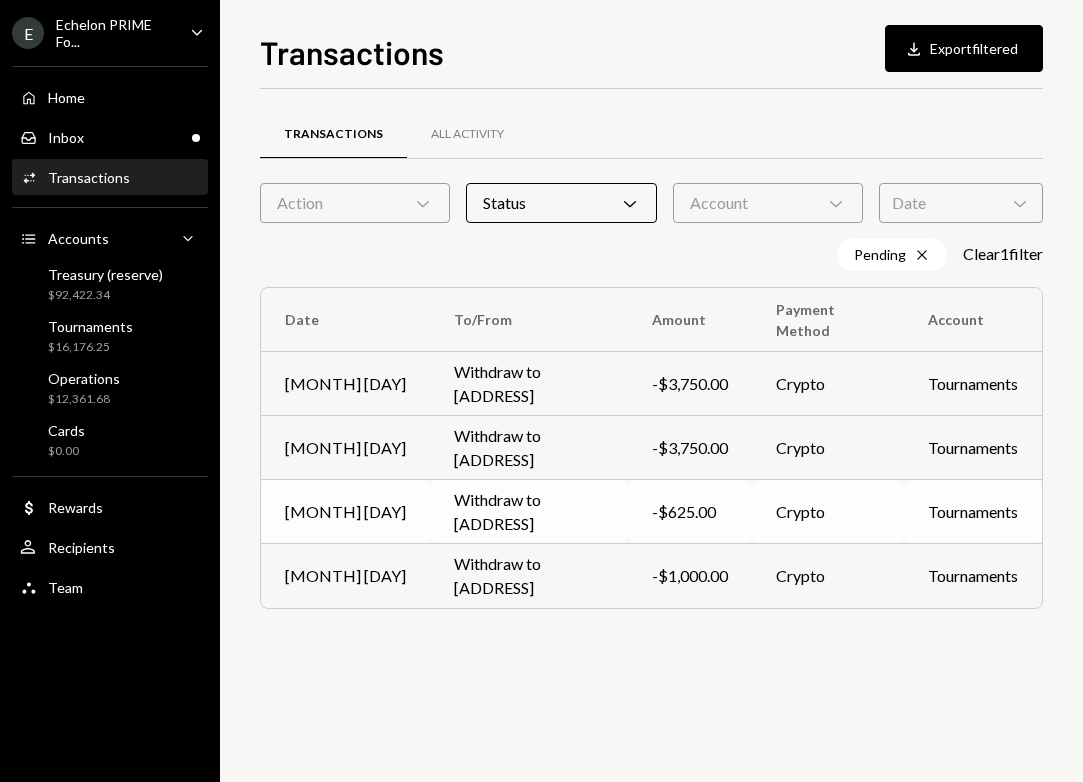 click on "Withdraw to [WALLET_ADDRESS]" at bounding box center (529, 512) 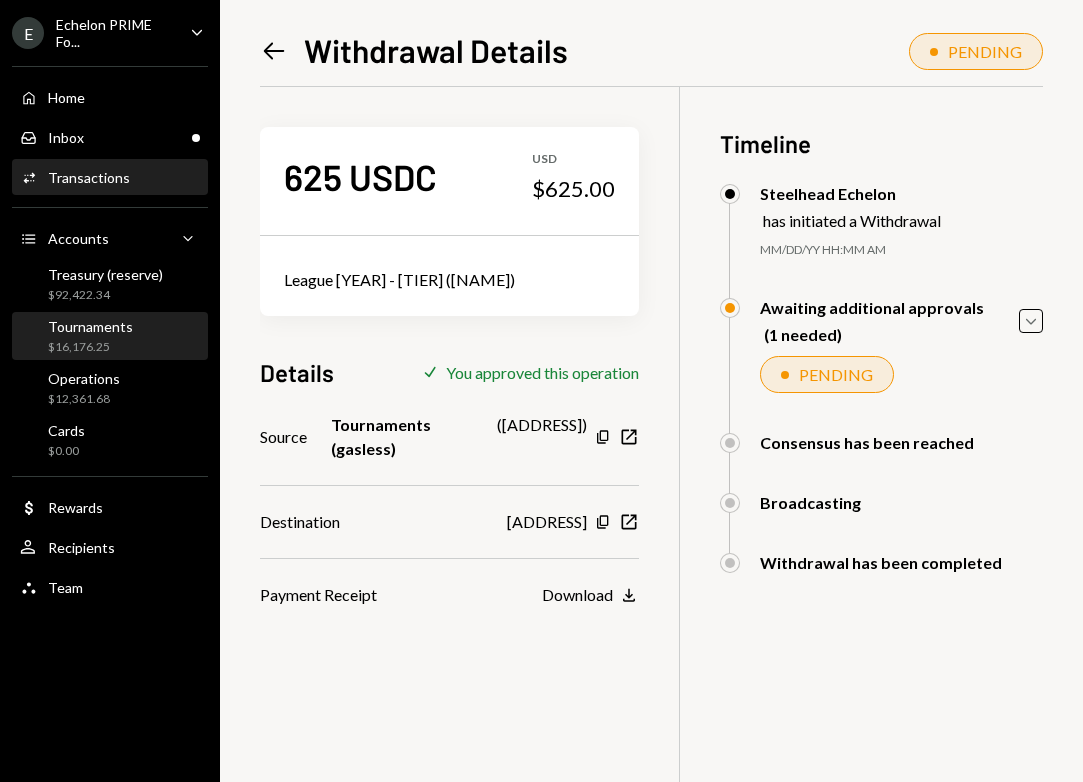 click on "Tournaments" at bounding box center [90, 326] 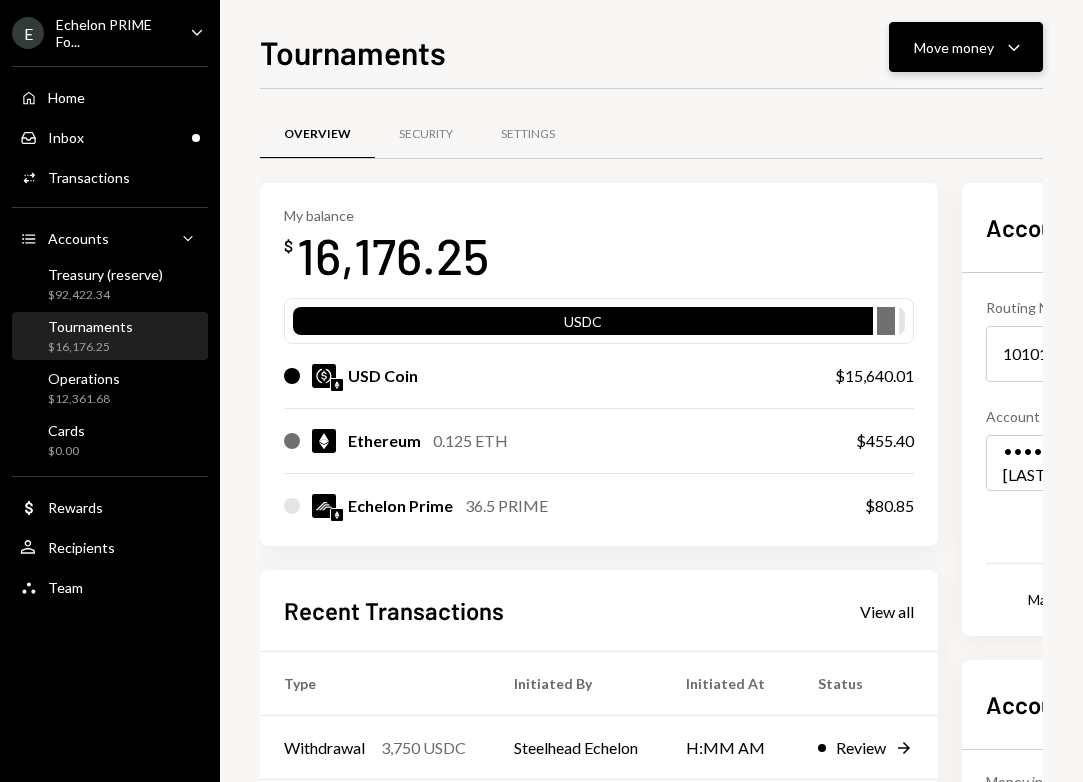click on "Move money Caret Down" at bounding box center [966, 47] 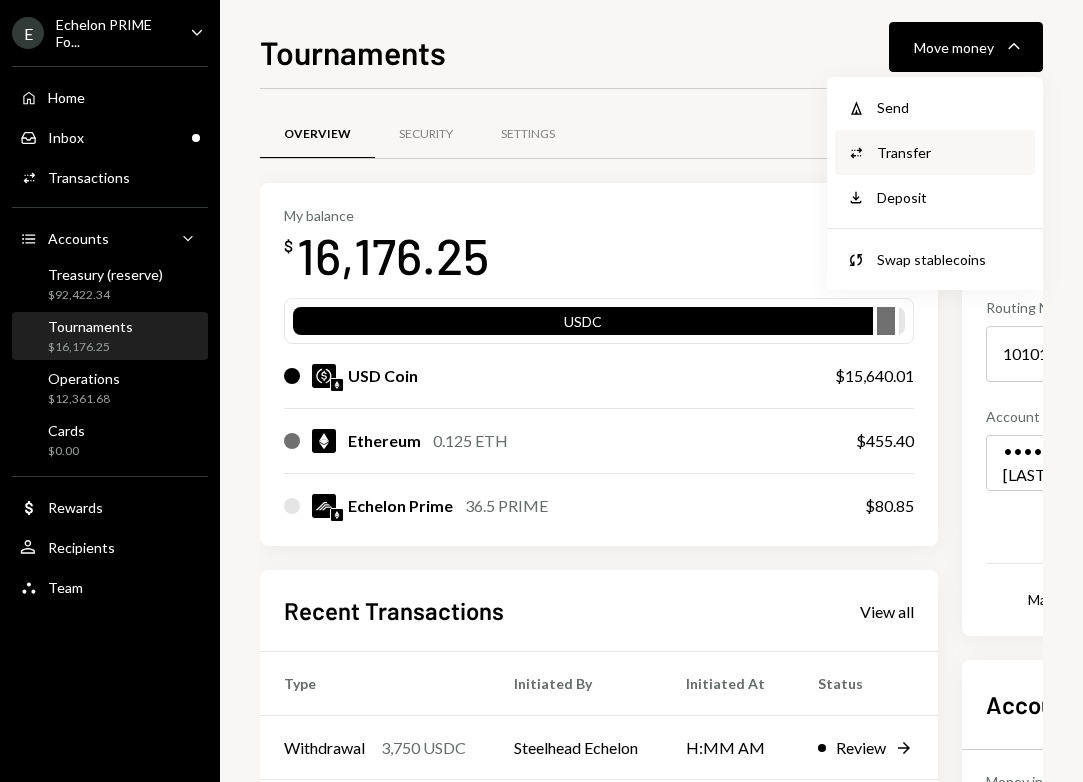 click on "Convert Transfer" at bounding box center [935, 152] 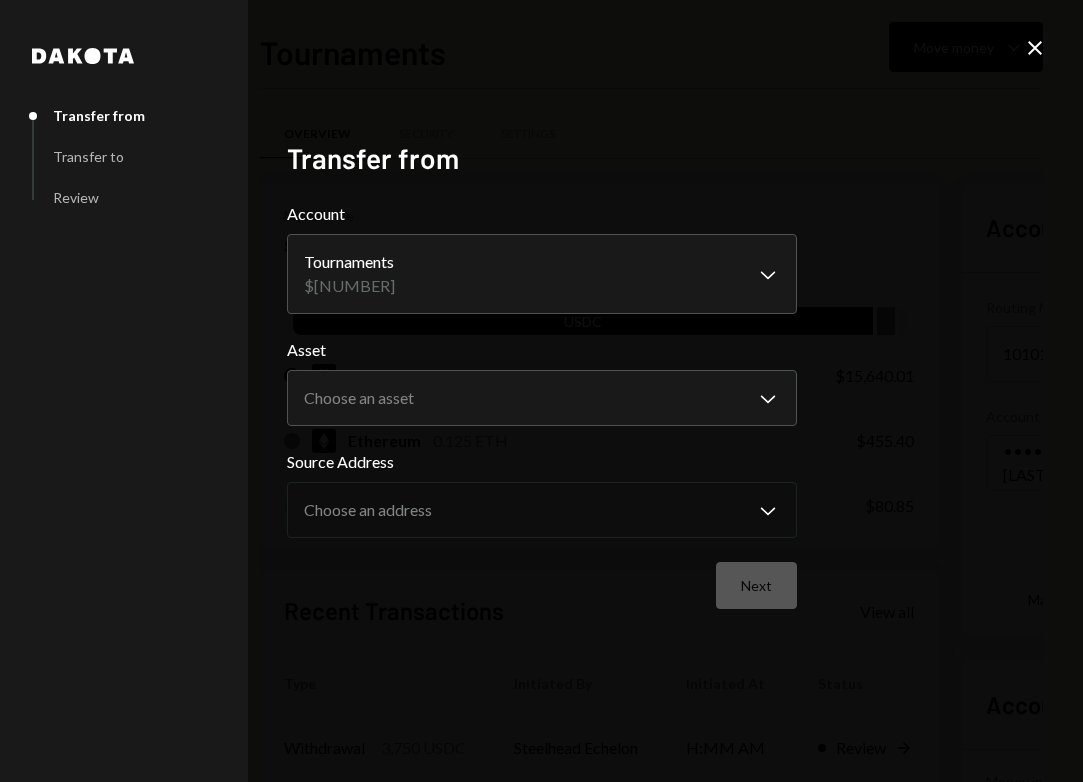 click on "Close" 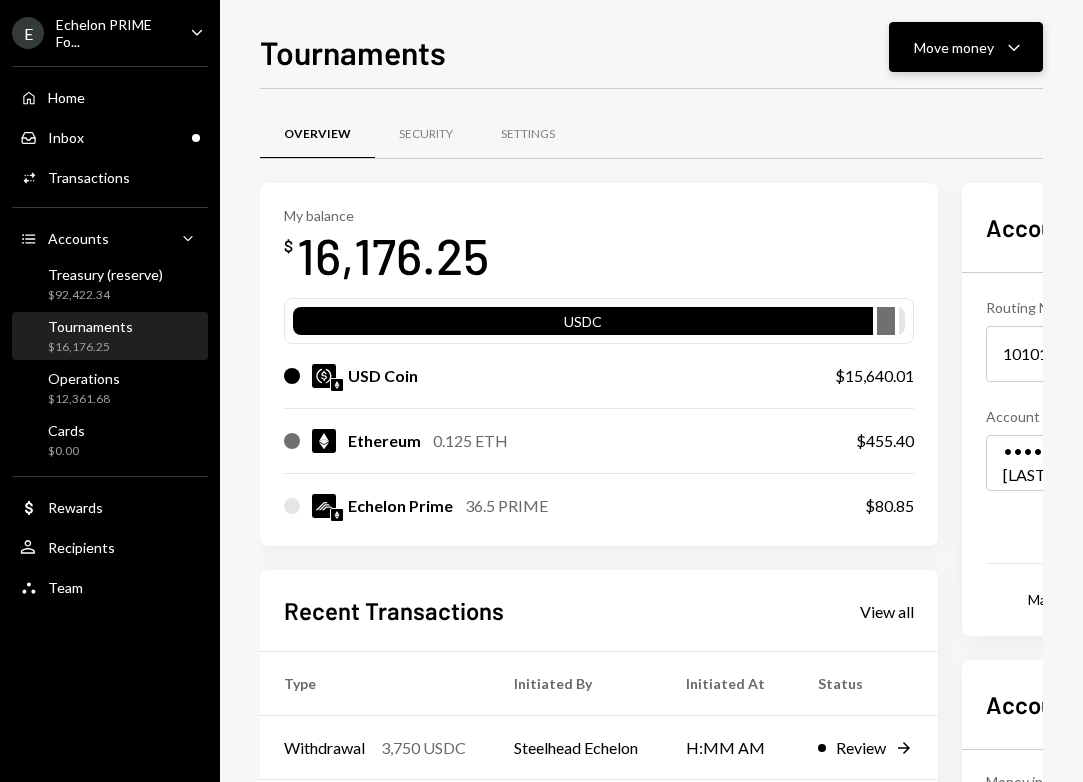 click on "Move money" at bounding box center (954, 47) 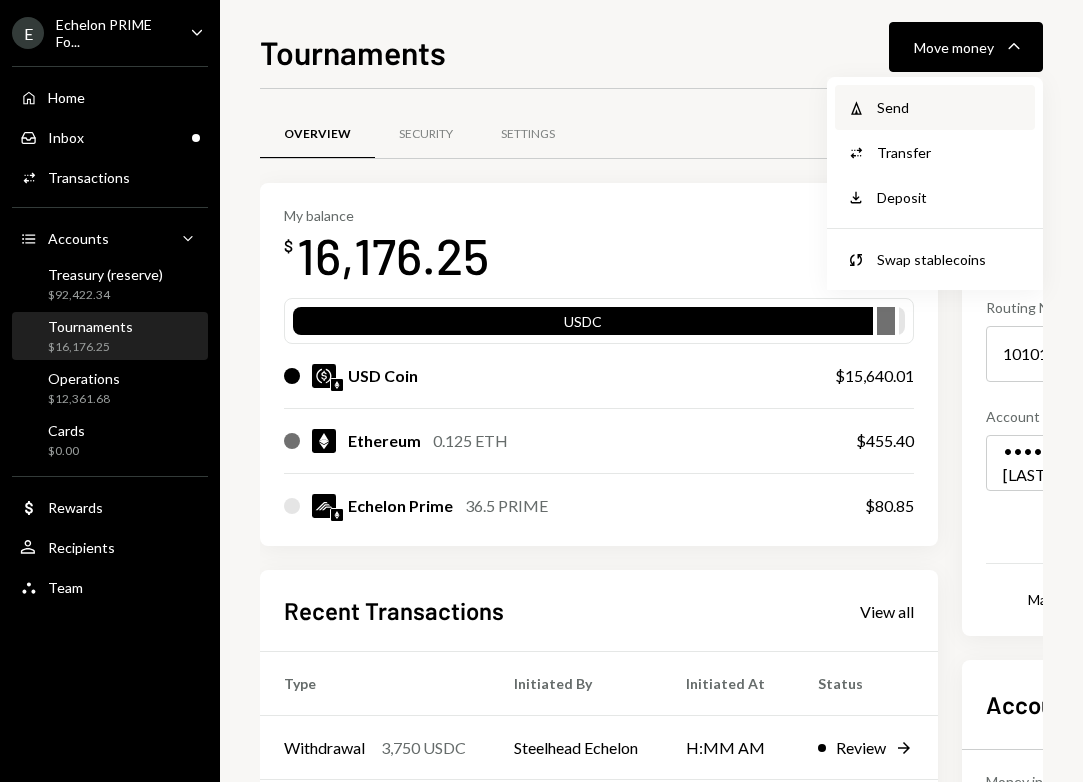 click on "Send" at bounding box center (950, 107) 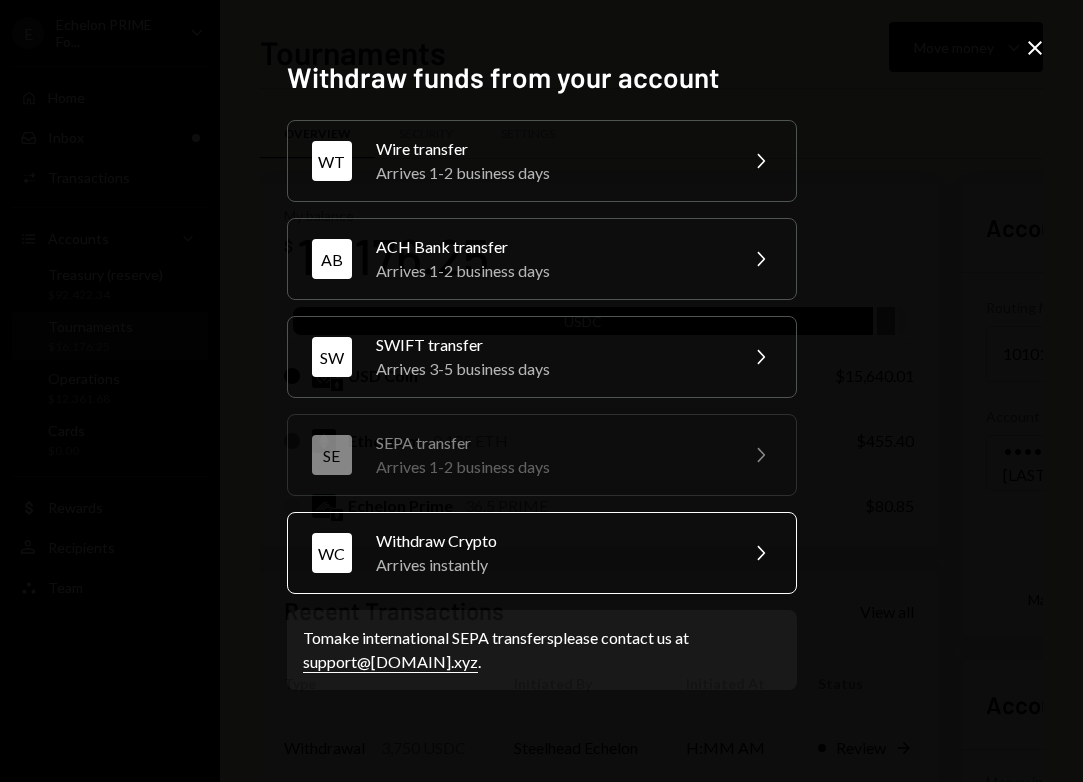 click on "WC Withdraw Crypto Arrives instantly Chevron Right" at bounding box center [542, 553] 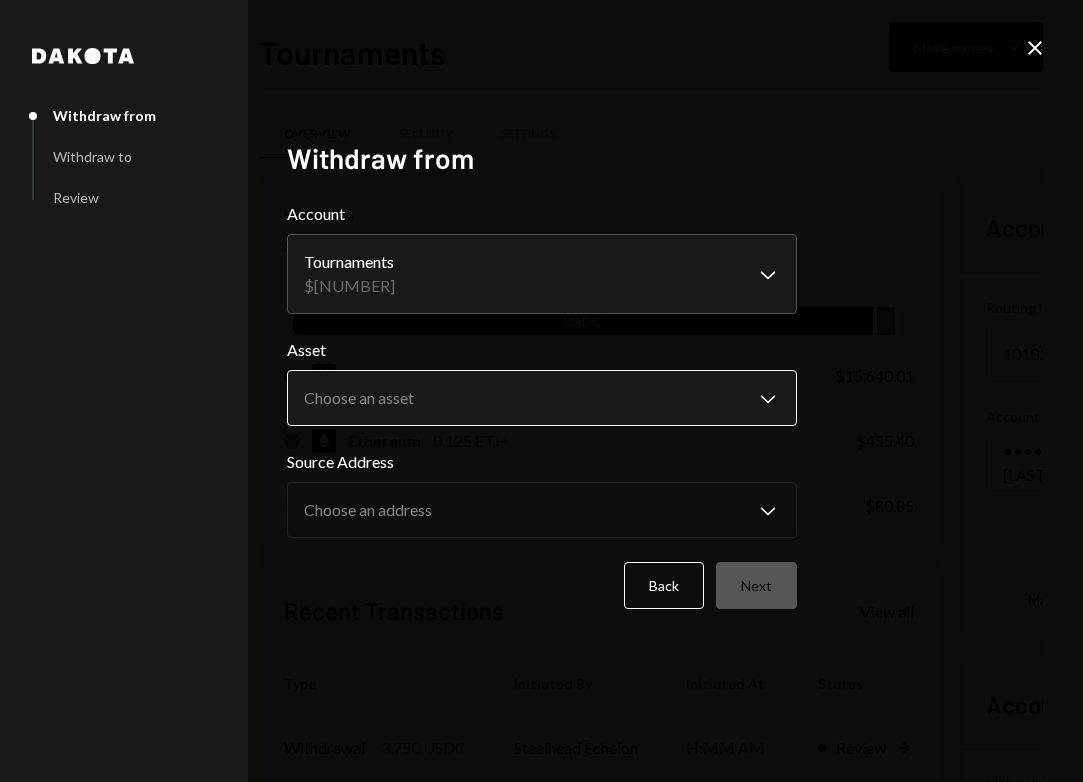 click on "E Echelon PRIME Fo... Caret Down Home Home Inbox Inbox Activities Transactions Accounts Accounts Caret Down Treasury (reserve) $92,422.34 Tournaments $16,176.25 Operations $12,361.68 Cards $0.00 Dollar Rewards User Recipients Team Team Tournaments Move money Caret Down Overview Security Settings My balance $ 16,176.25 USDC USD Coin $15,640.01 Ethereum 0.125  ETH $455.40 Echelon Prime 36.5  PRIME $80.85 Recent Transactions View all Type Initiated By Initiated At Status Withdrawal 3,750  USDC Steelhead Echelon 7:53 AM Review Right Arrow Withdrawal 3,750  USDC Steelhead Echelon 7:52 AM Review Right Arrow Withdrawal 625  USDC Steelhead Echelon 7:51 AM Review Right Arrow Withdrawal 1,000  USDC Steelhead Echelon 7:50 AM Review Right Arrow Withdrawal 1,500  USDC Steelhead Echelon 07/30/2025 Completed Account Details Routing Number 101019644 Copy Account Number • • • • • • • •  1801 Show Copy View more details Right Arrow Make international deposit Right Arrow Account Information Up Right Arrow $0.00" at bounding box center [541, 391] 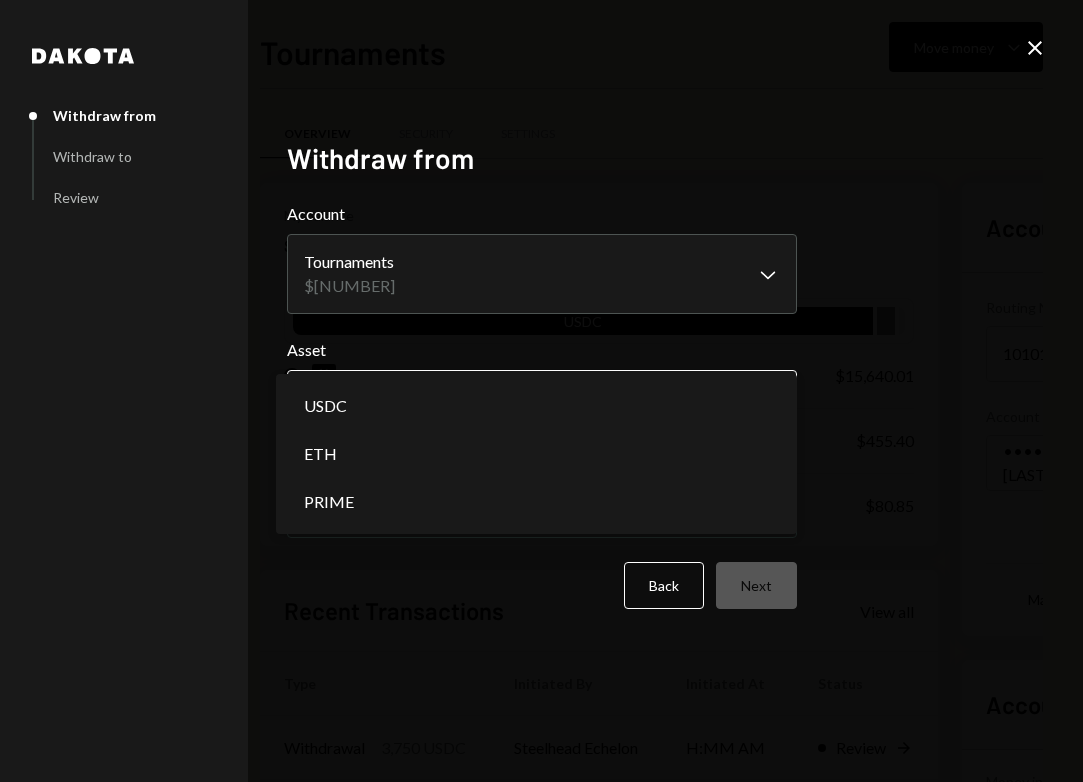 select on "****" 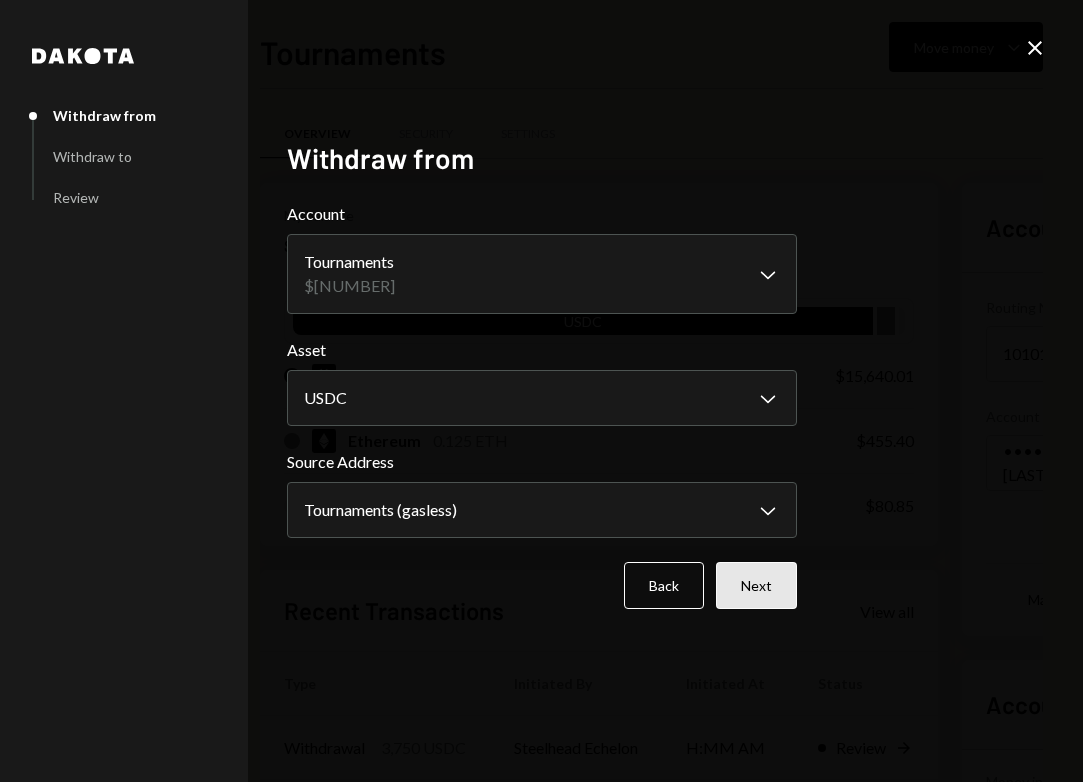 click on "Next" at bounding box center (756, 585) 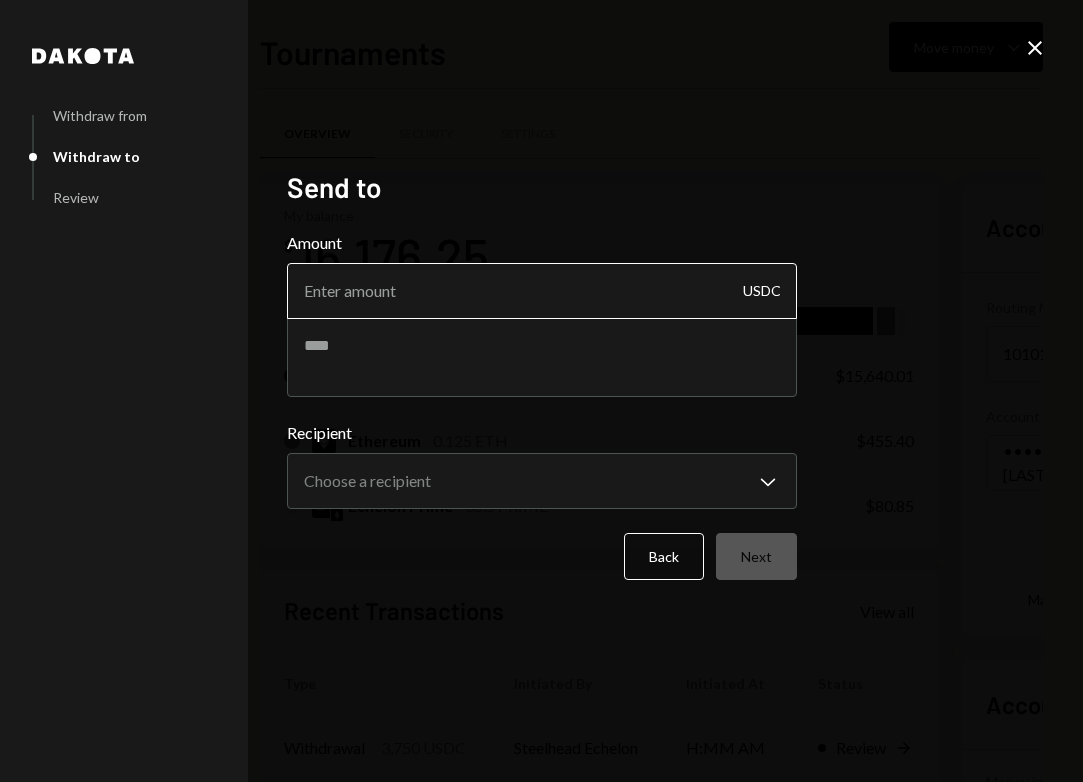 click on "Amount" at bounding box center [542, 291] 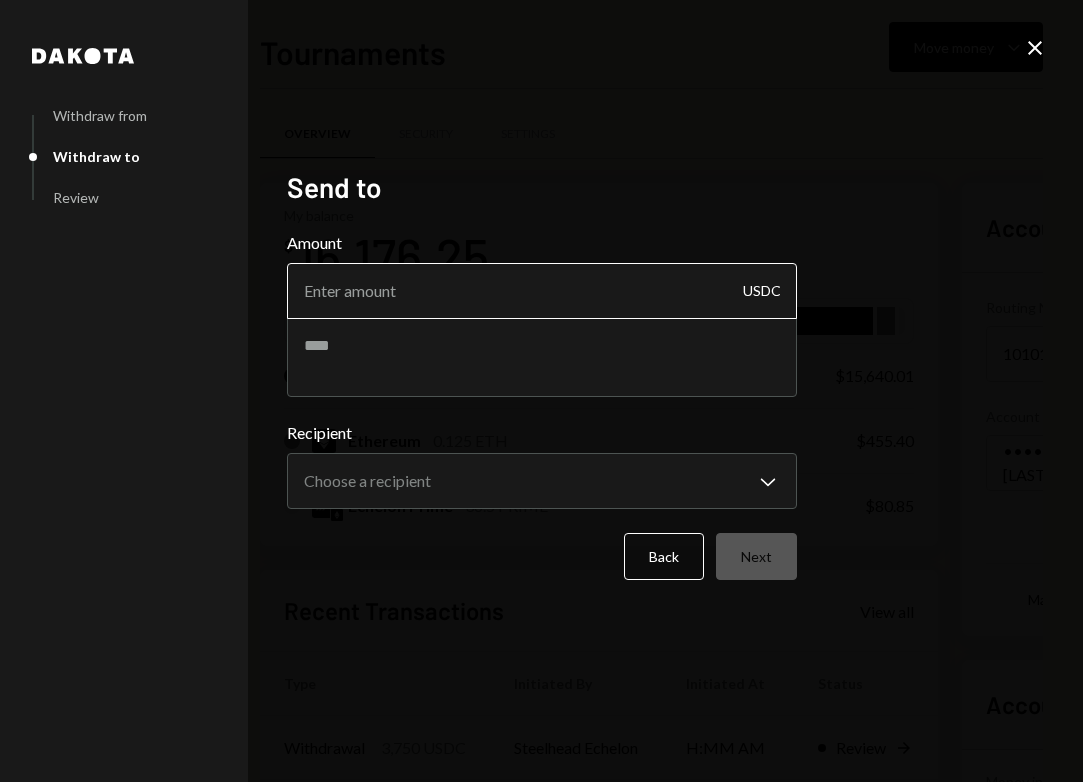 type on "625" 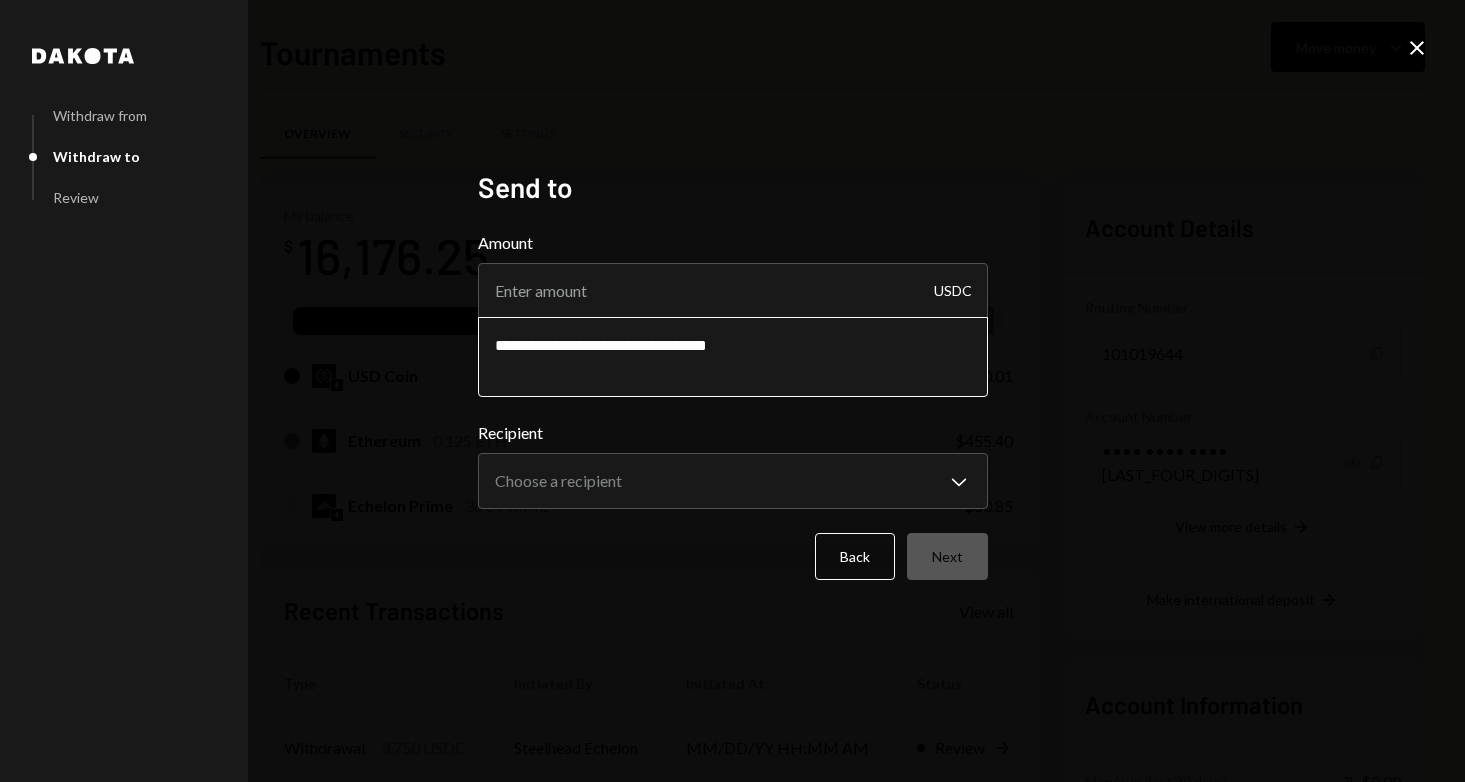 type on "**********" 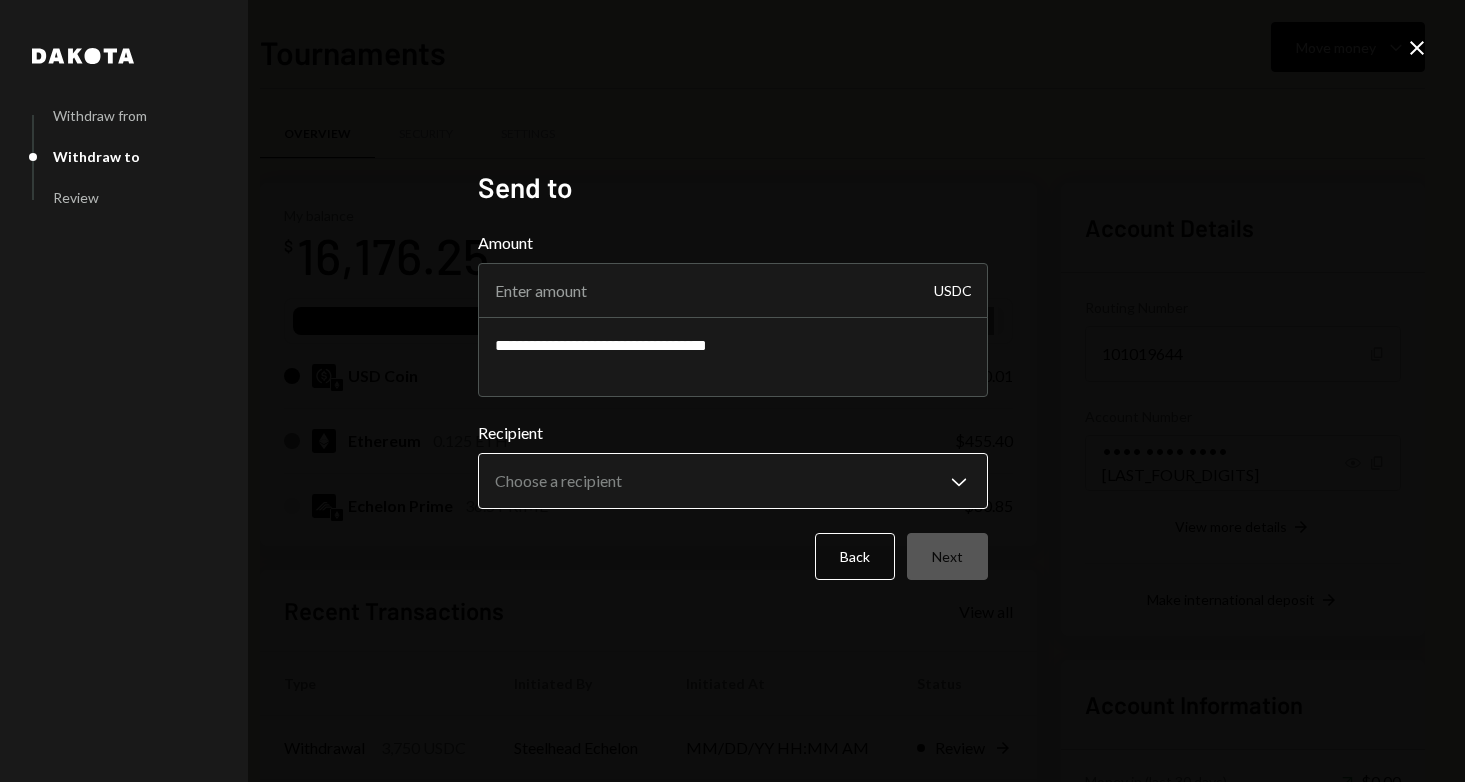 click on "E Echelon PRIME Fo... Caret Down Home Home Inbox Inbox Activities Transactions Accounts Accounts Caret Down Treasury (reserve) $92,422.34 Tournaments $16,176.25 Operations $12,361.68 Cards $0.00 Dollar Rewards User Recipients Team Team Tournaments Move money Caret Down Overview Security Settings My balance $ 16,176.25 USDC USD Coin $15,640.01 Ethereum 0.125  ETH $455.40 Echelon Prime 36.5  PRIME $80.85 Recent Transactions View all Type Initiated By Initiated At Status Withdrawal 3,750  USDC Steelhead Echelon 08/06/25 7:53 AM Review Right Arrow Withdrawal 3,750  USDC Steelhead Echelon 08/06/25 7:52 AM Review Right Arrow Withdrawal 625  USDC Steelhead Echelon 08/06/25 7:51 AM Review Right Arrow Withdrawal 1,000  USDC Steelhead Echelon 08/06/25 7:50 AM Review Right Arrow Withdrawal 1,500  USDC Steelhead Echelon 07/30/25 4:41 PM Completed Account Details Routing Number 101019644 Copy Account Number • • • • • • • •  1801 Show Copy View more details Right Arrow Make international deposit Right Arrow" at bounding box center [732, 391] 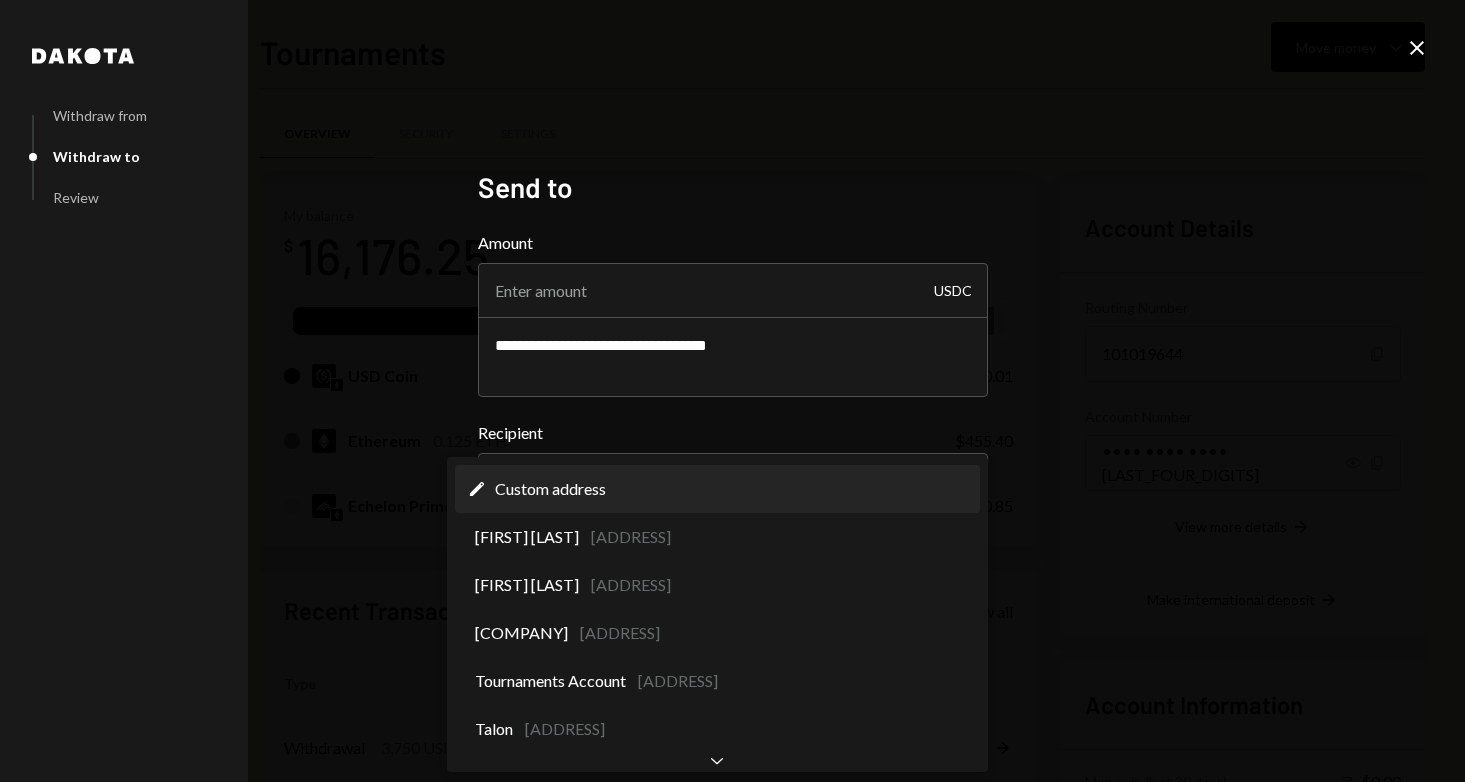 select on "**********" 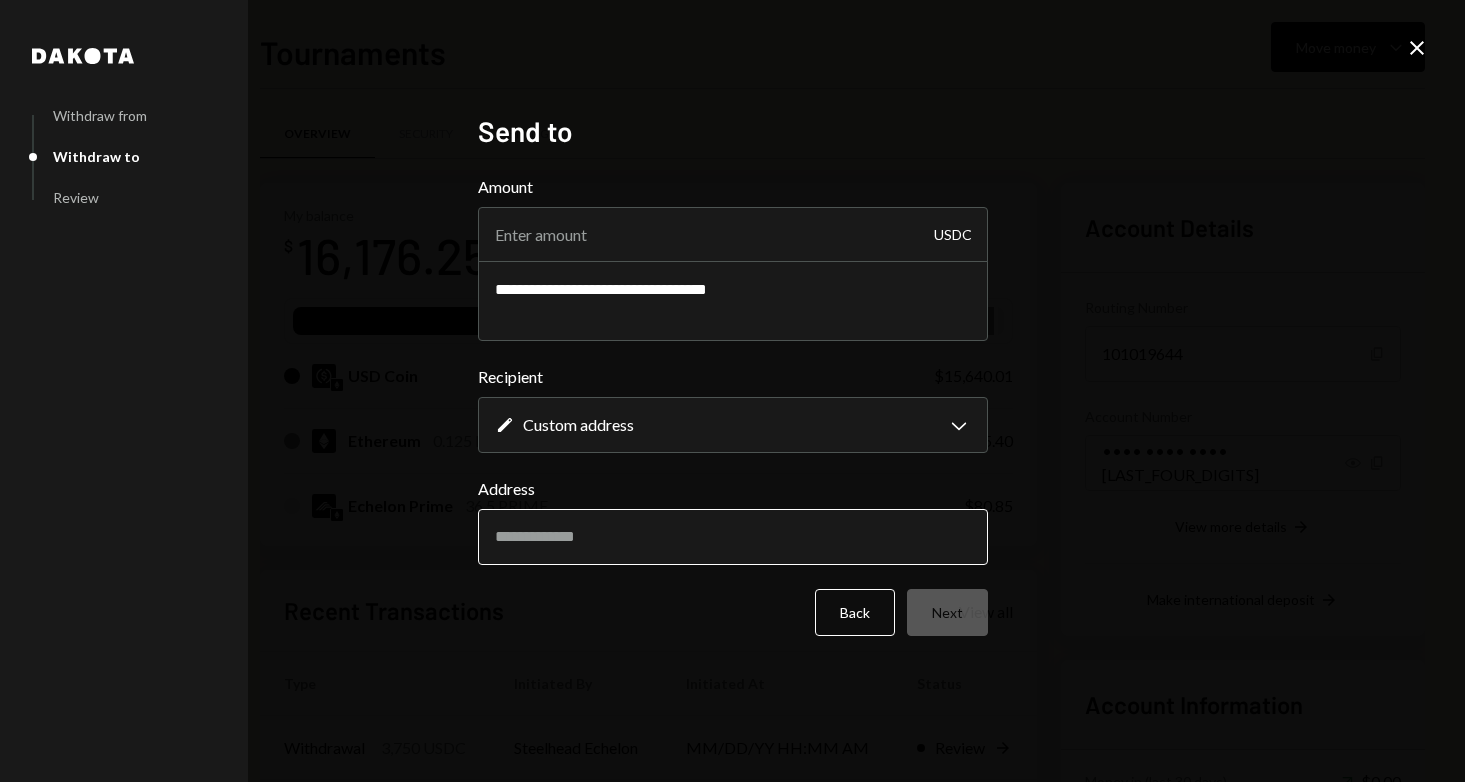 click on "Address" at bounding box center [733, 537] 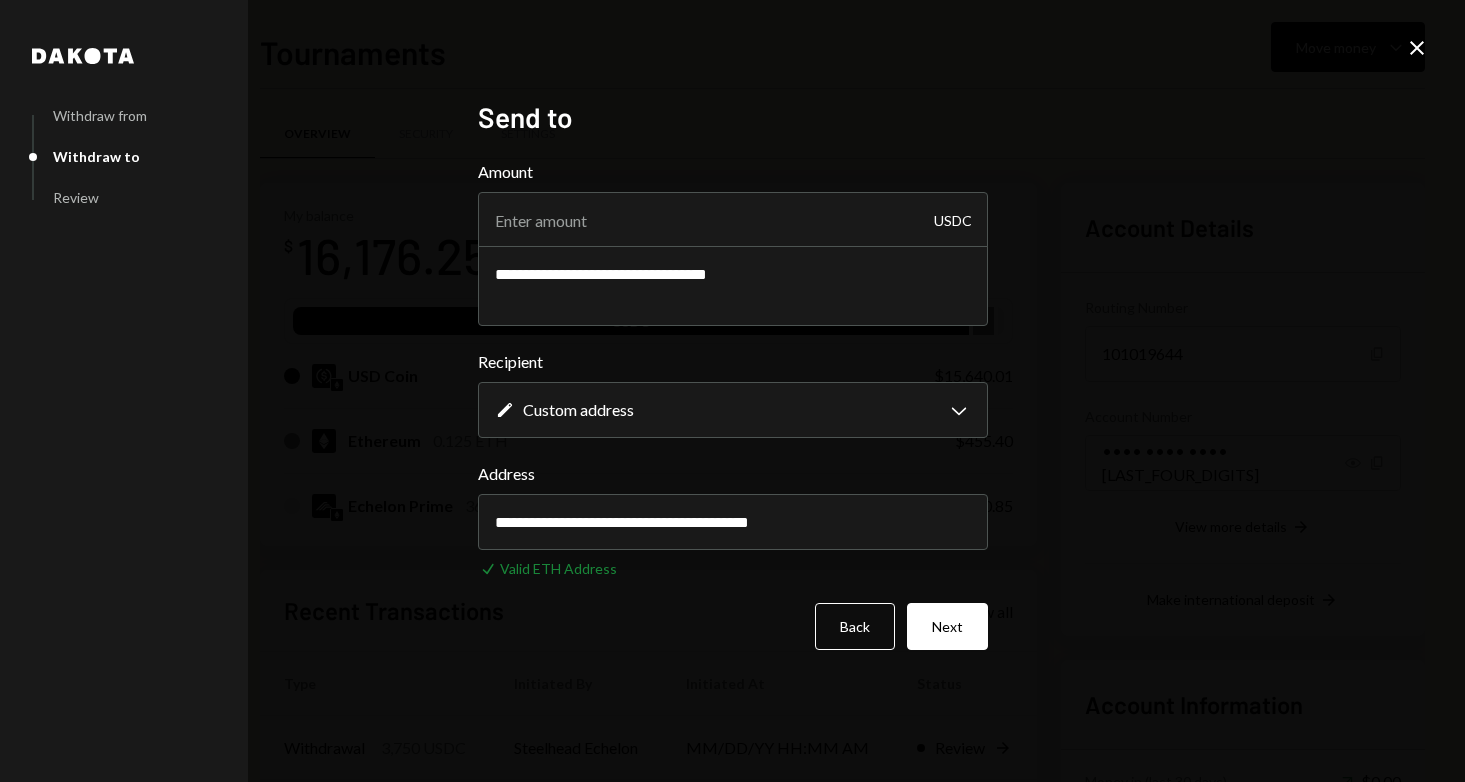 type on "**********" 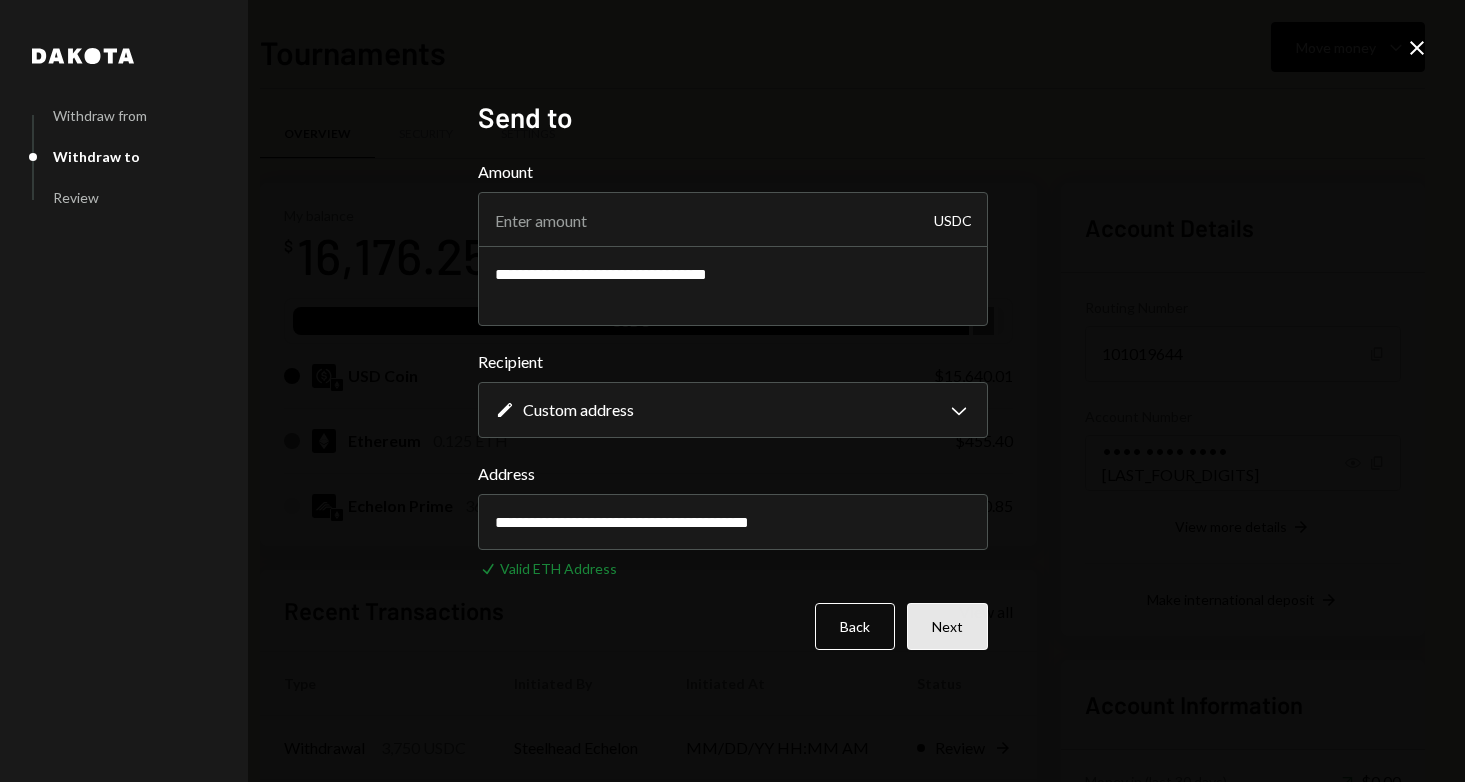 click on "Next" at bounding box center [947, 626] 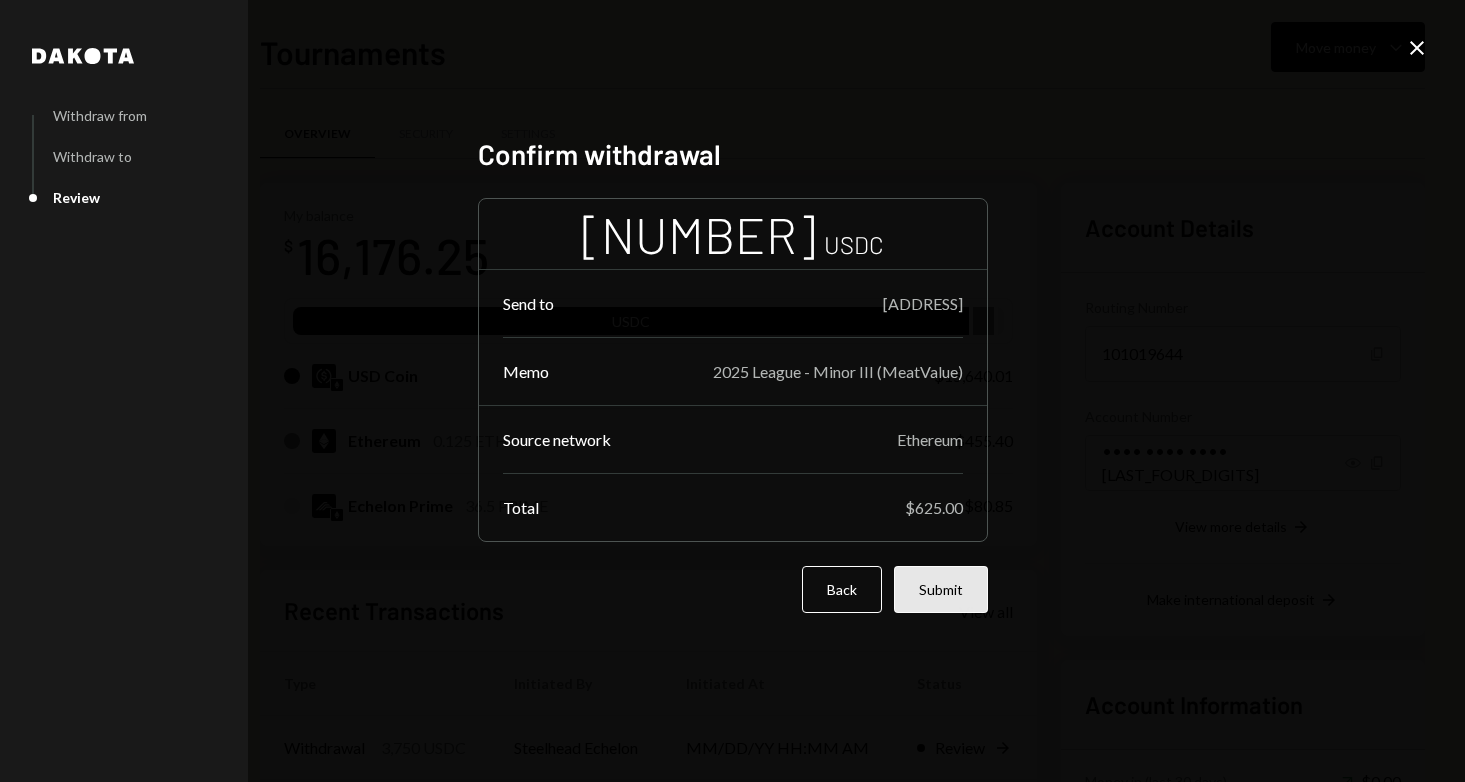 click on "Submit" at bounding box center (941, 589) 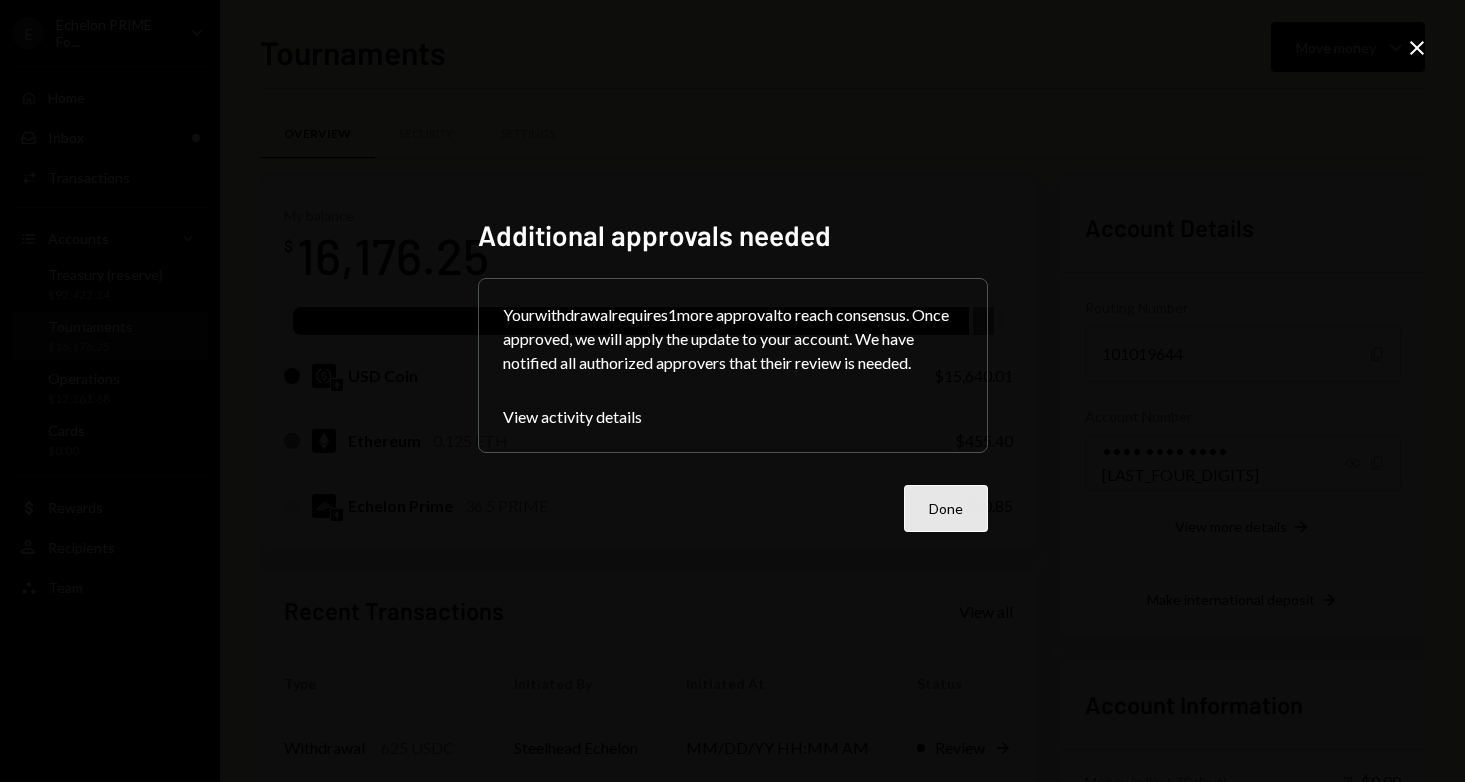click on "Done" at bounding box center (946, 508) 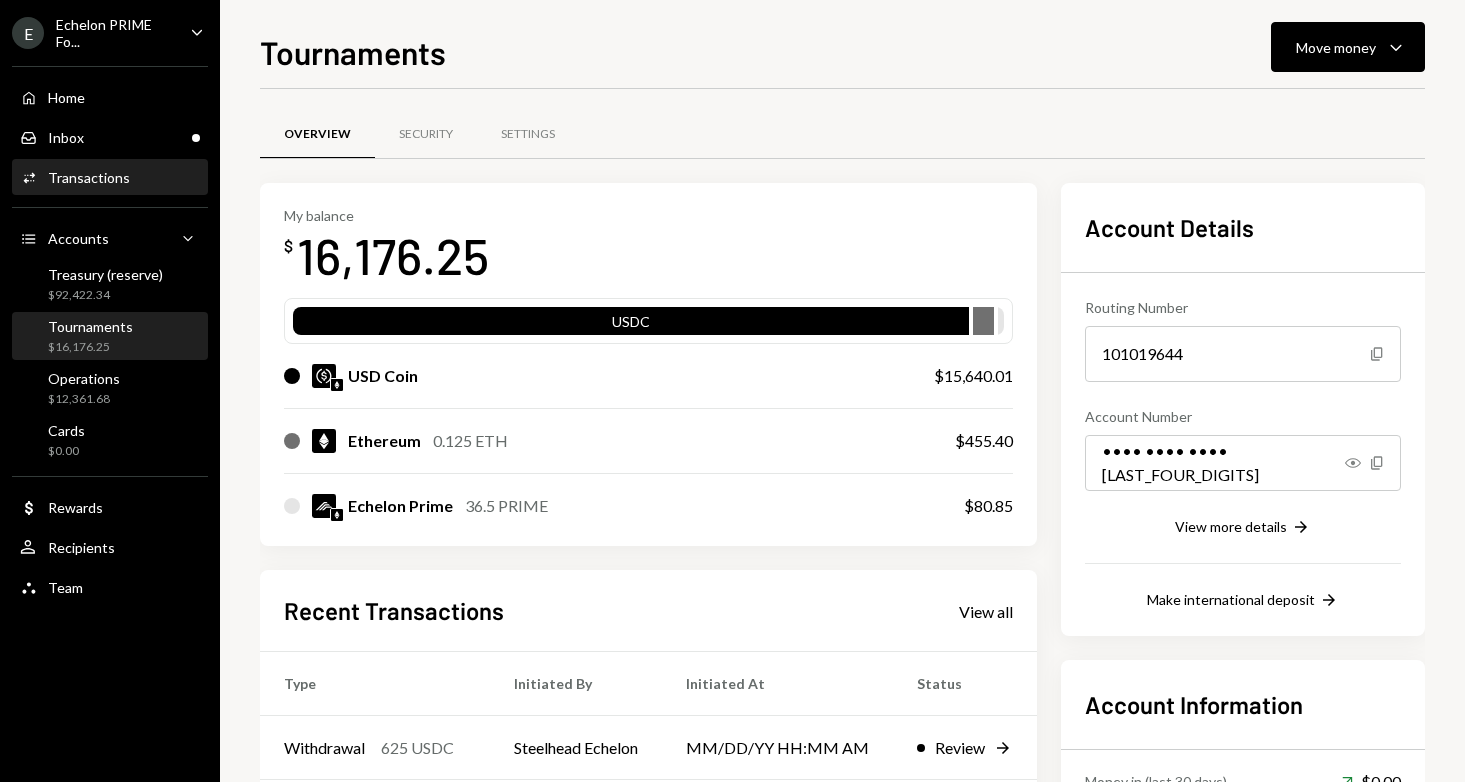 click on "Activities Transactions" at bounding box center (110, 178) 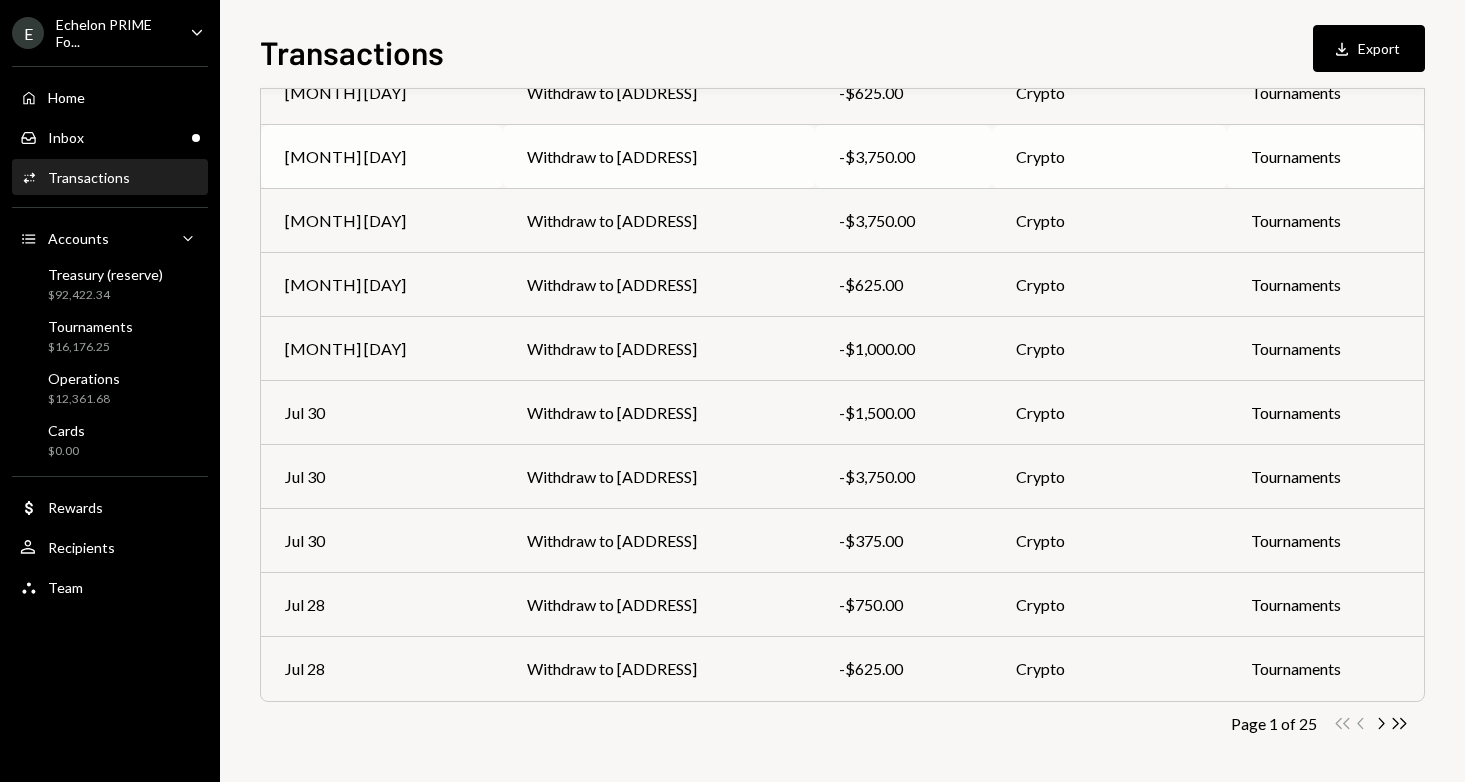 scroll, scrollTop: 262, scrollLeft: 0, axis: vertical 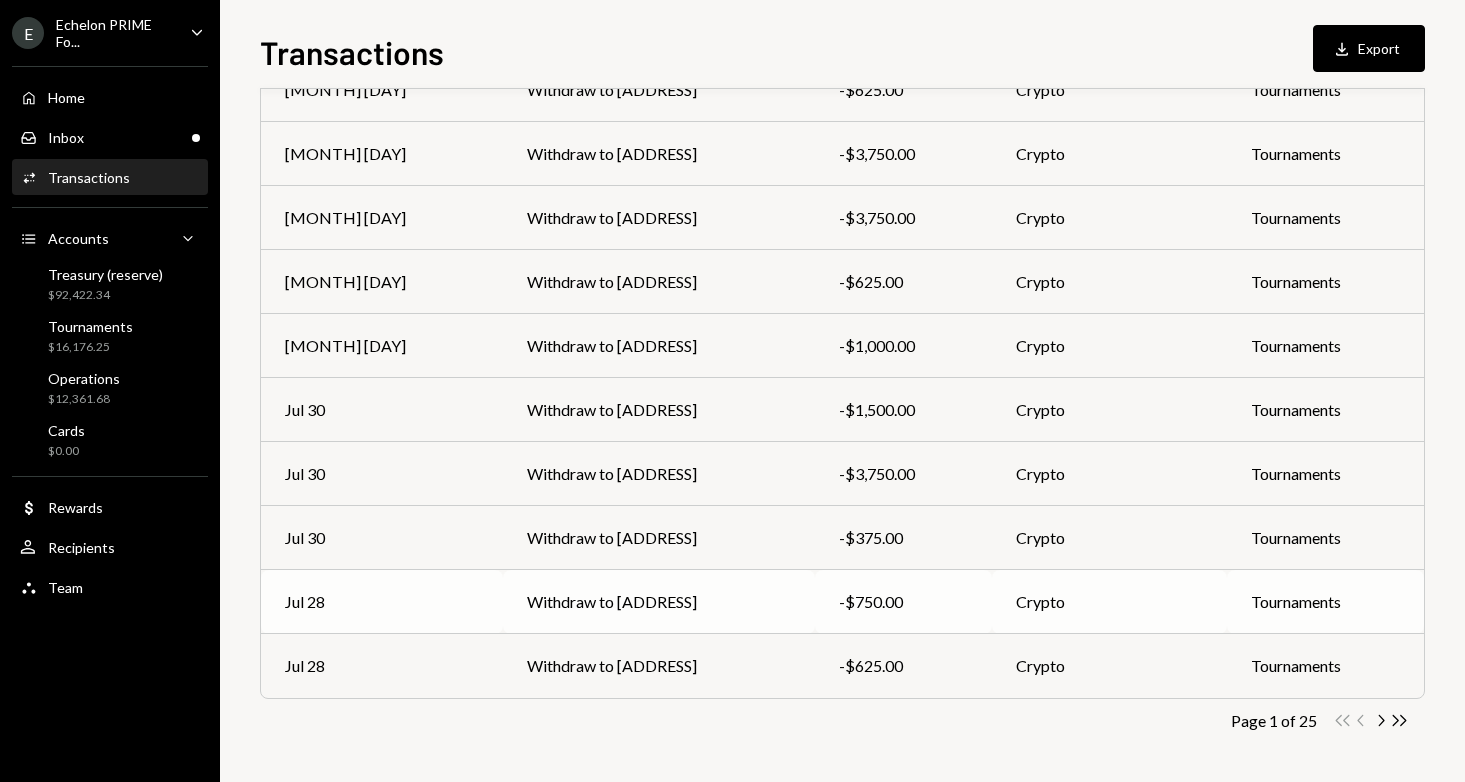 click on "Withdraw to [WALLET_ADDRESS]" at bounding box center (659, 602) 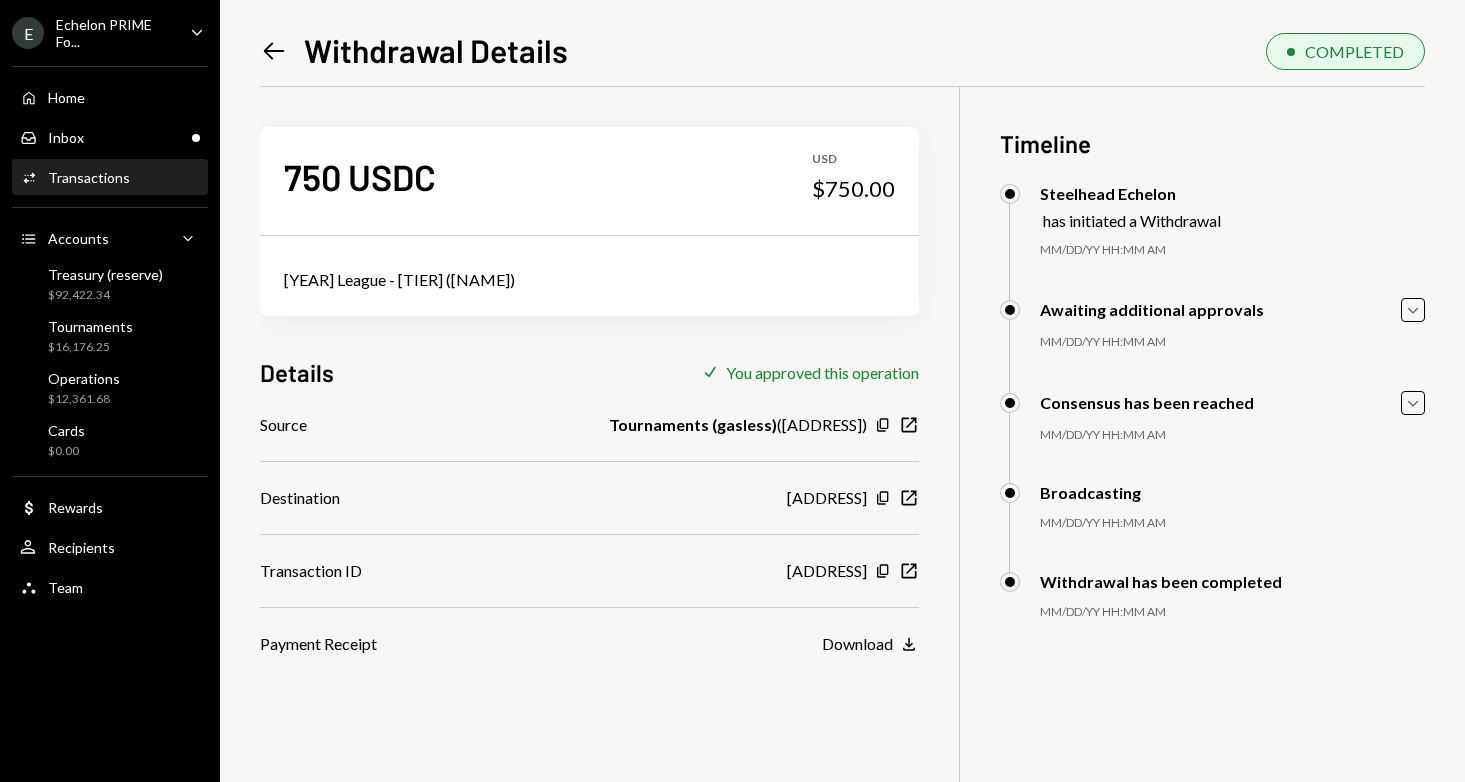 click on "Left Arrow" 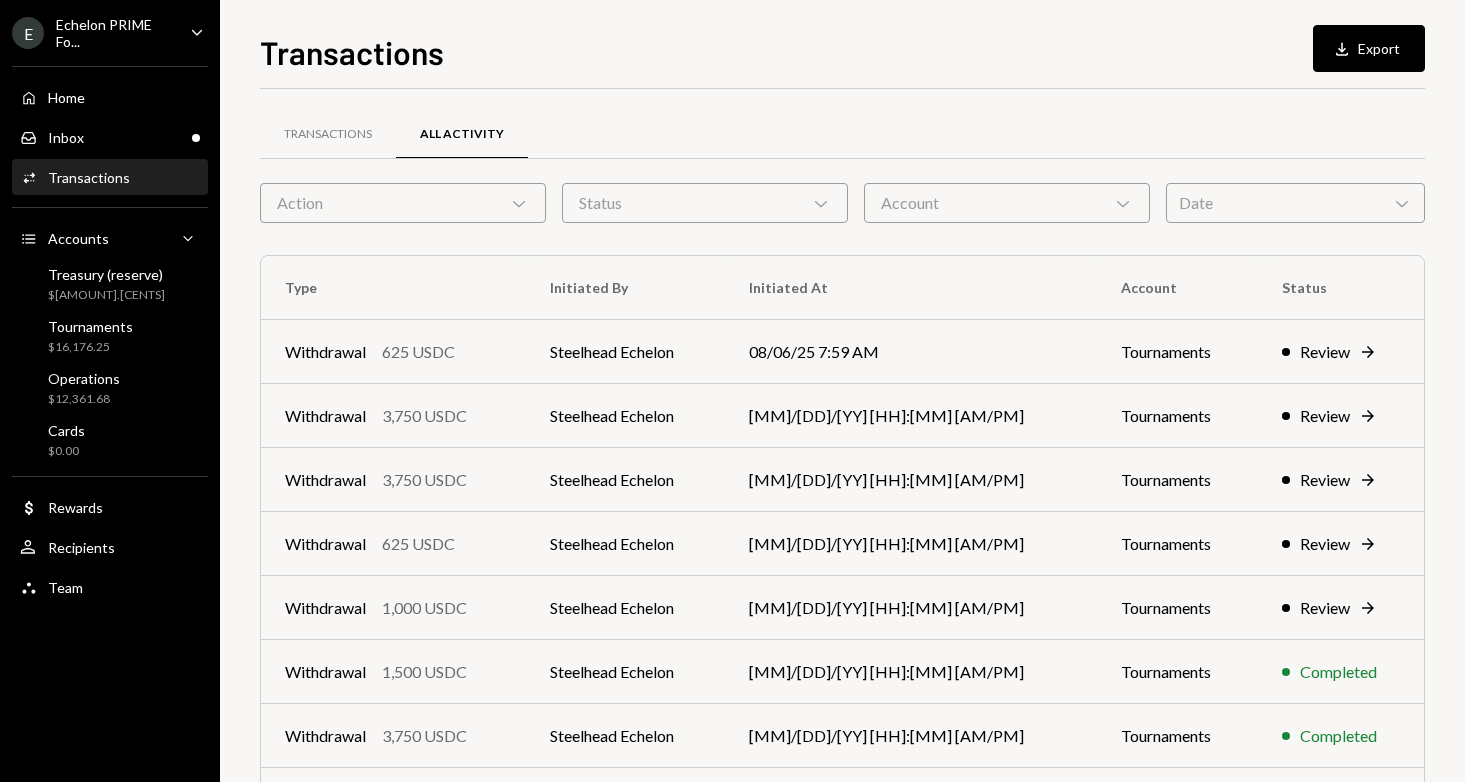scroll, scrollTop: 0, scrollLeft: 0, axis: both 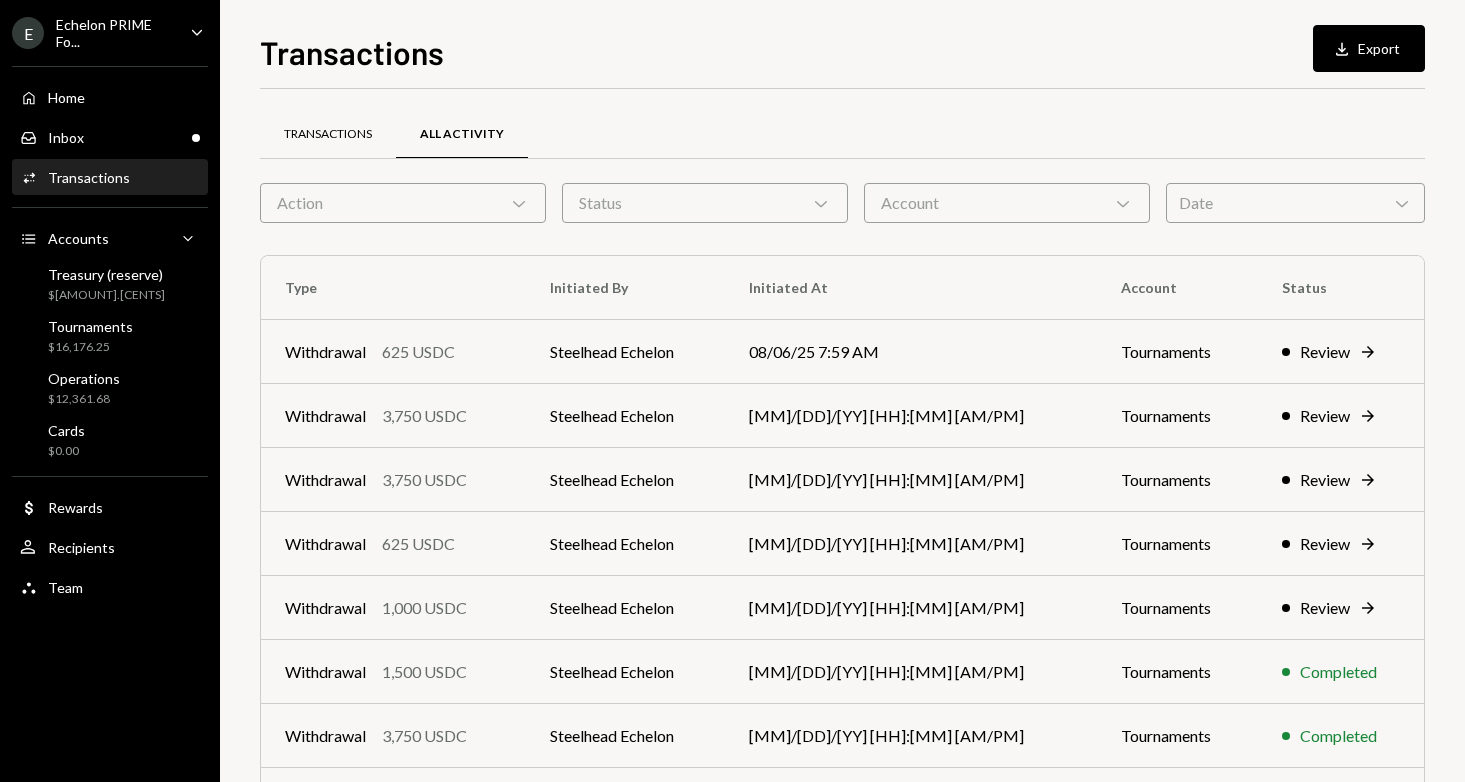 click on "Transactions" at bounding box center (328, 134) 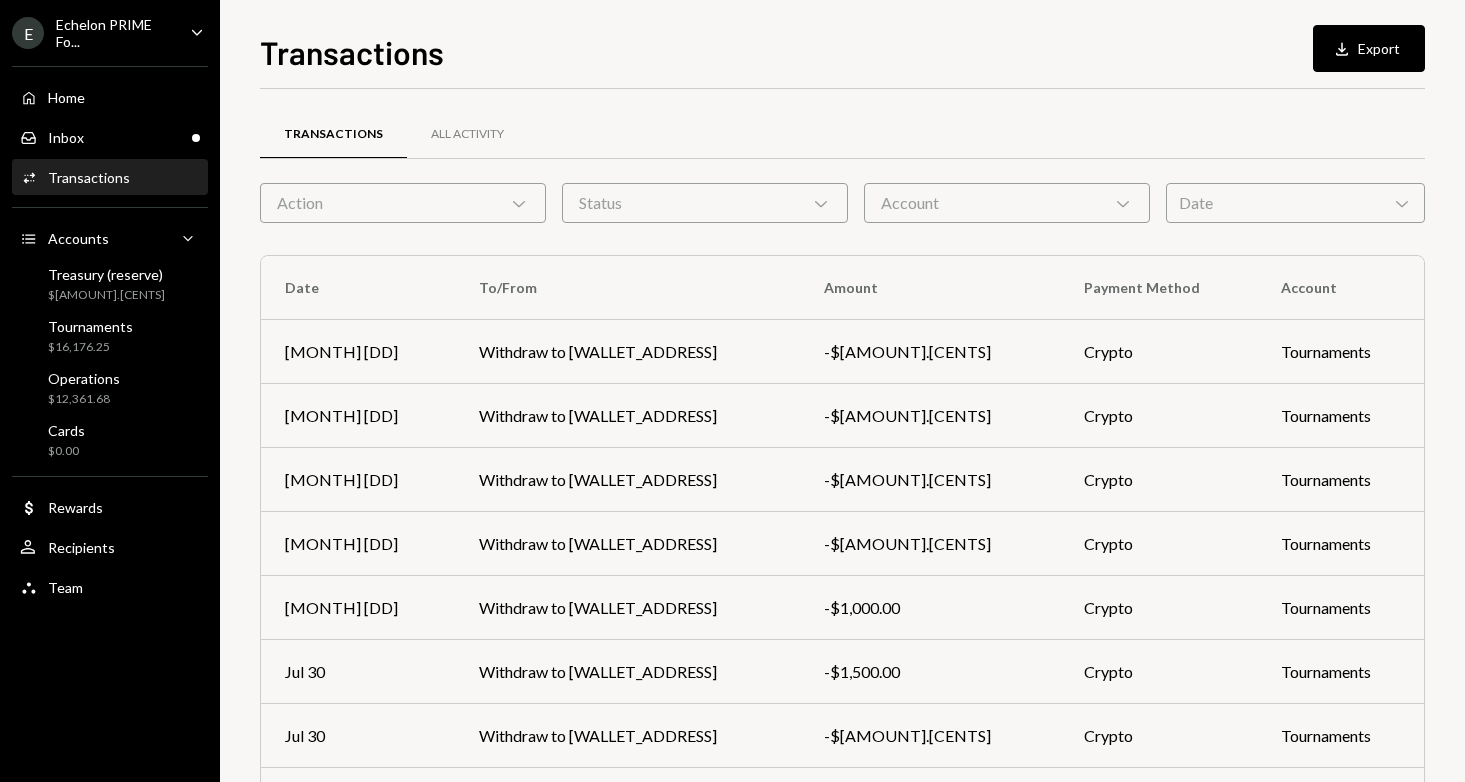 click on "Action Chevron Down" at bounding box center (403, 203) 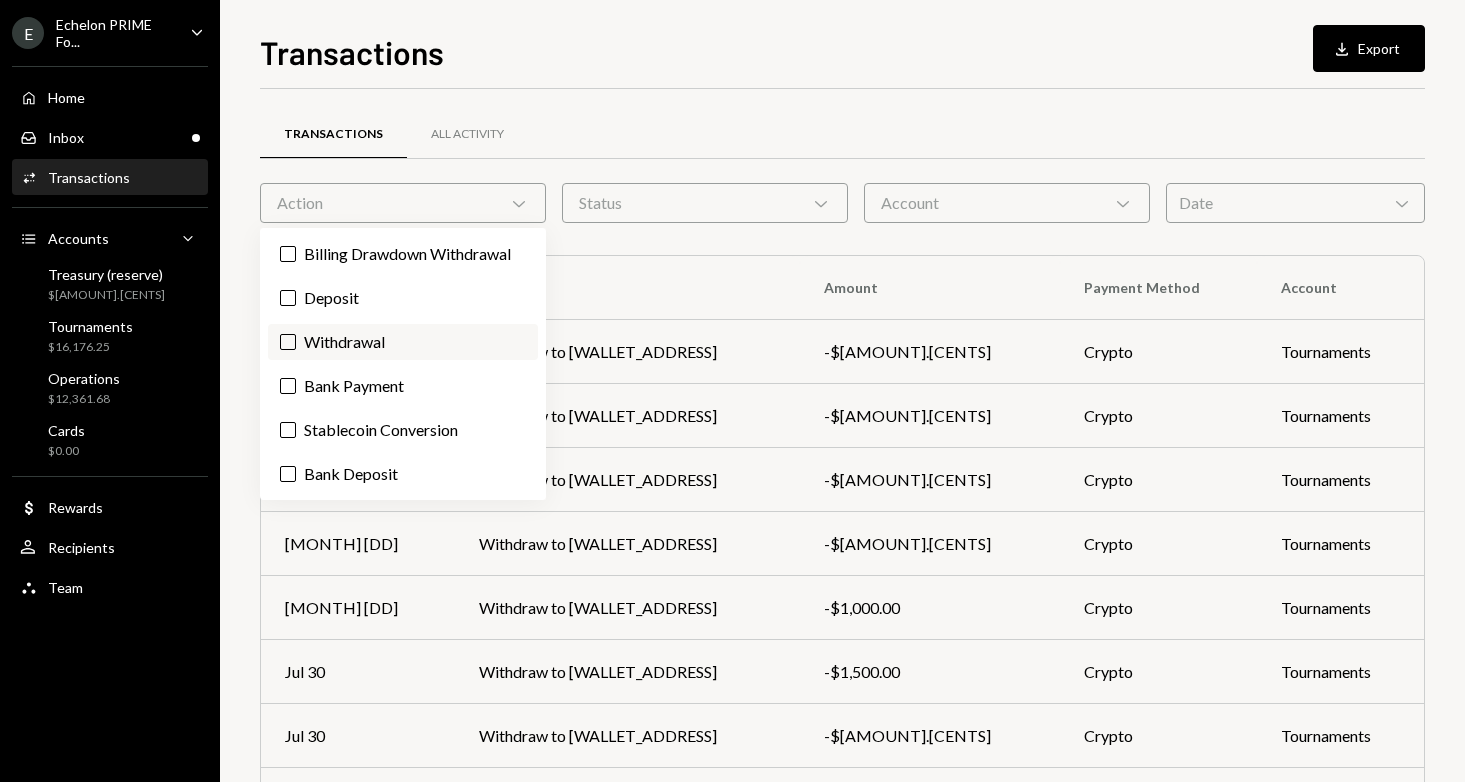 click on "Withdrawal" at bounding box center [403, 342] 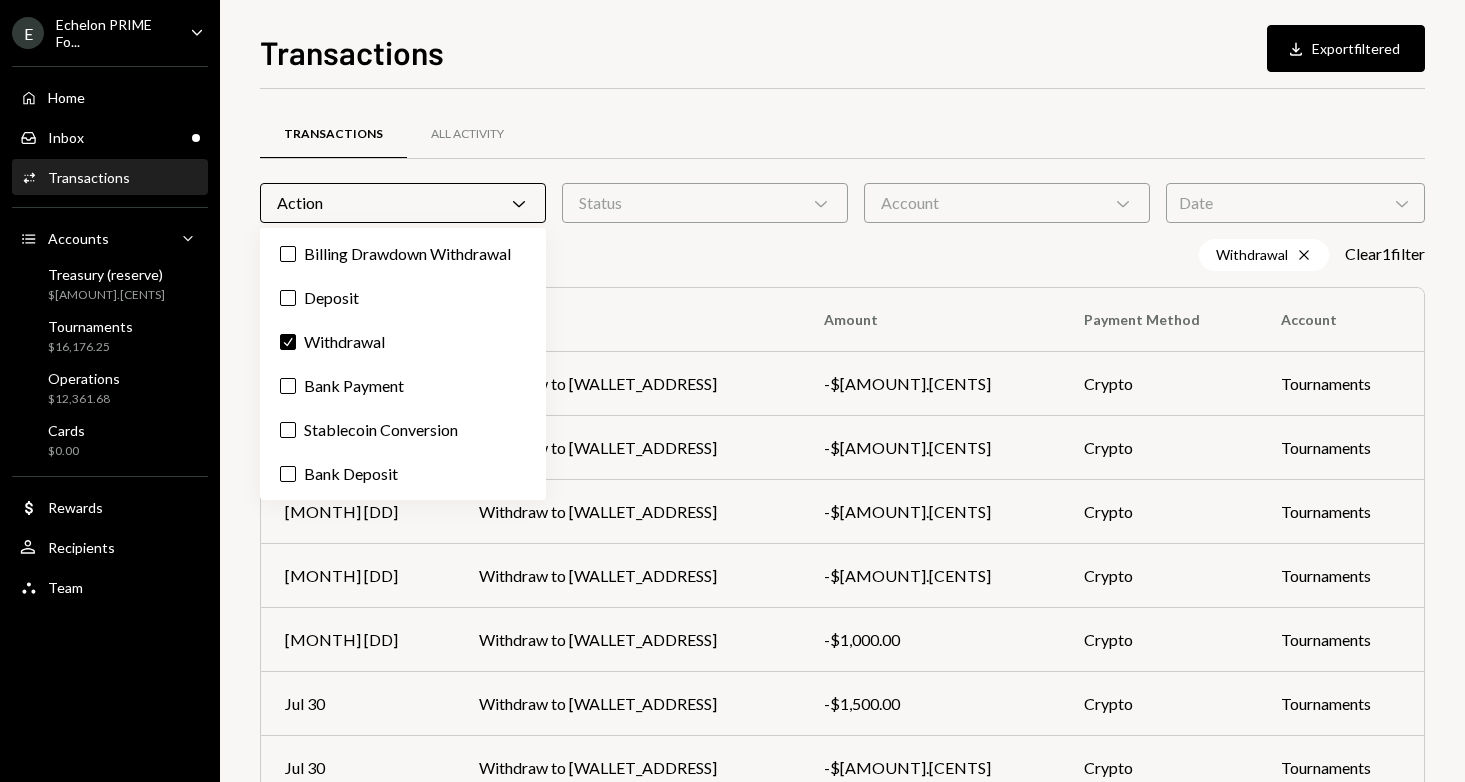 click on "Transactions All Activity Action Chevron Down Status Chevron Down Account Chevron Down Date Chevron Down Withdrawal Cross Clear  1  filter Date To/From Amount Payment Method Account [MONTH] [DD] Withdraw to [WALLET_ADDRESS] -$[AMOUNT].[CENTS] Crypto Tournaments [MONTH] [DD] Withdraw to [WALLET_ADDRESS] -$[AMOUNT].[CENTS] Crypto Tournaments [MONTH] [DD] Withdraw to [WALLET_ADDRESS] -$[AMOUNT].[CENTS] Crypto Tournaments [MONTH] [DD] Withdraw to [WALLET_ADDRESS] -$[AMOUNT].[CENTS] Crypto Tournaments [MONTH] [DD] Withdraw to [WALLET_ADDRESS] -$[AMOUNT].[CENTS] Crypto Tournaments [MONTH] [DD] Withdraw to [WALLET_ADDRESS] -$[AMOUNT].[CENTS] Crypto Tournaments [MONTH] [DD] Withdraw to [WALLET_ADDRESS] -$[AMOUNT].[CENTS] Crypto Tournaments [MONTH] [DD] Withdraw to [WALLET_ADDRESS] -$[AMOUNT].[CENTS] Crypto Tournaments [MONTH] [DD] Withdraw to [WALLET_ADDRESS] -$[AMOUNT].[CENTS] Crypto Tournaments Page 1 of 19 Double Arrow Left Chevron Left Chevron Right Double Arrow Right" at bounding box center [842, 598] 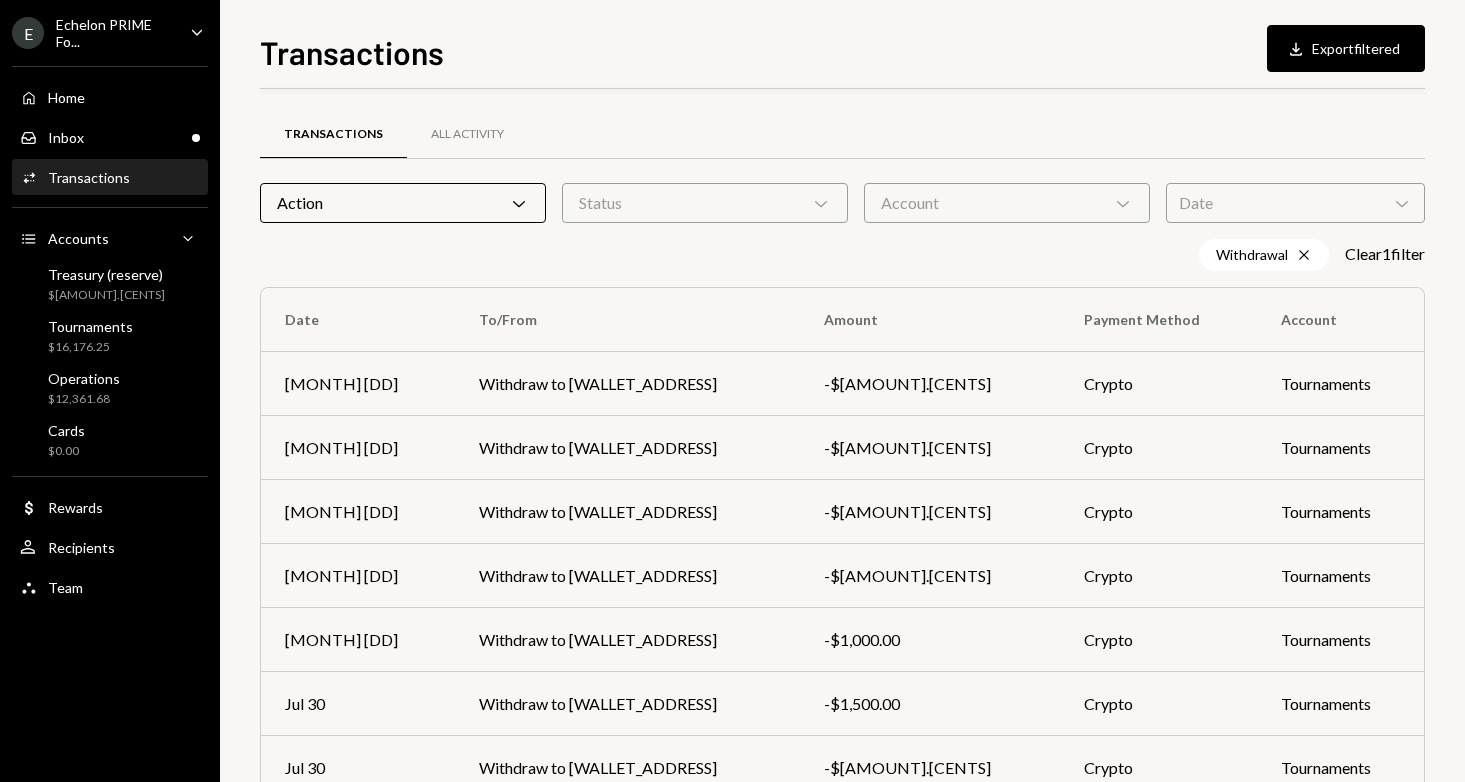 scroll, scrollTop: 294, scrollLeft: 0, axis: vertical 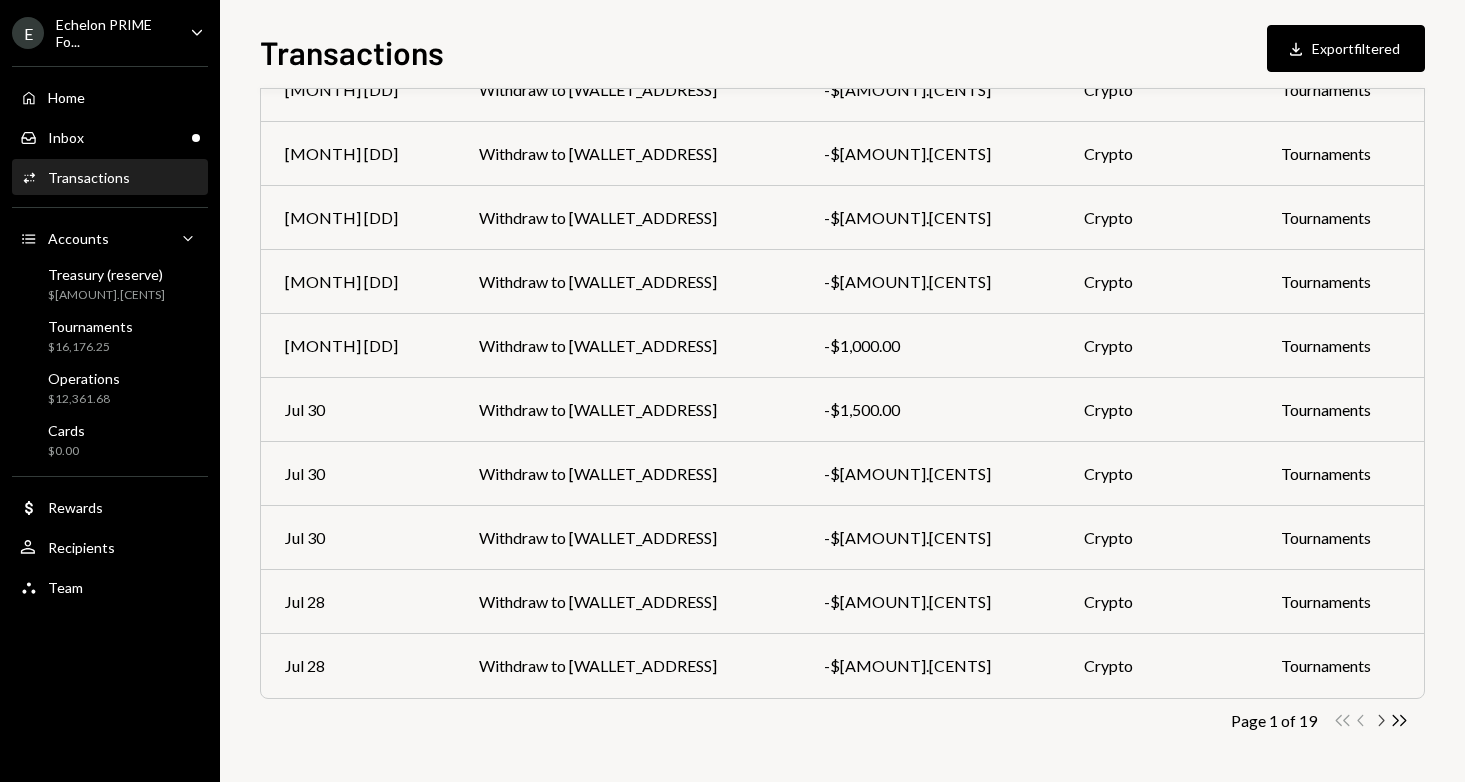 click on "Chevron Right" 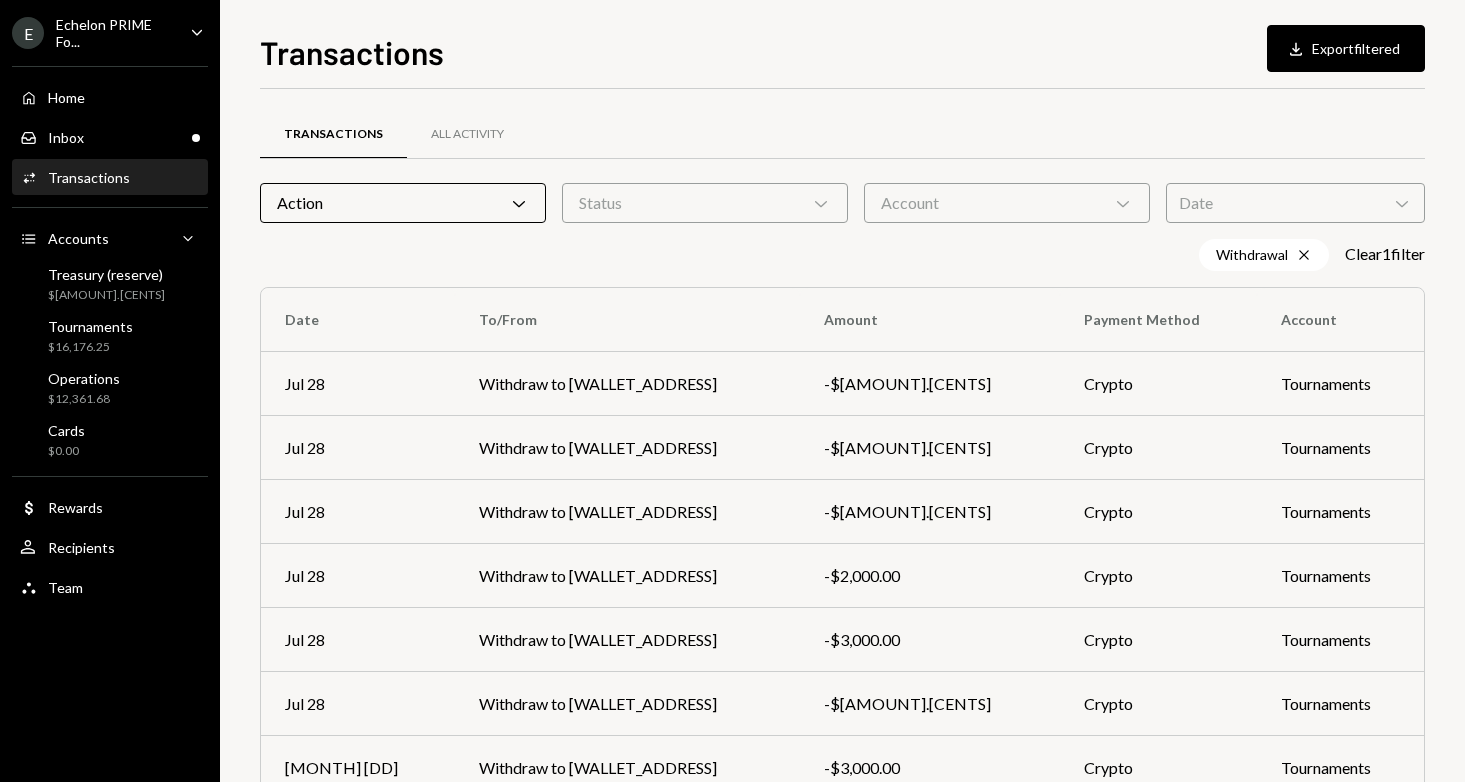 scroll, scrollTop: 294, scrollLeft: 0, axis: vertical 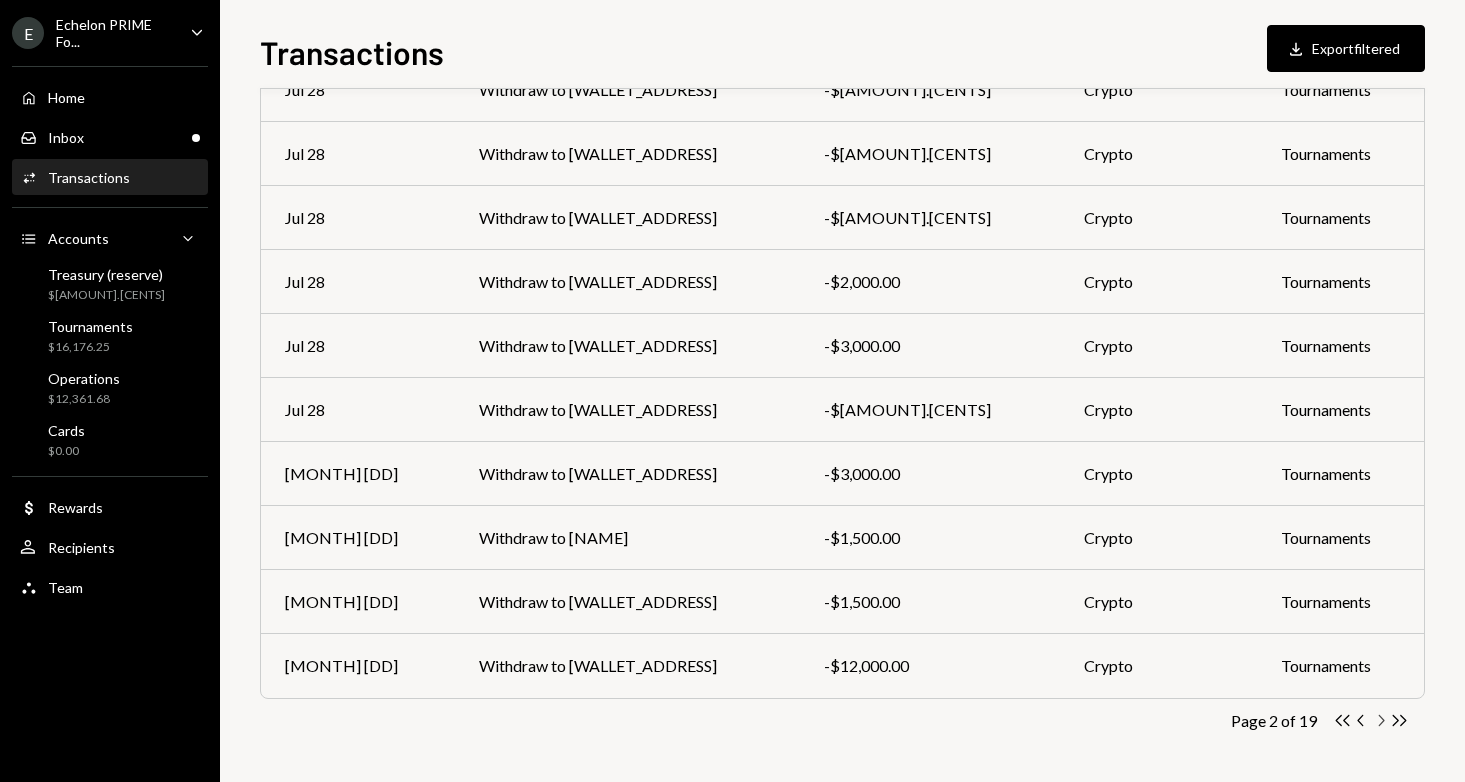 click on "Chevron Right" 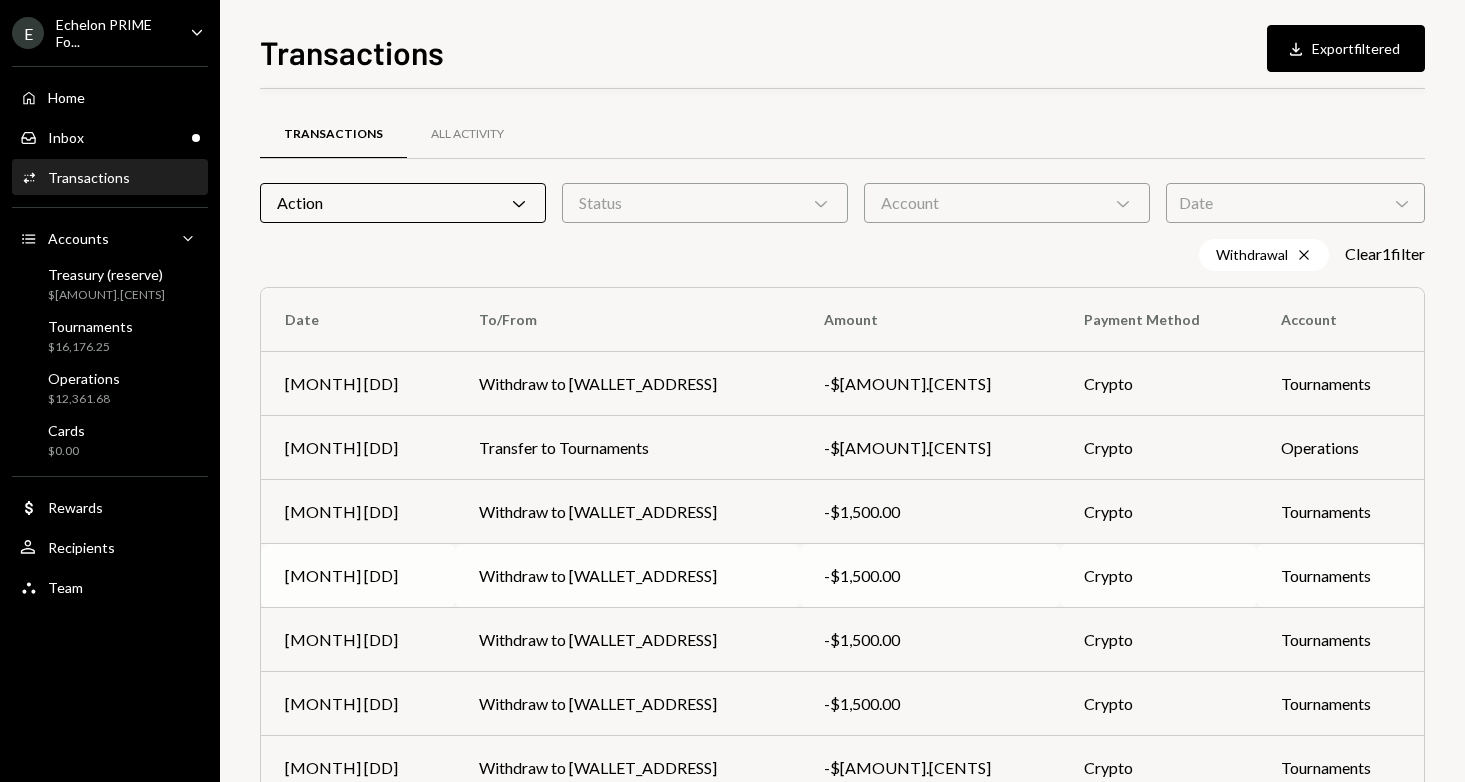 scroll, scrollTop: 294, scrollLeft: 0, axis: vertical 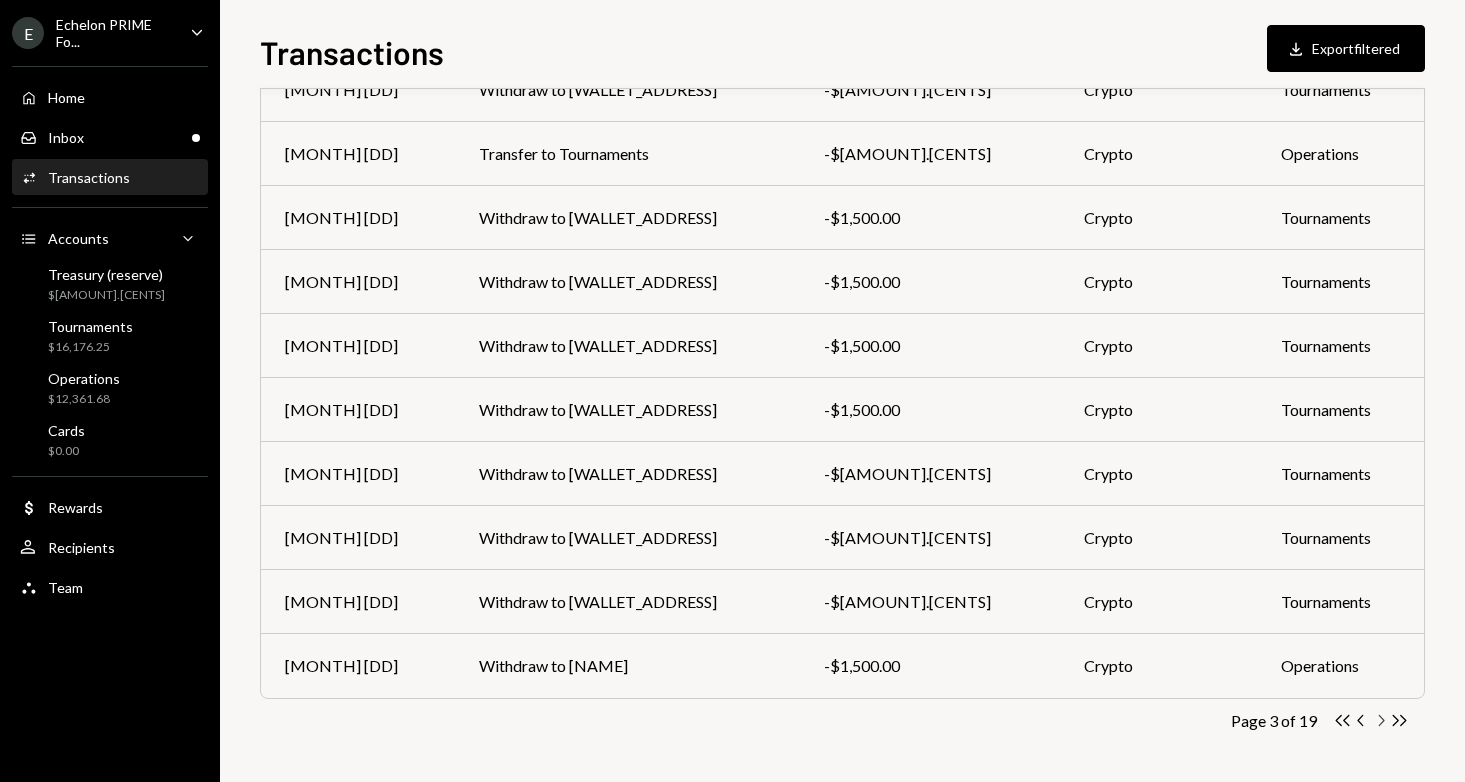 click on "Chevron Right" 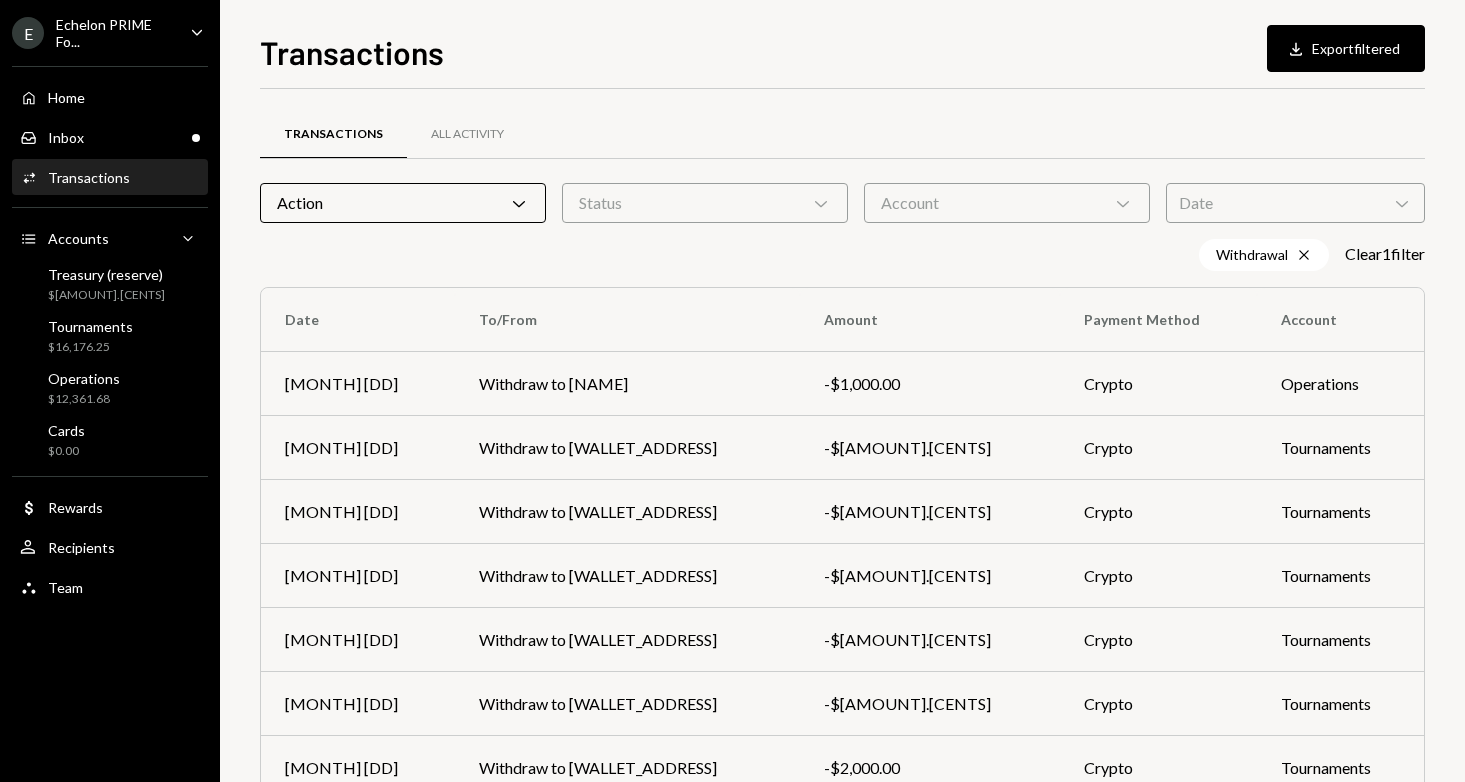 scroll, scrollTop: 294, scrollLeft: 0, axis: vertical 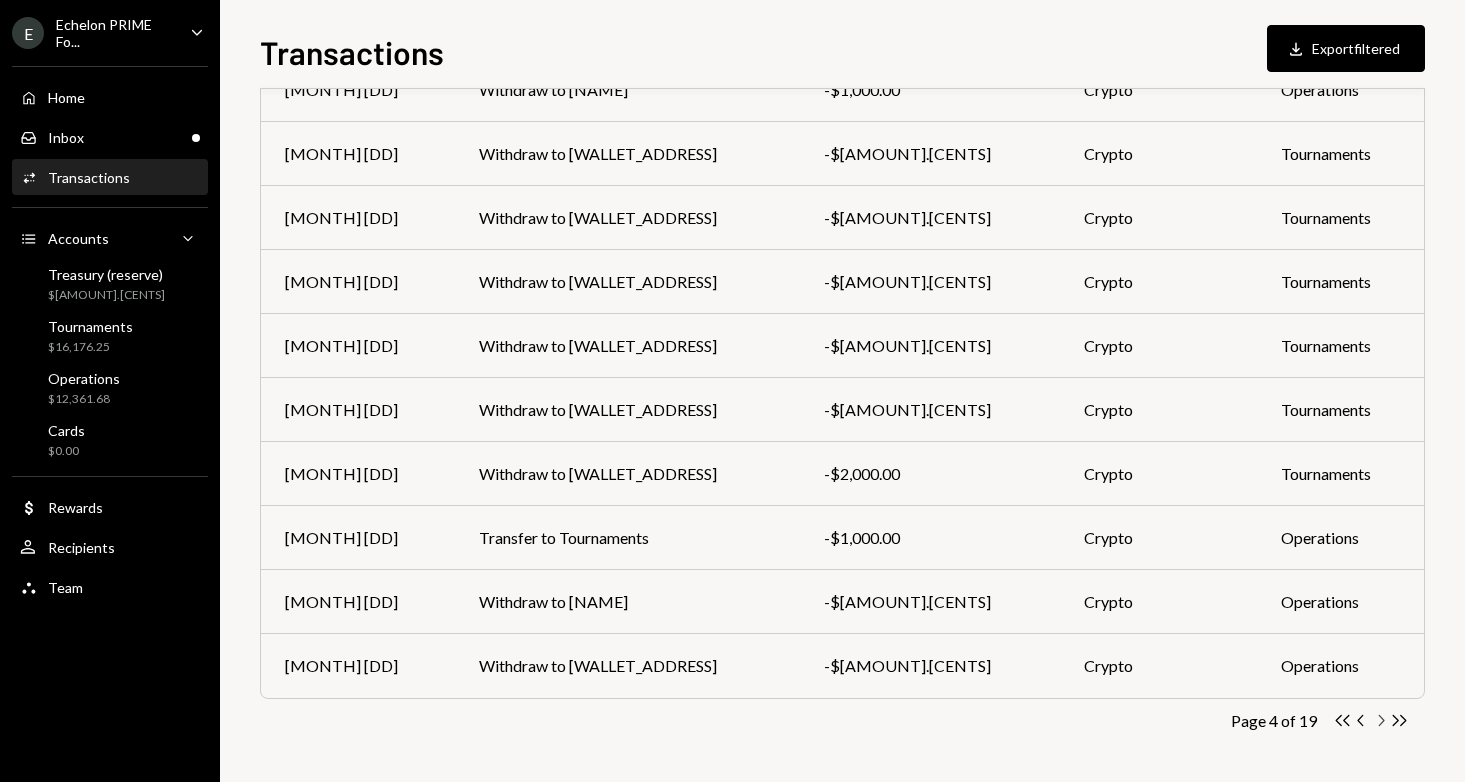click 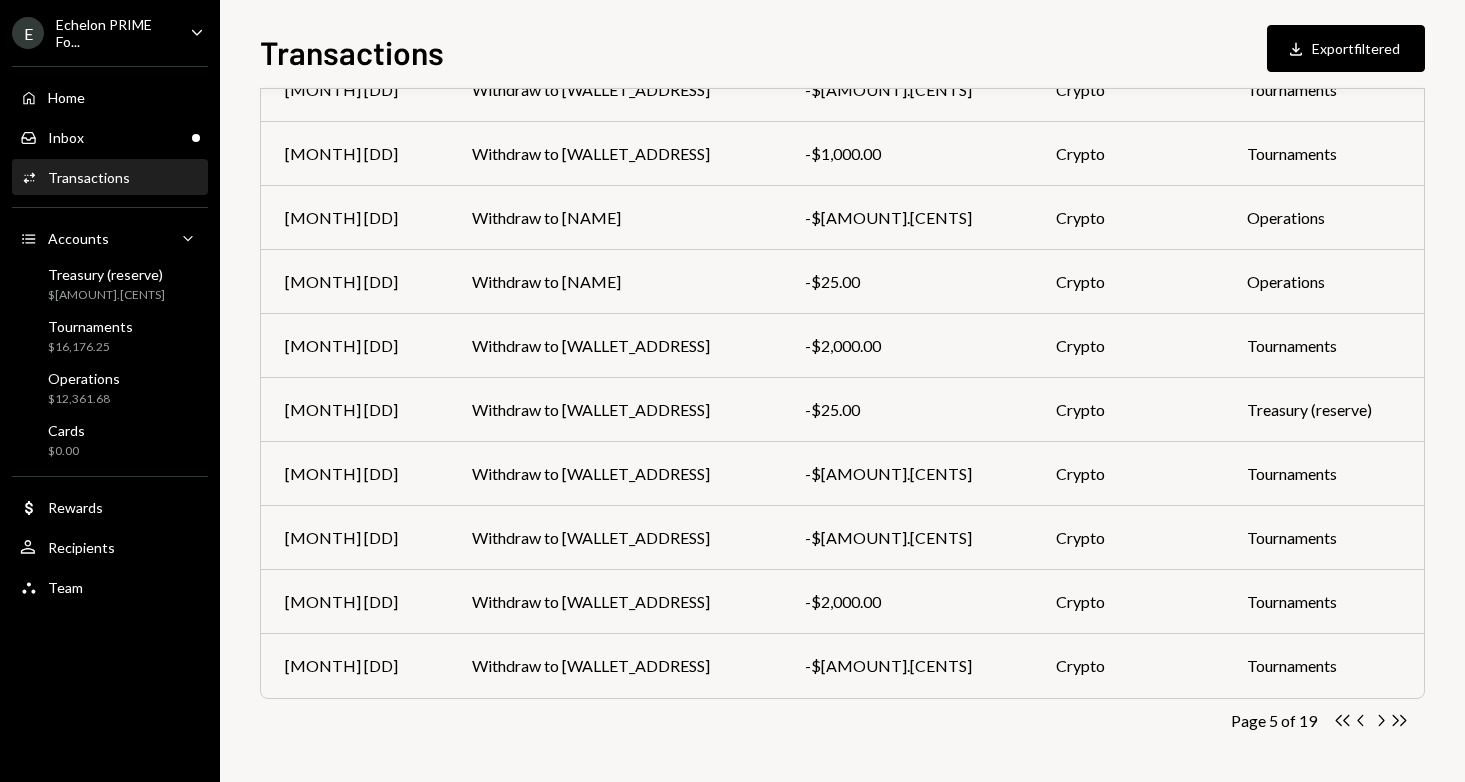 scroll, scrollTop: 0, scrollLeft: 0, axis: both 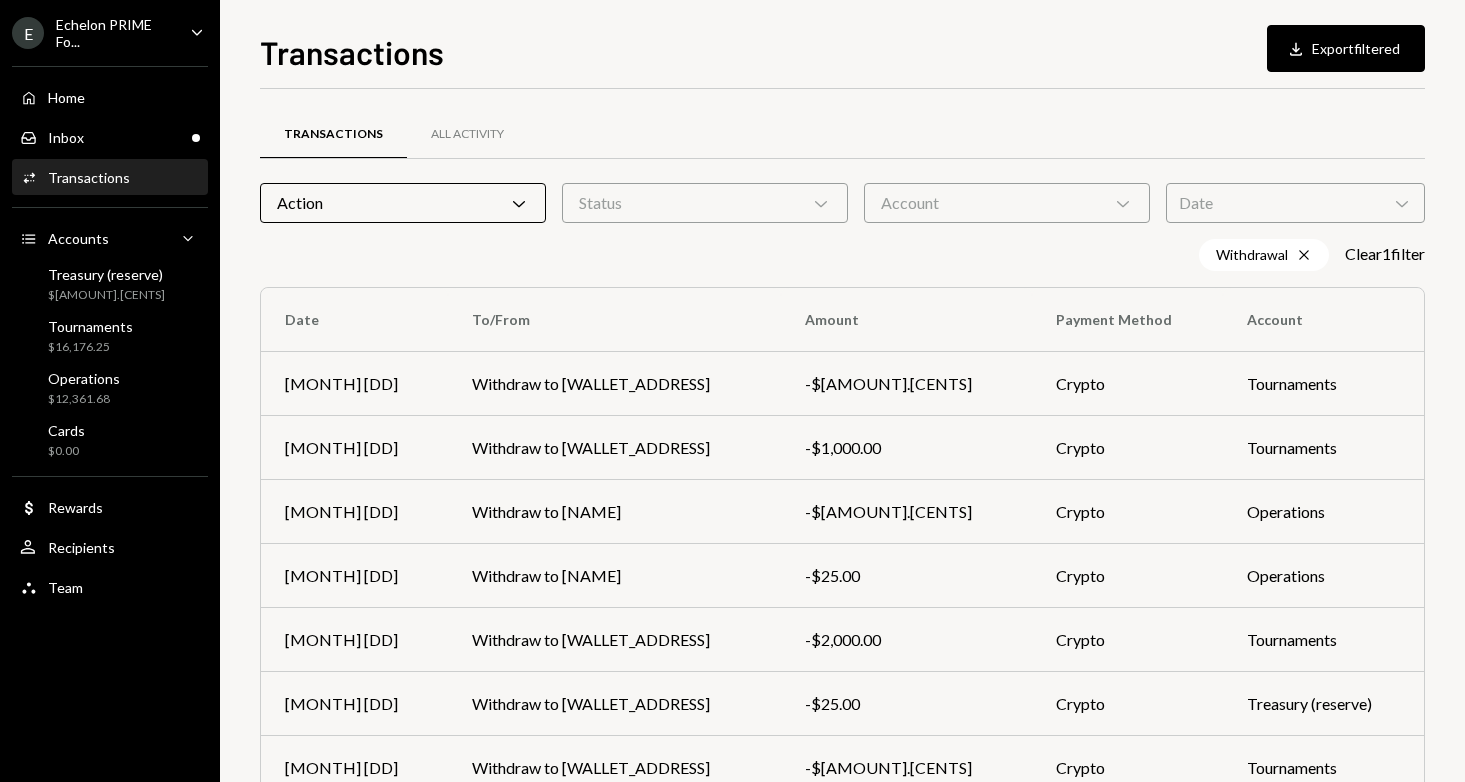 click on "Account Chevron Down" at bounding box center [1007, 203] 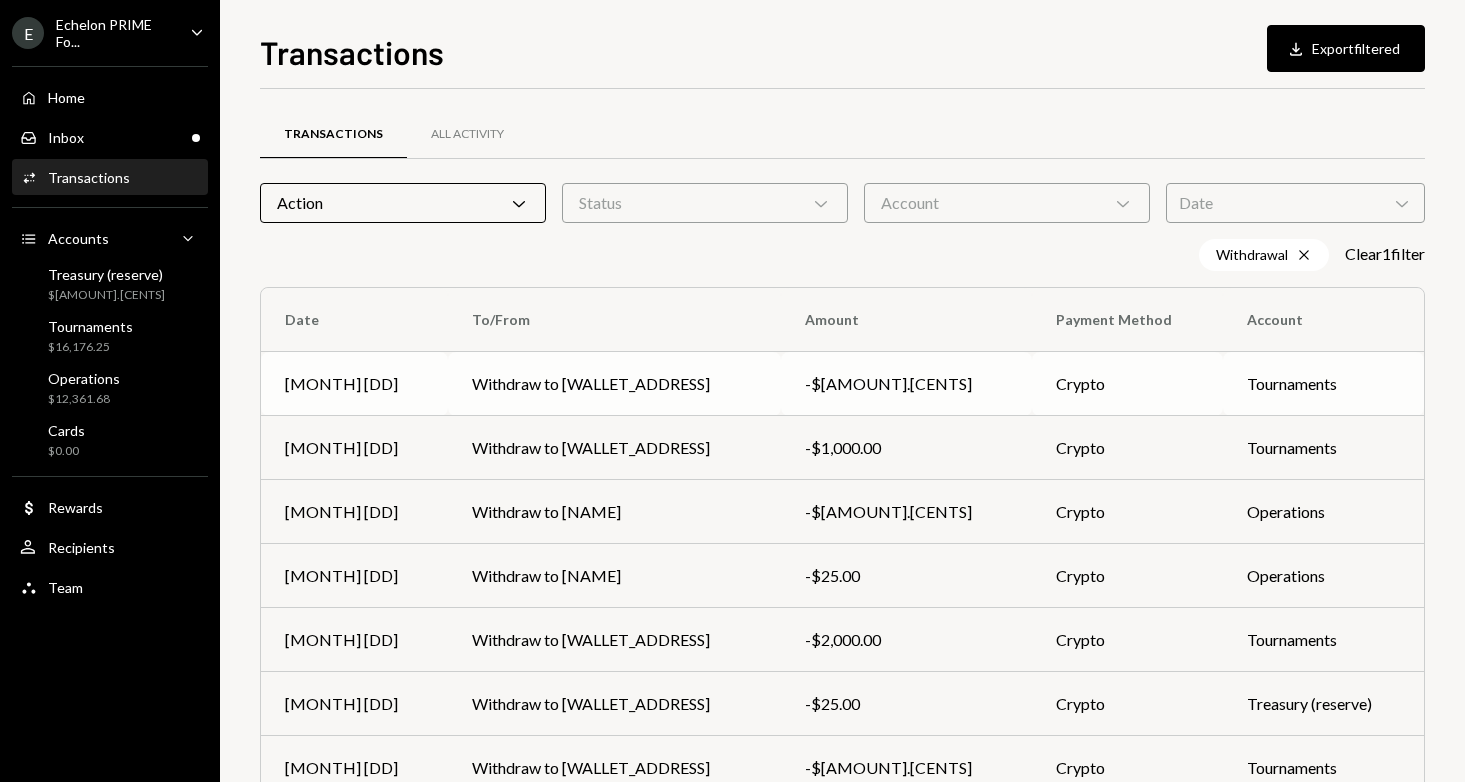 click on "Withdraw to [WALLET_ADDRESS]" at bounding box center [614, 384] 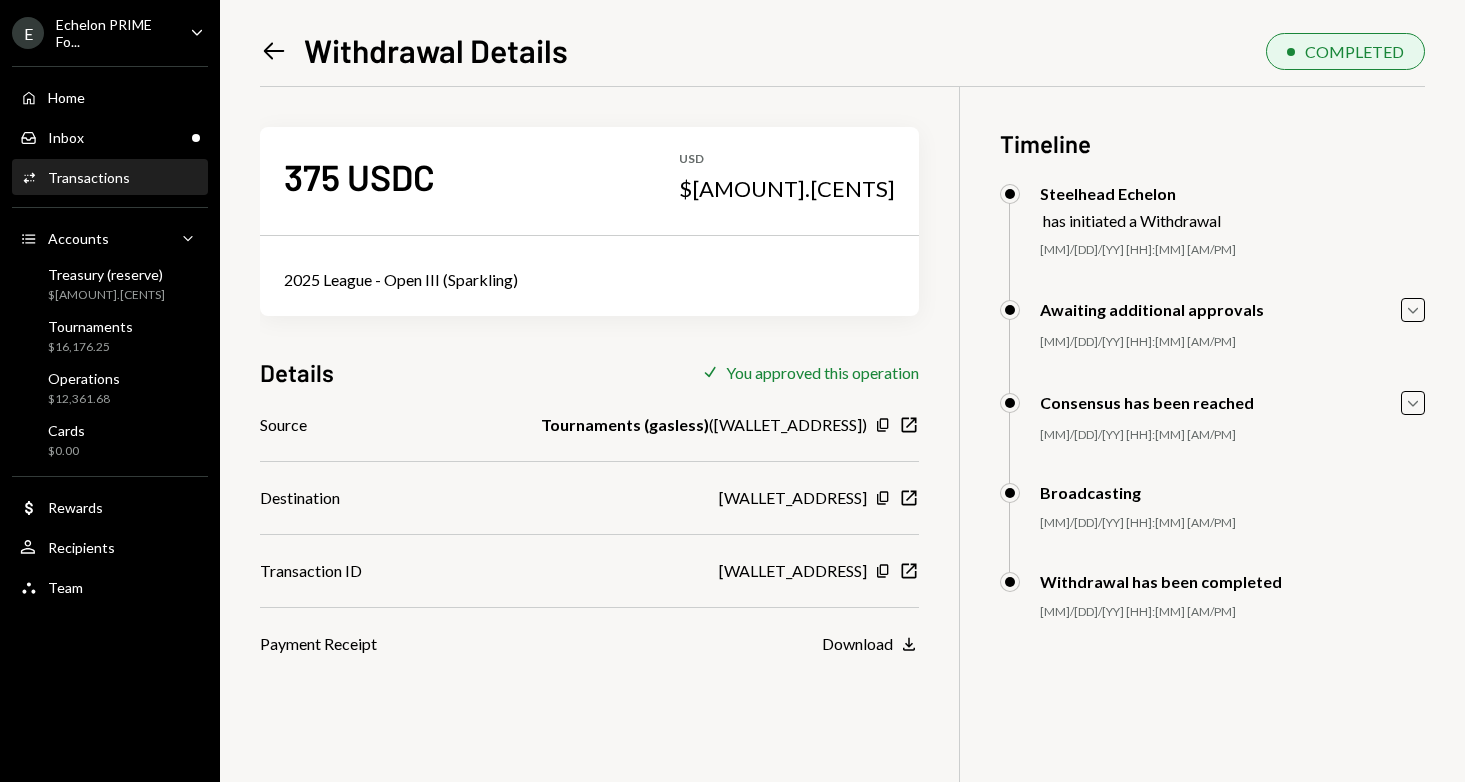 click on "Left Arrow" 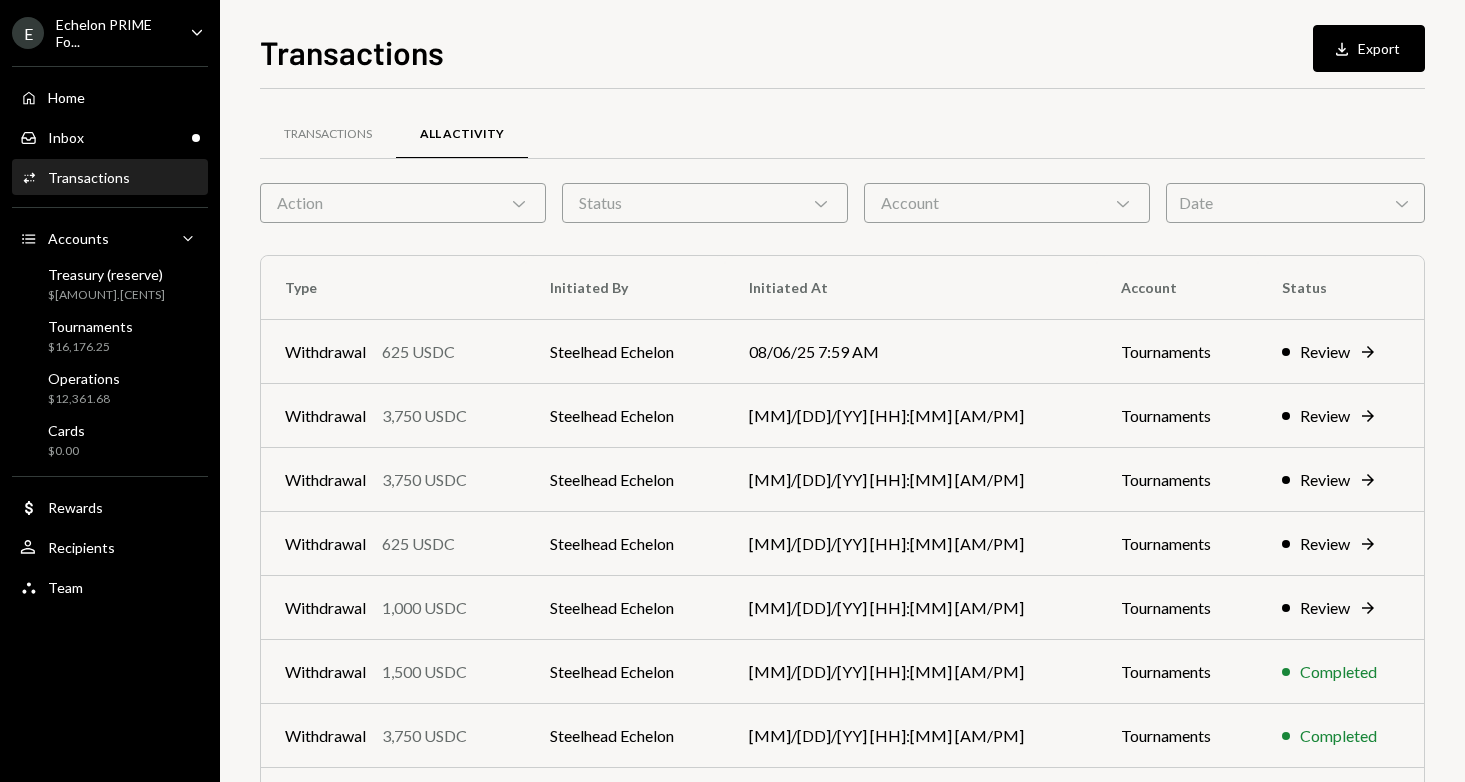 click on "Account Chevron Down" at bounding box center [1007, 203] 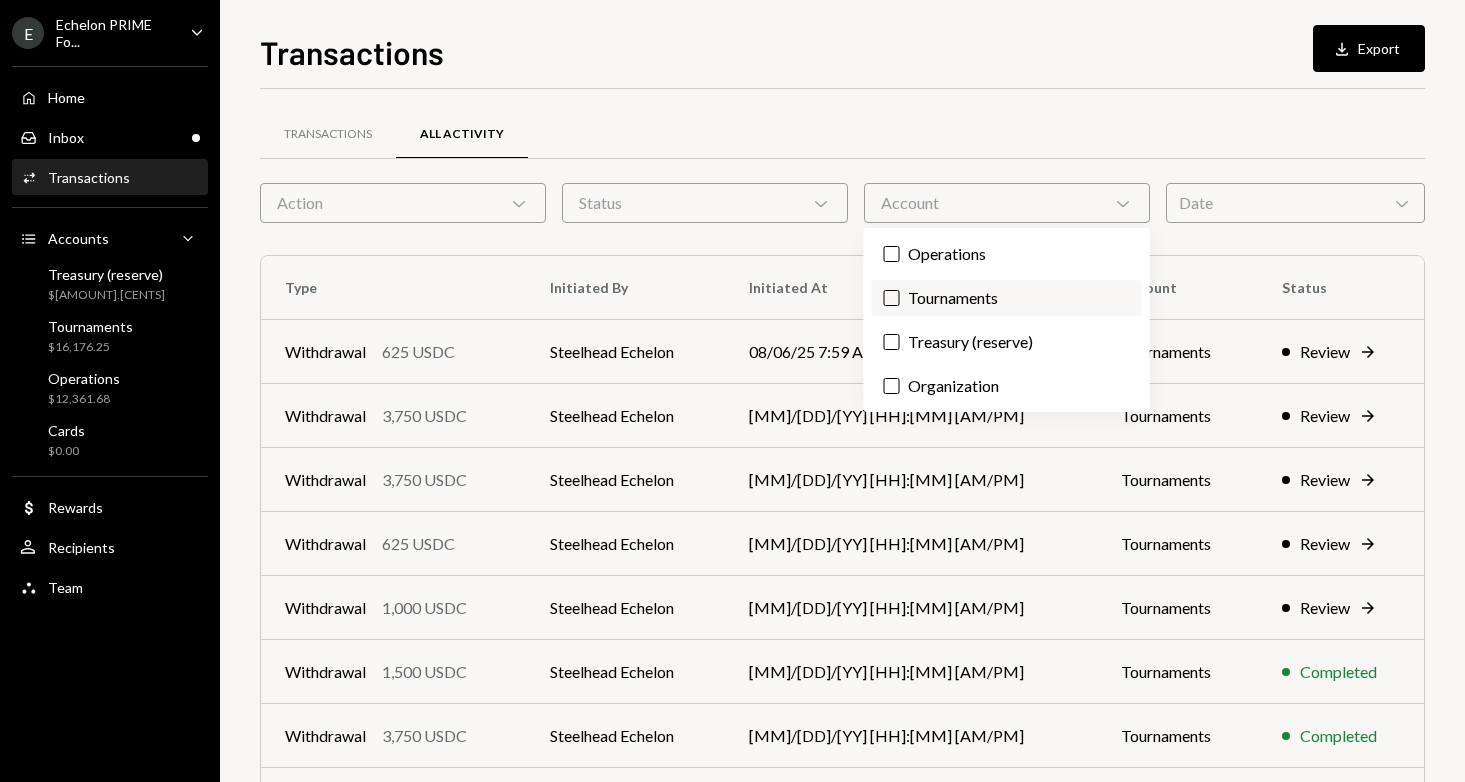 click on "Tournaments" at bounding box center (1007, 298) 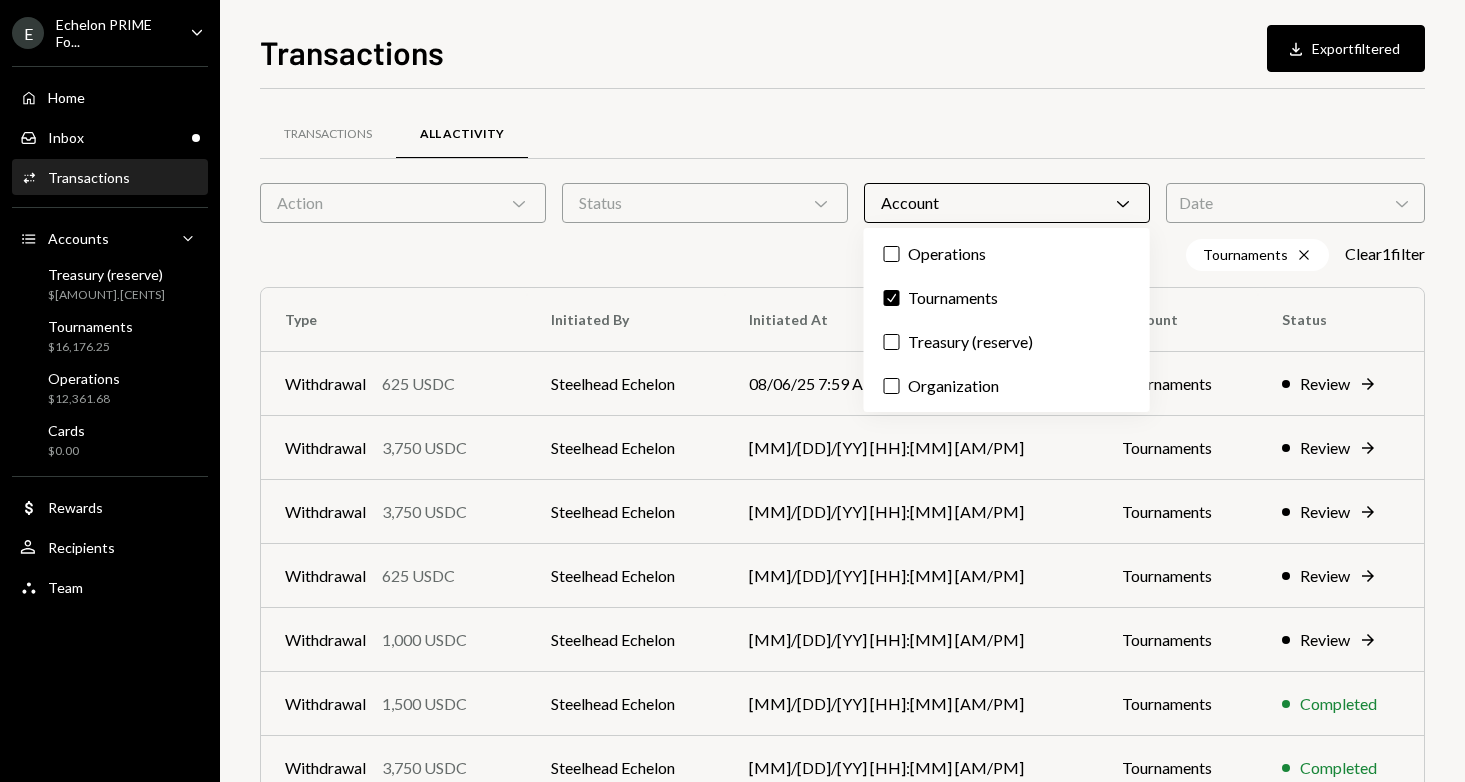 click on "Action Chevron Down" at bounding box center [403, 203] 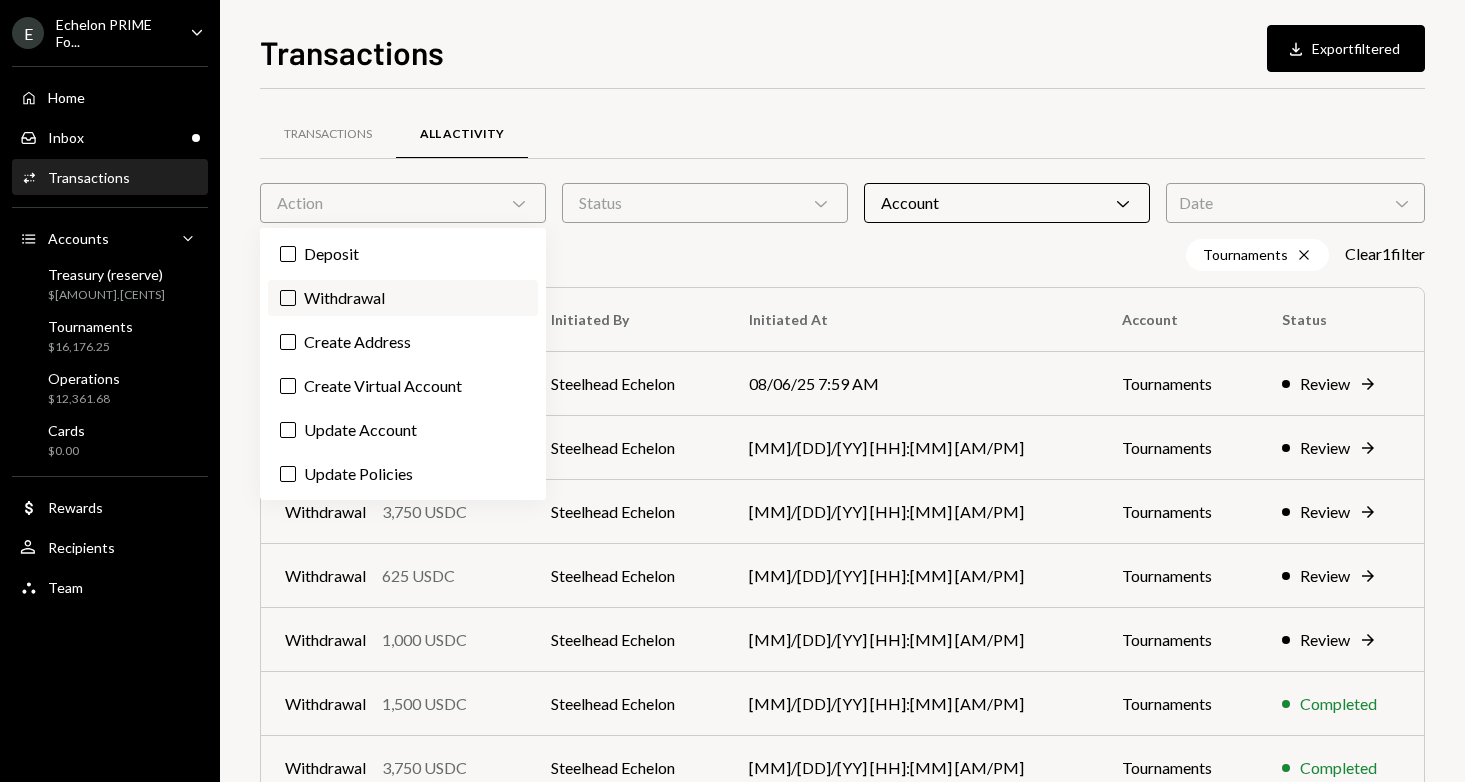 click on "Withdrawal" at bounding box center [403, 298] 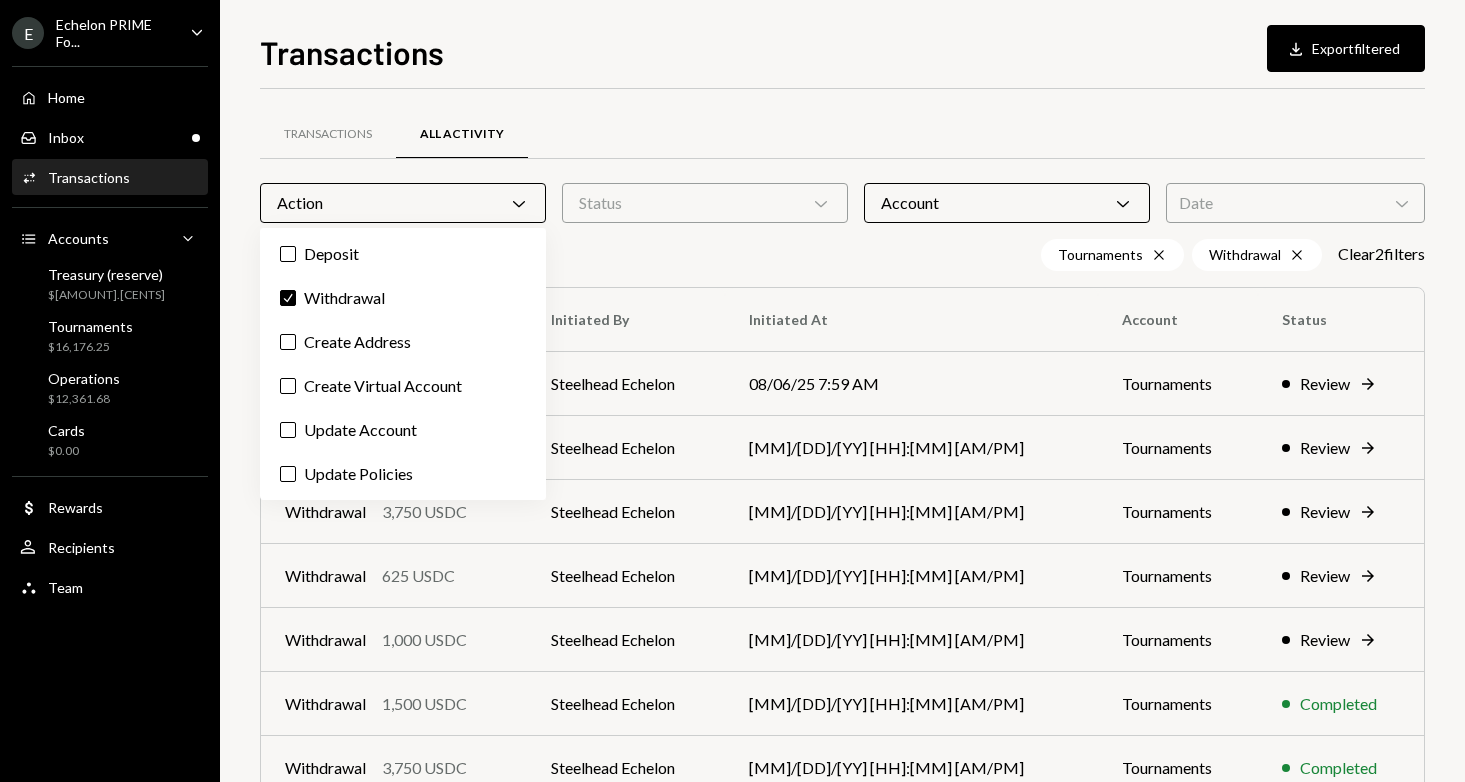 click on "Tournaments Cross Withdrawal Cross Clear  2  filter s" at bounding box center [842, 255] 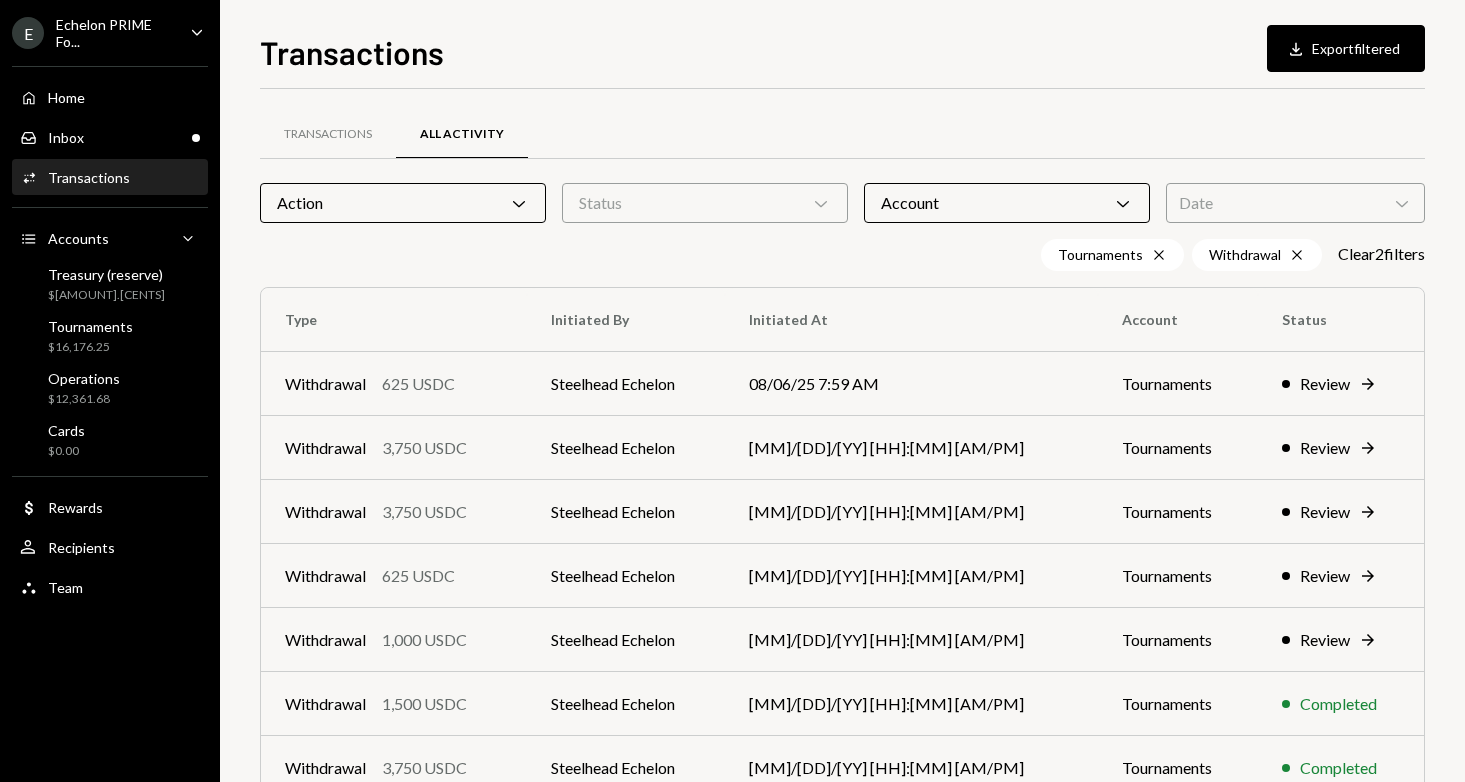 click on "Date Chevron Down" at bounding box center [1295, 203] 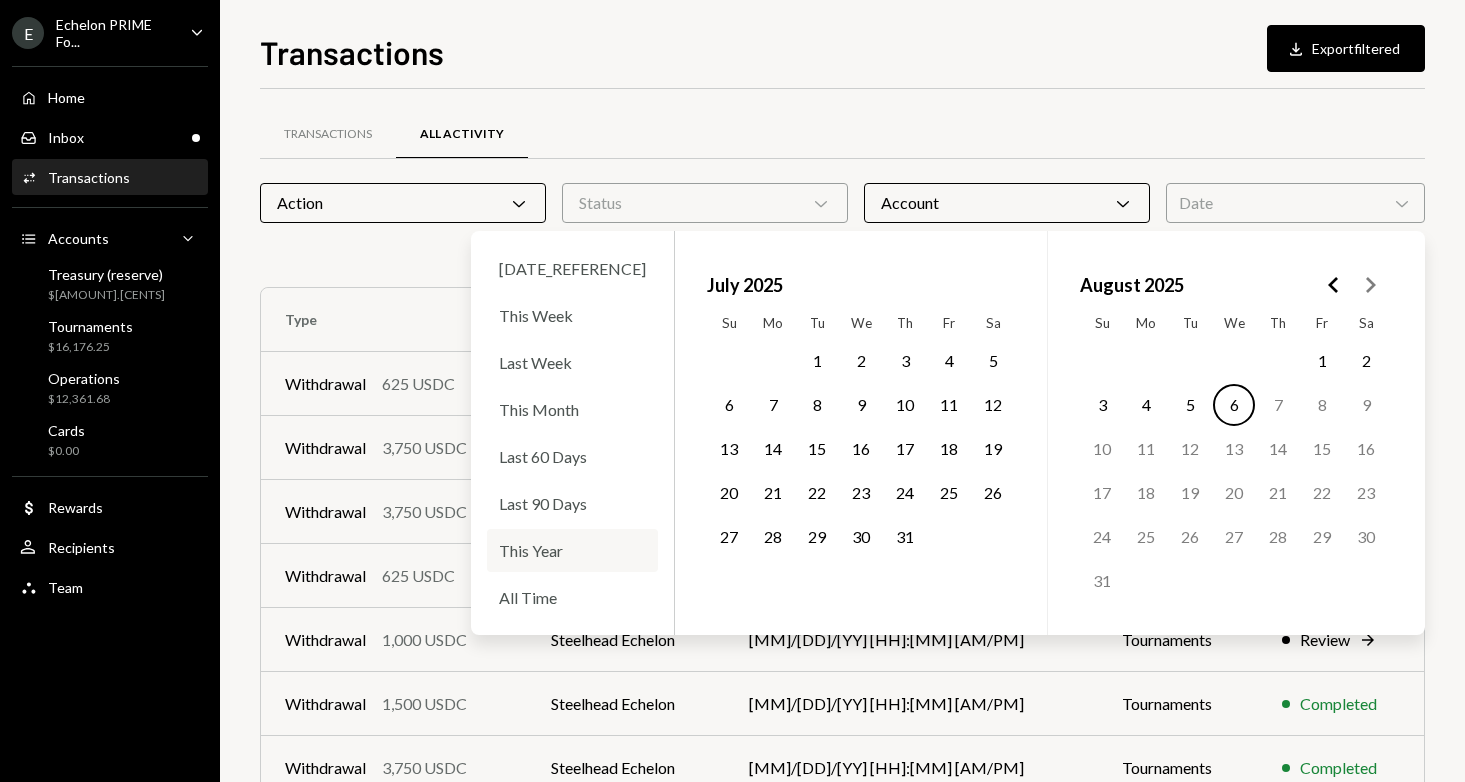 click on "This Year" at bounding box center [572, 550] 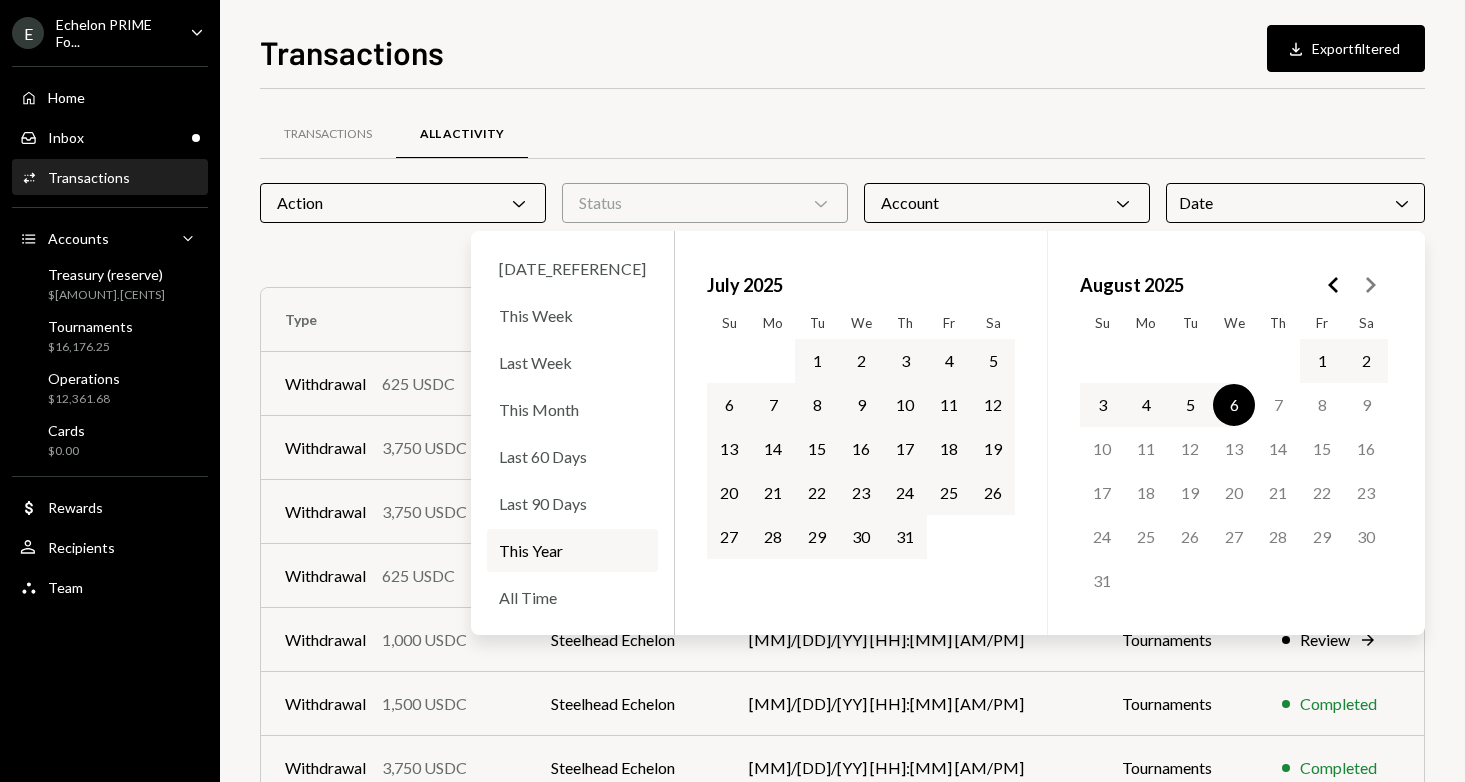 click on "Transactions All Activity" at bounding box center (842, 134) 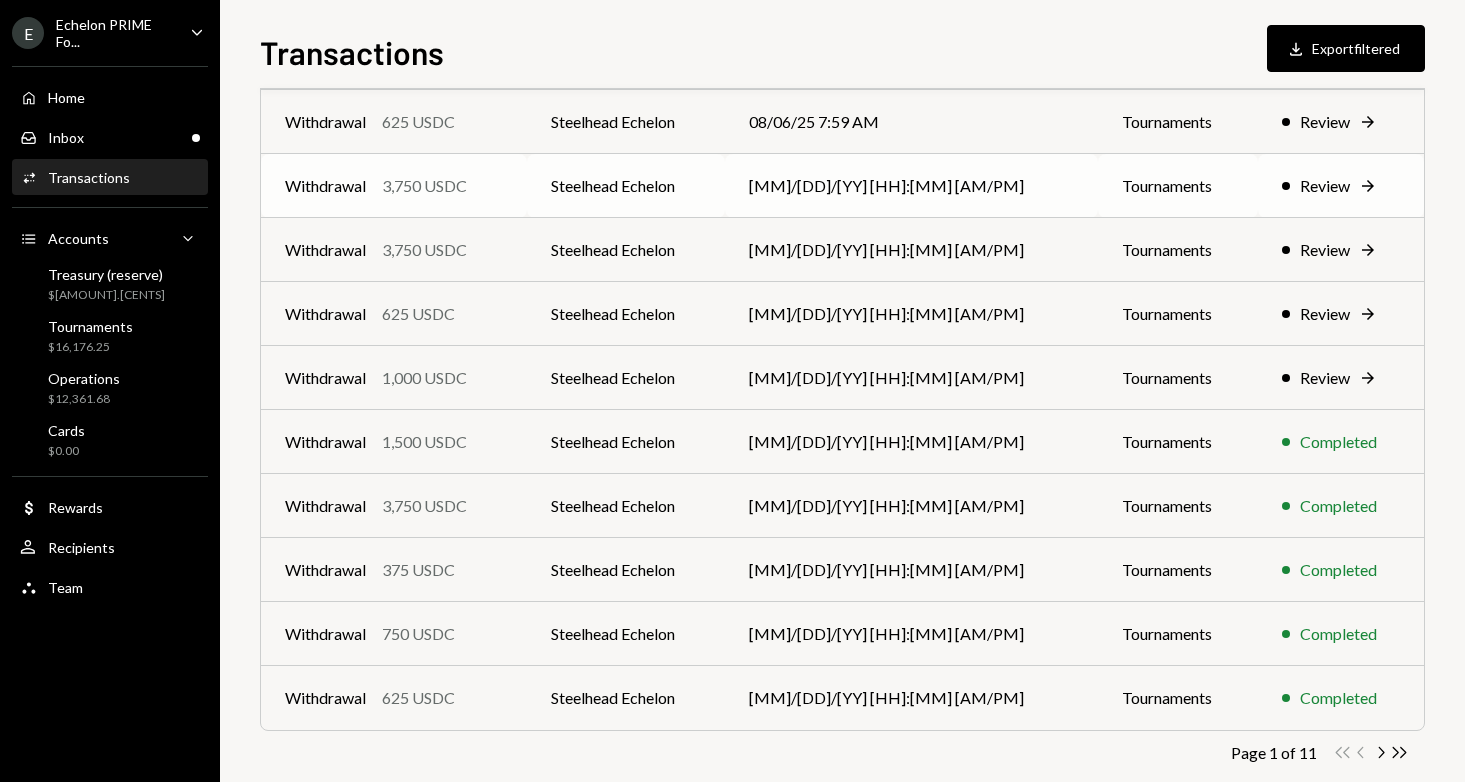 scroll, scrollTop: 294, scrollLeft: 0, axis: vertical 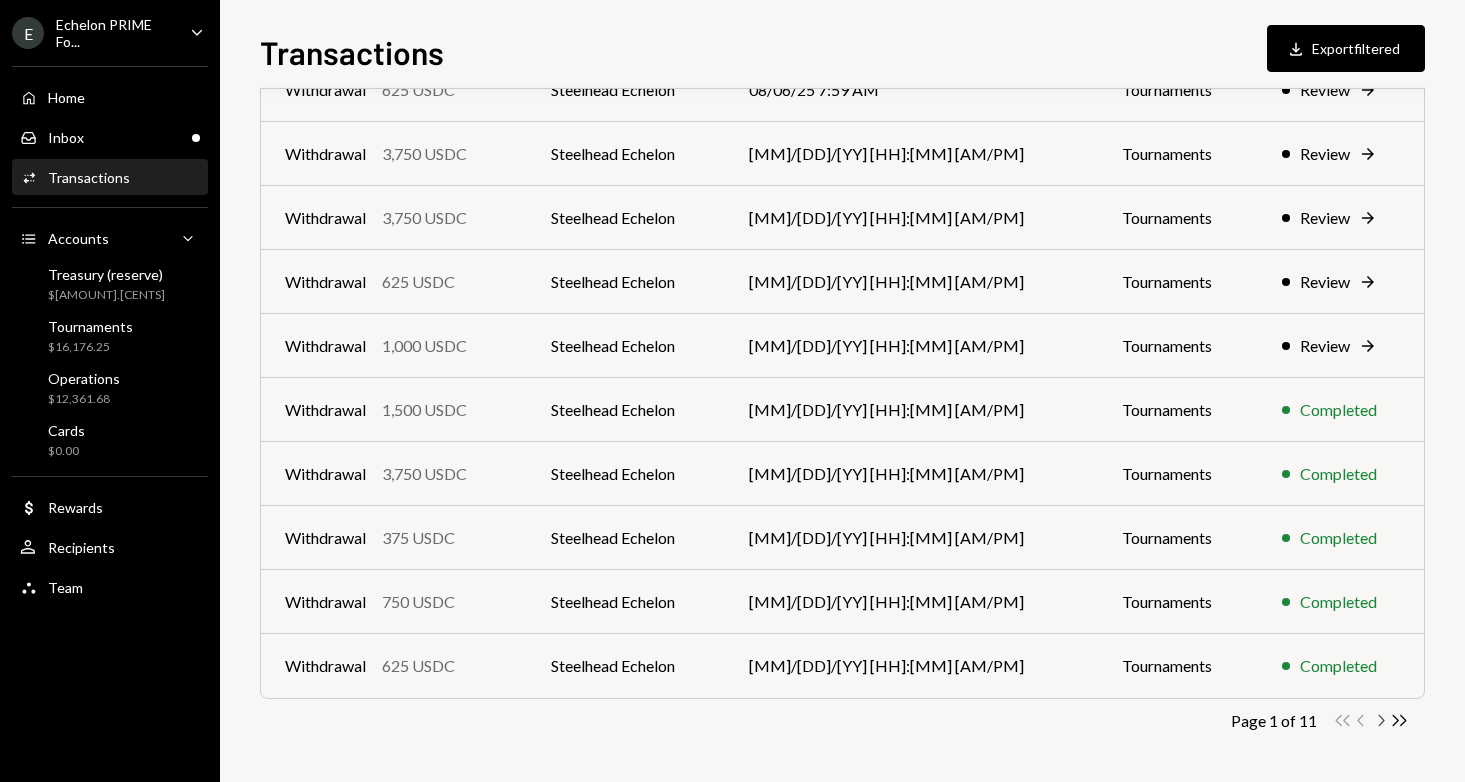click on "Chevron Right" 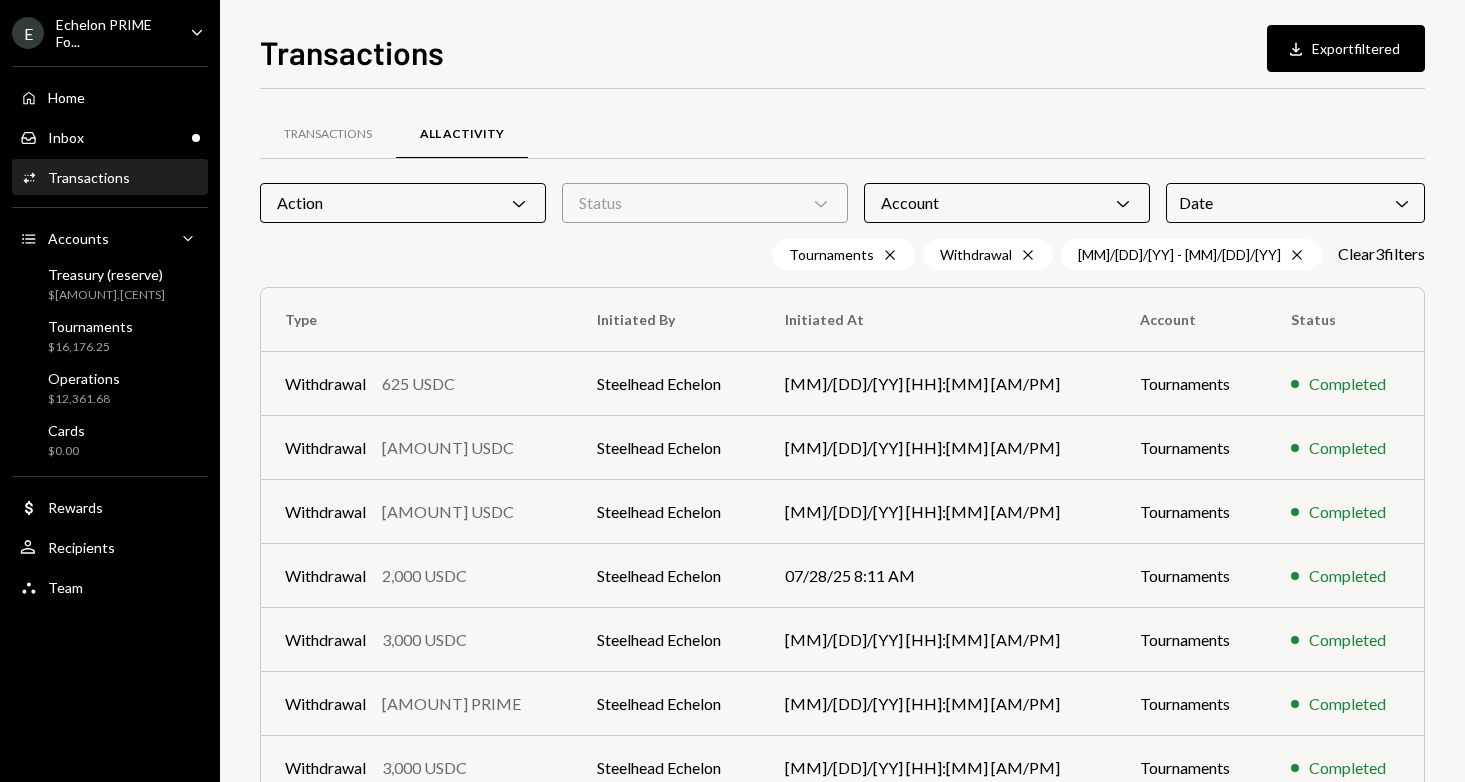 scroll, scrollTop: 294, scrollLeft: 0, axis: vertical 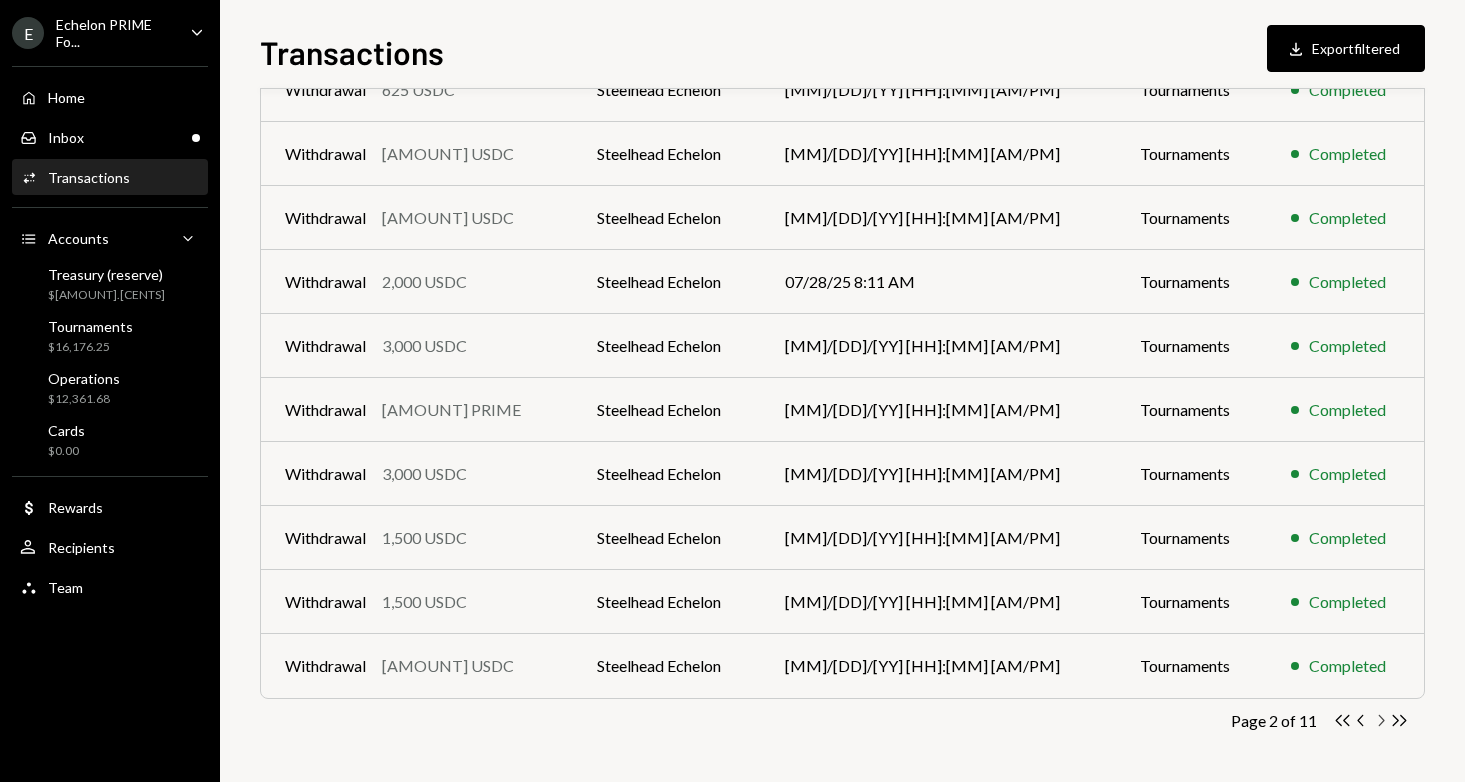 click on "Chevron Right" 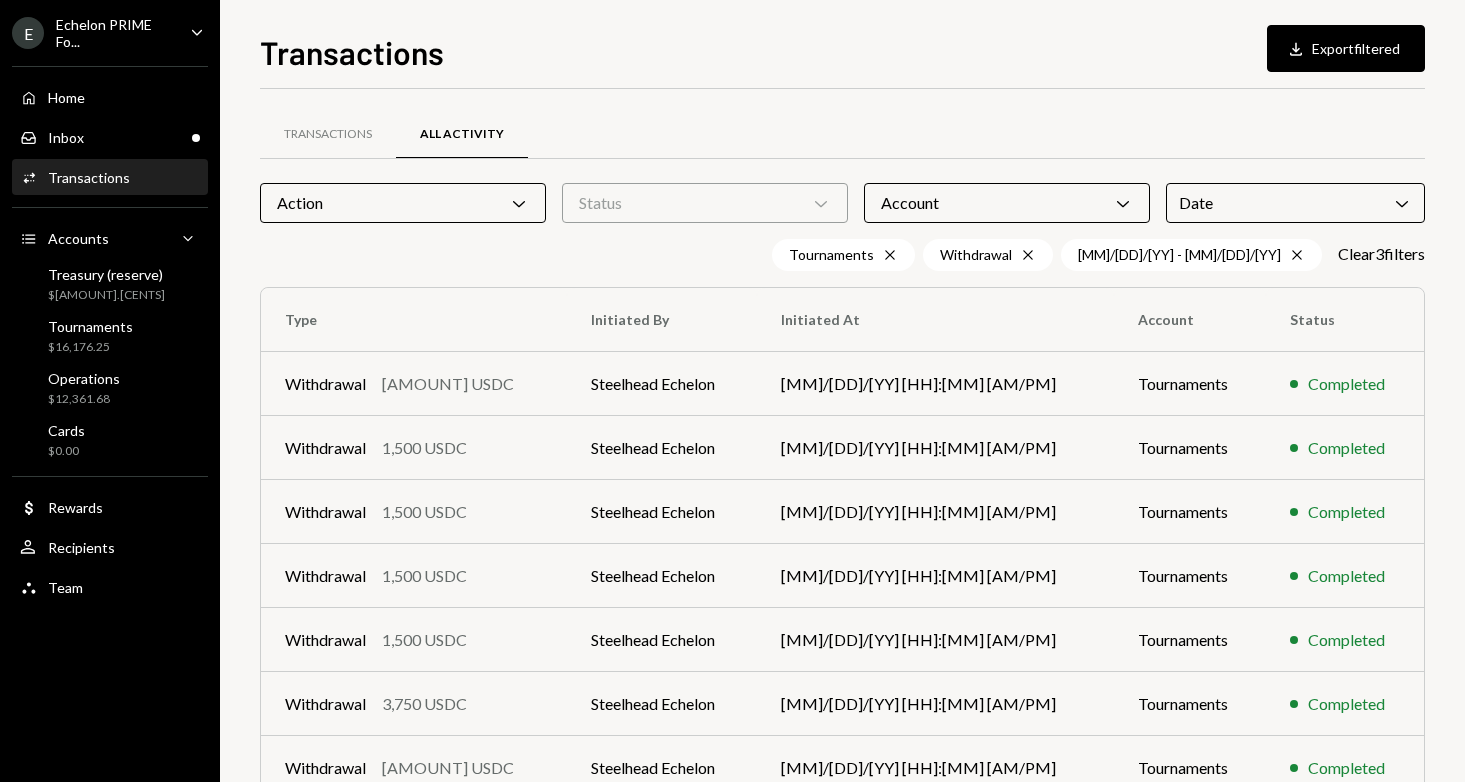 scroll, scrollTop: 294, scrollLeft: 0, axis: vertical 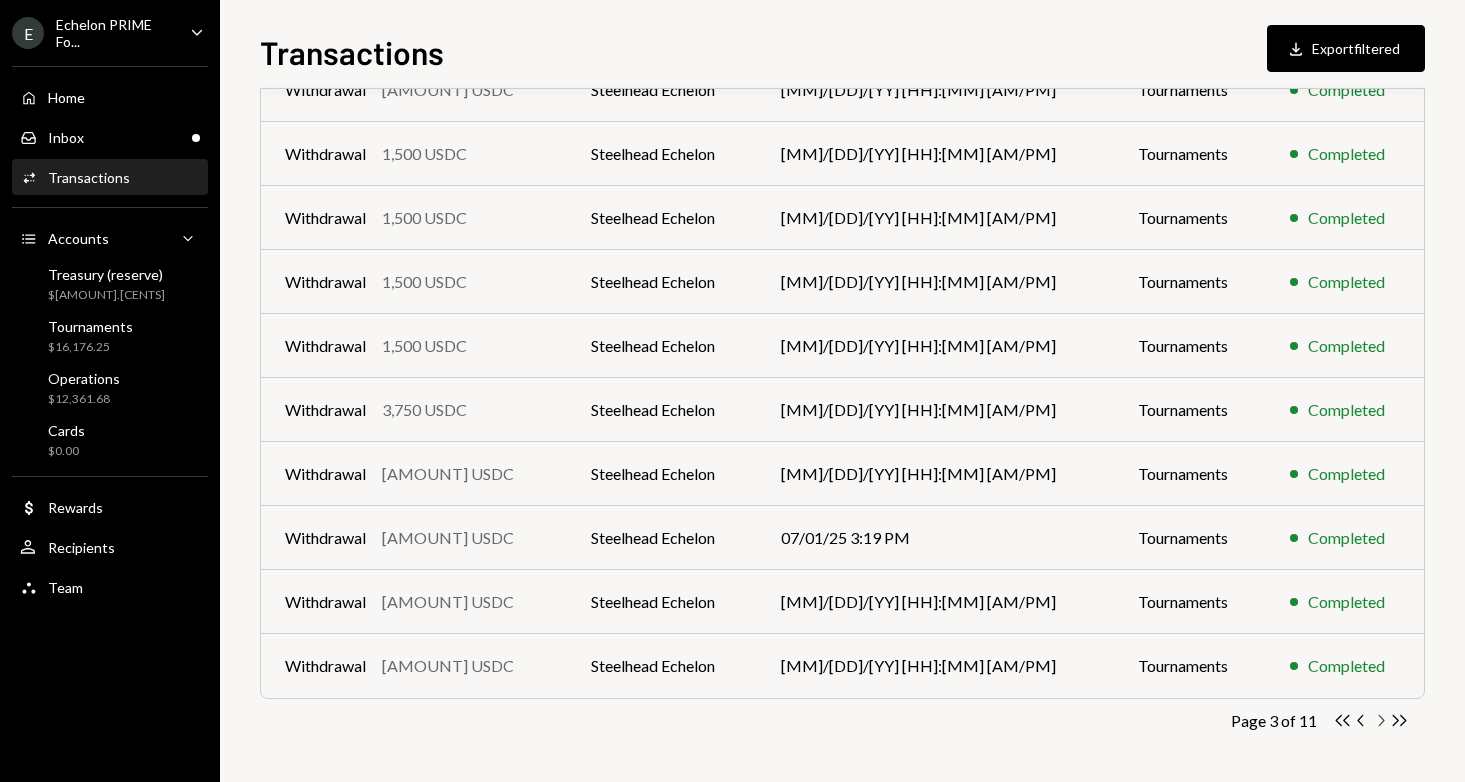 click on "Chevron Right" 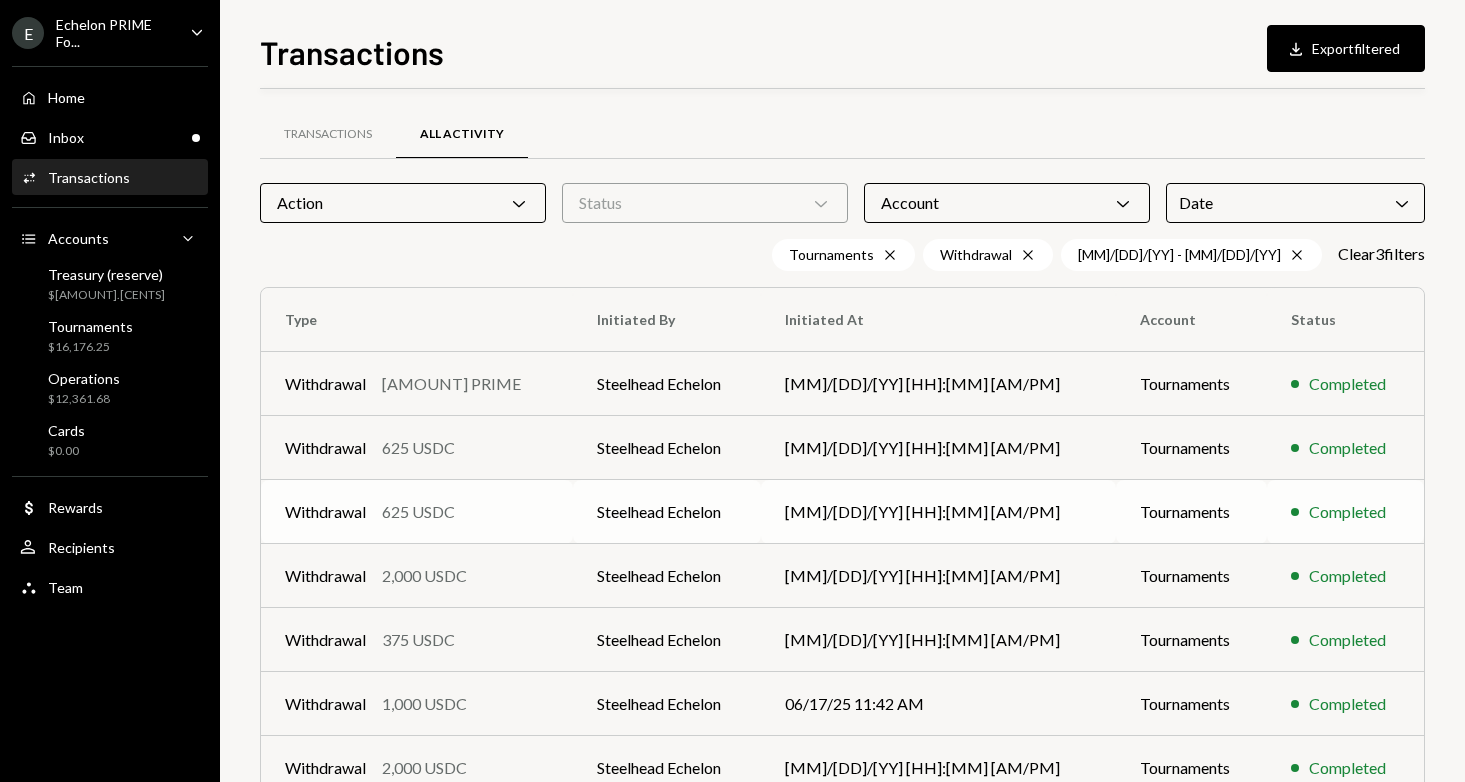scroll, scrollTop: 294, scrollLeft: 0, axis: vertical 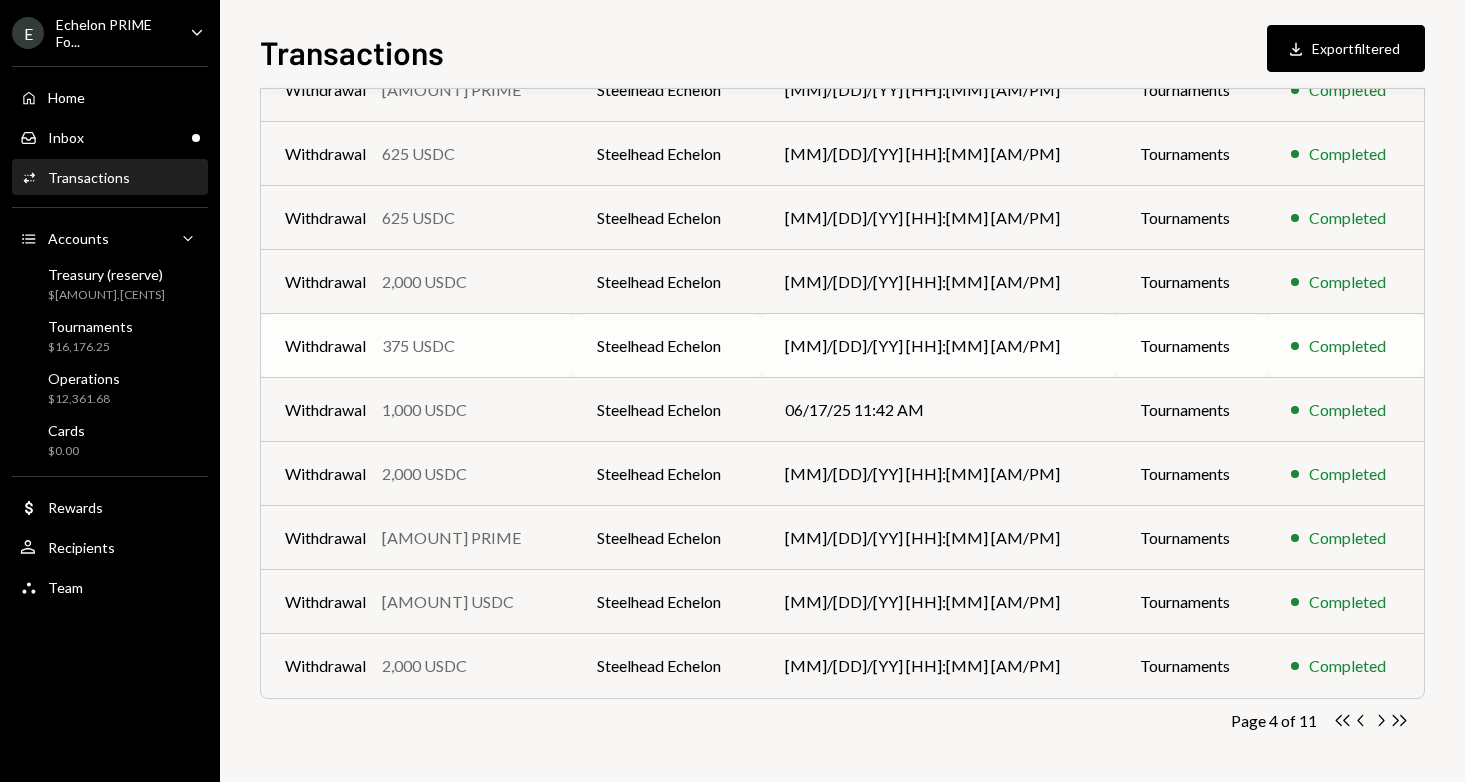 click on "Steelhead Echelon" at bounding box center [667, 346] 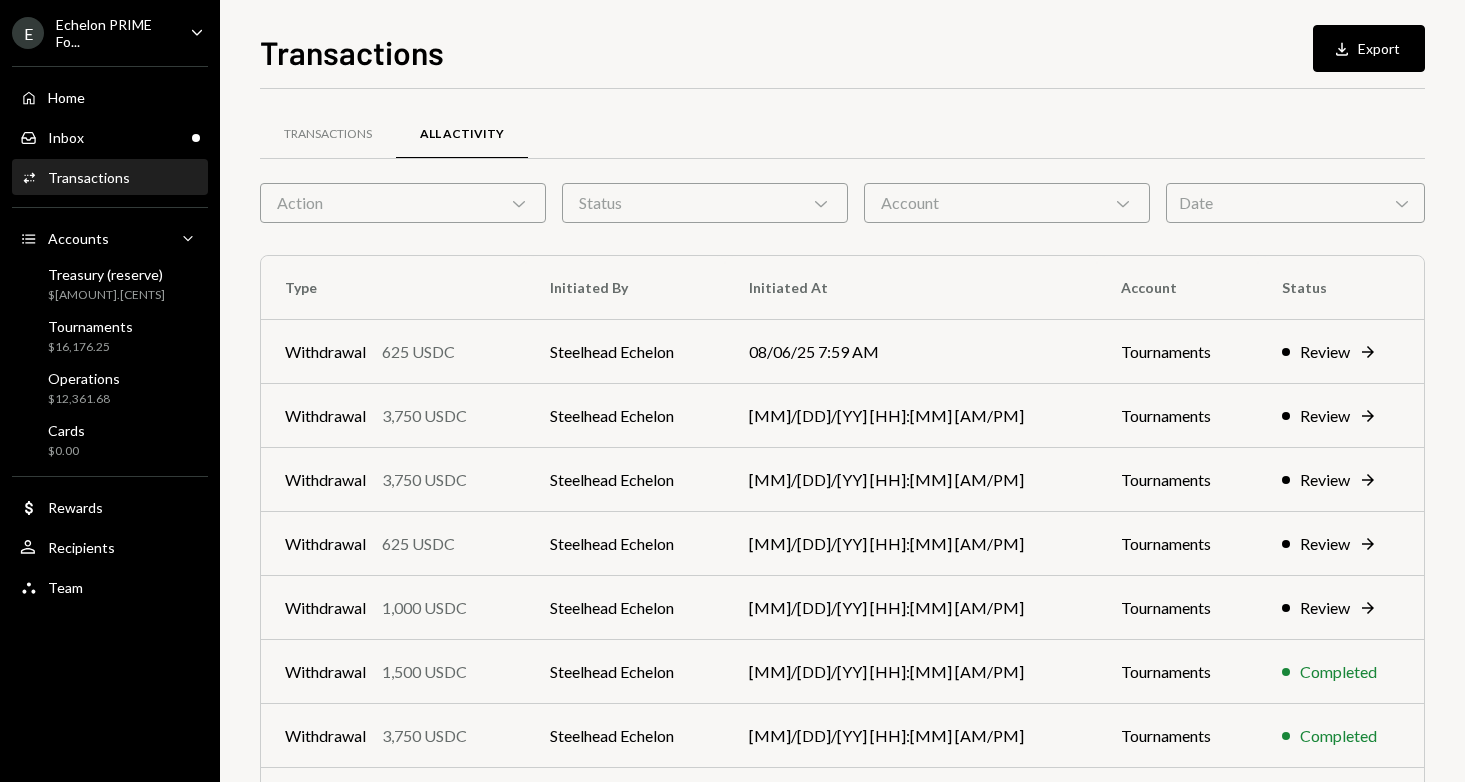 click on "Status Chevron Down" at bounding box center [705, 203] 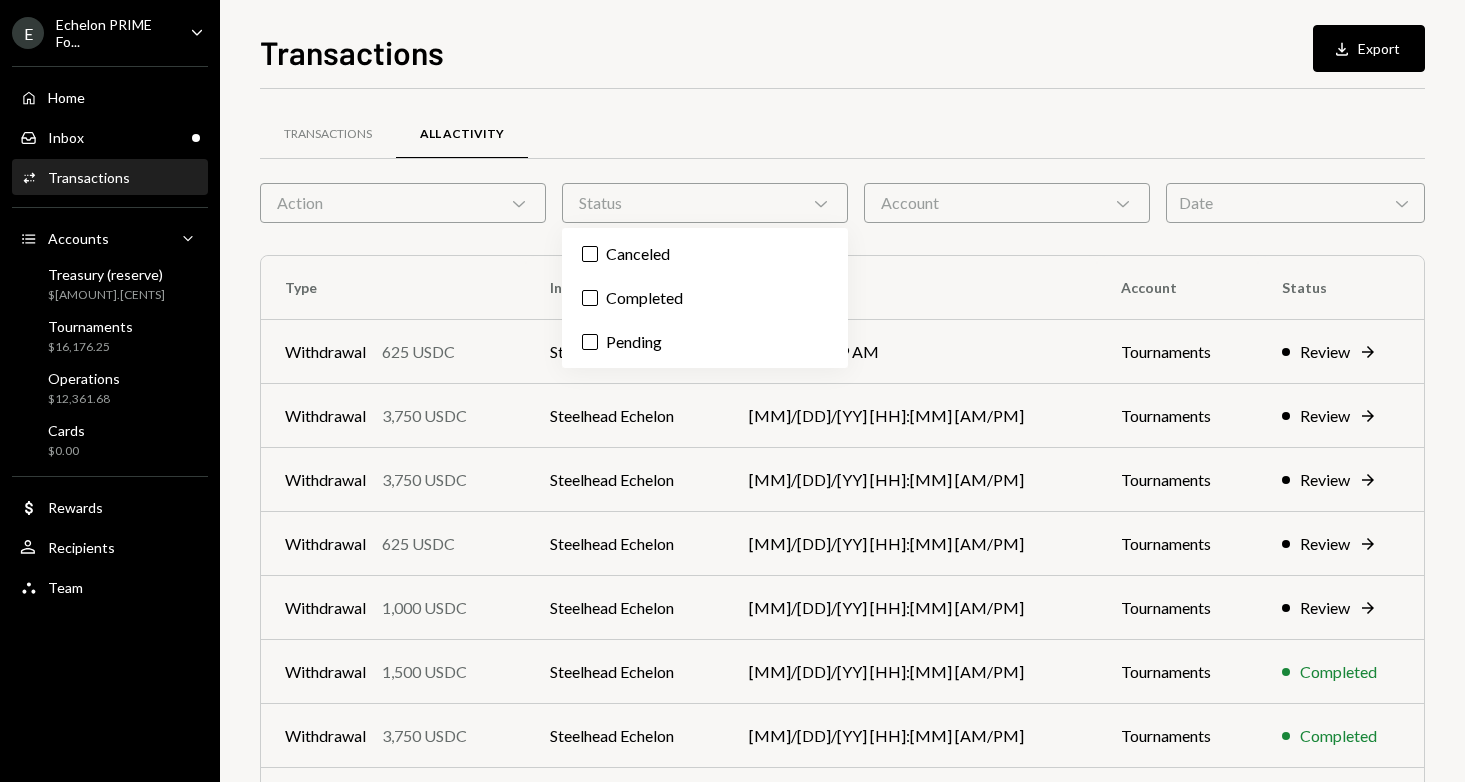 click on "Chevron Down" 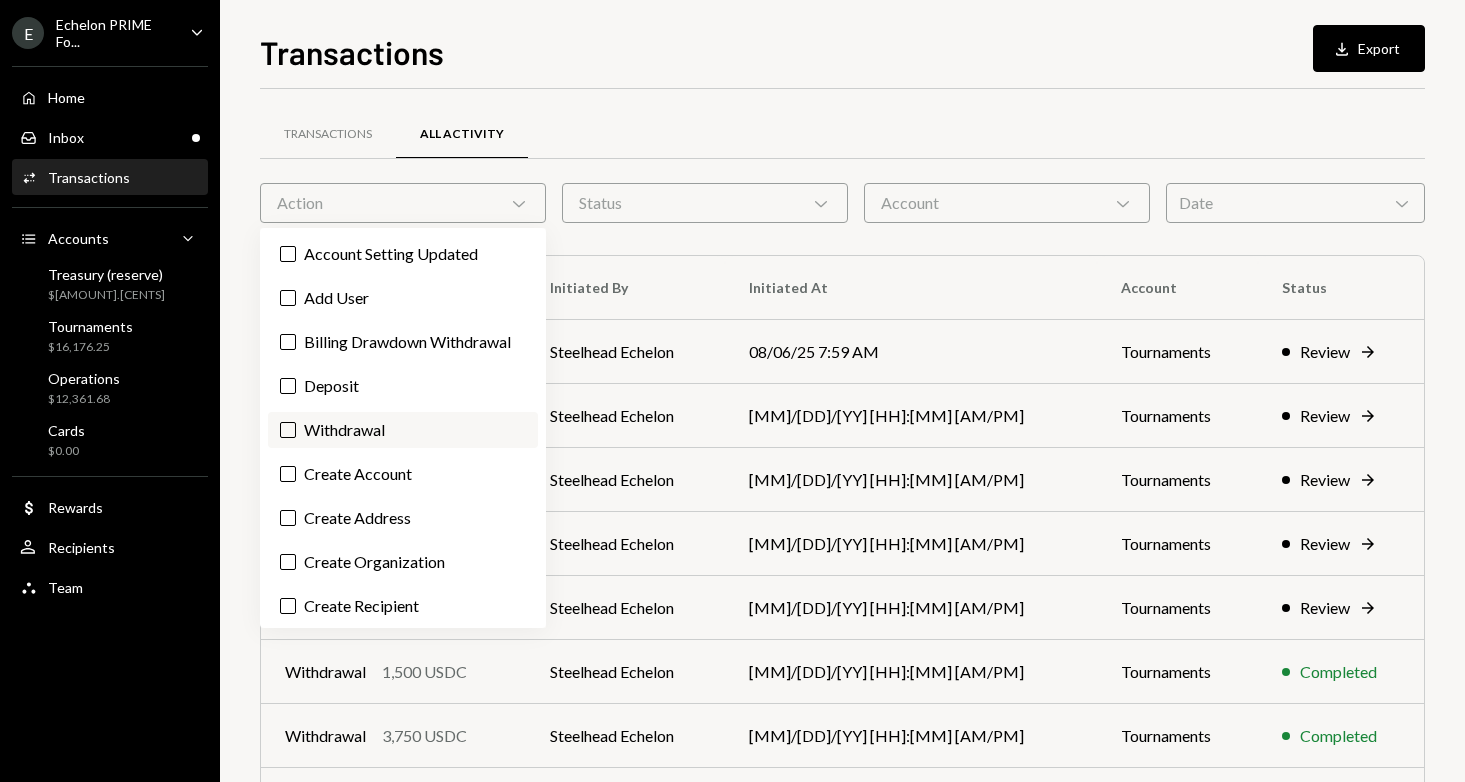 click on "Withdrawal" at bounding box center [403, 430] 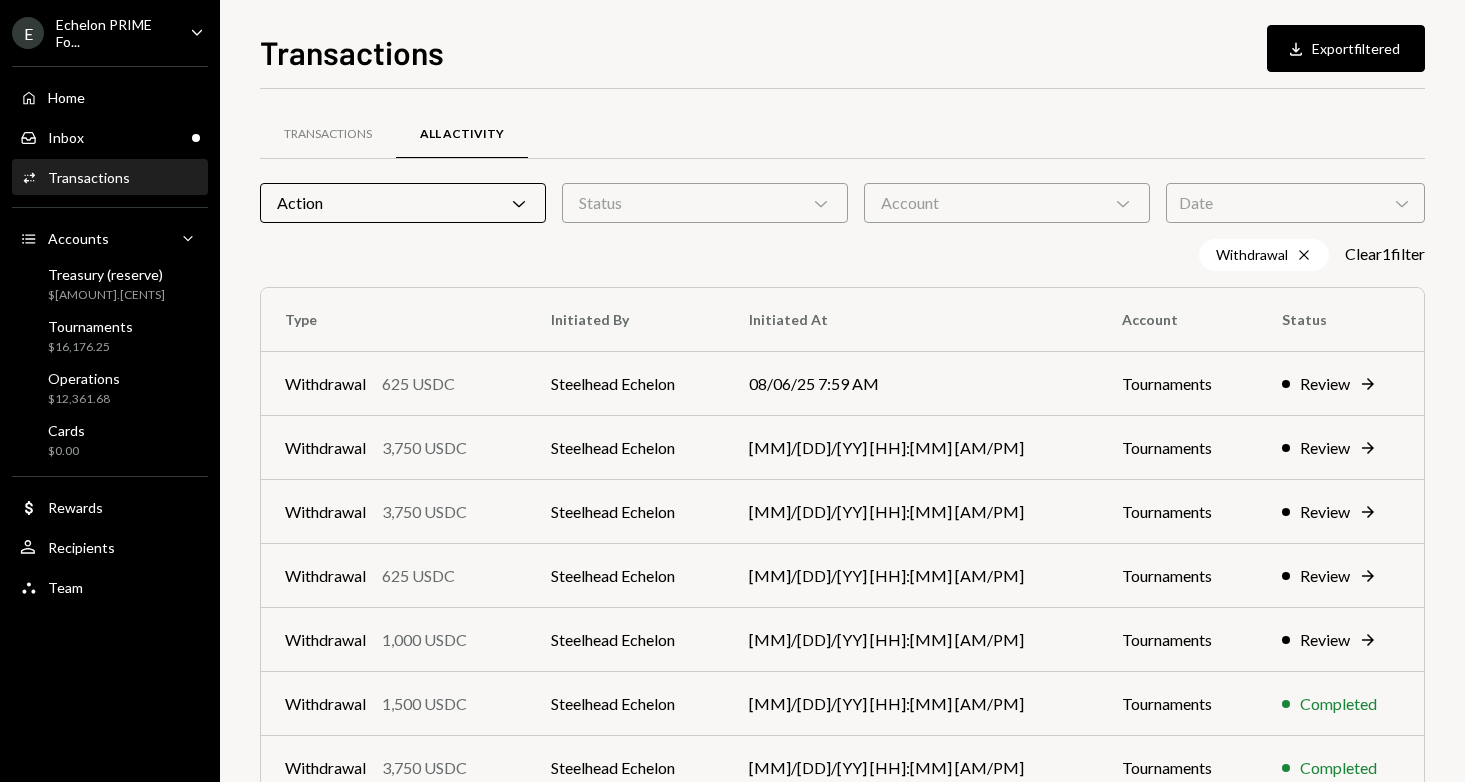click on "Transactions All Activity Action Chevron Down Status Chevron Down Account Chevron Down Date Chevron Down Withdrawal Cross Clear  1  filter Type Initiated By Initiated At Account Status Withdrawal [AMOUNT]  USDC [NAME] [NAME] [MM]/[DD]/[YY] [HH]:[MM] [AM/PM] Tournaments Review Right Arrow Withdrawal [AMOUNT]  USDC [NAME] [NAME] [MM]/[DD]/[YY] [HH]:[MM] [AM/PM] Tournaments Review Right Arrow Withdrawal [AMOUNT]  USDC [NAME] [NAME] [MM]/[DD]/[YY] [HH]:[MM] [AM/PM] Tournaments Review Right Arrow Withdrawal [AMOUNT]  USDC [NAME] [NAME] [MM]/[DD]/[YY] [HH]:[MM] [AM/PM] Tournaments Review Right Arrow Withdrawal [AMOUNT]  USDC [NAME] [NAME] [MM]/[DD]/[YY] [HH]:[MM] [AM/PM] Tournaments Review Right Arrow Withdrawal [AMOUNT]  USDC [NAME] [NAME] [MM]/[DD]/[YY] [HH]:[MM] [AM/PM] Tournaments Completed Withdrawal [AMOUNT]  USDC [NAME] [NAME] [MM]/[DD]/[YY] [HH]:[MM] [AM/PM] Tournaments Completed Withdrawal [AMOUNT]  USDC [NAME] [NAME] [MM]/[DD]/[YY] [HH]:[MM] [AM/PM] Tournaments Completed Withdrawal [AMOUNT]  USDC [NAME] [NAME] [MM]/[DD]/[YY] [HH]:[MM] [AM/PM] Tournaments Completed Withdrawal [AMOUNT]  USDC [NAME] [NAME] [MM]/[DD]/[YY] [HH]:[MM] [AM/PM] Tournaments Completed" at bounding box center (842, 598) 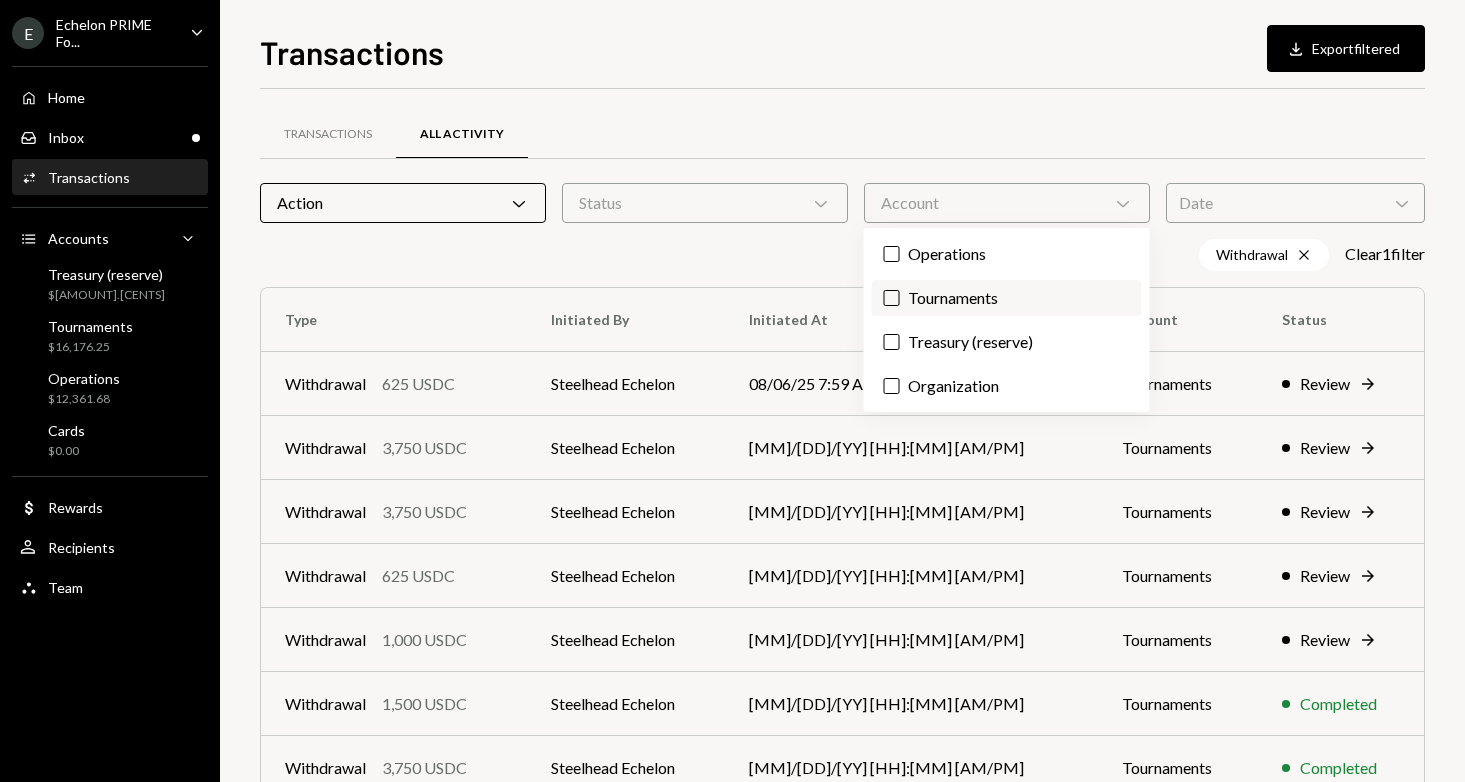 click on "Tournaments" at bounding box center [1007, 298] 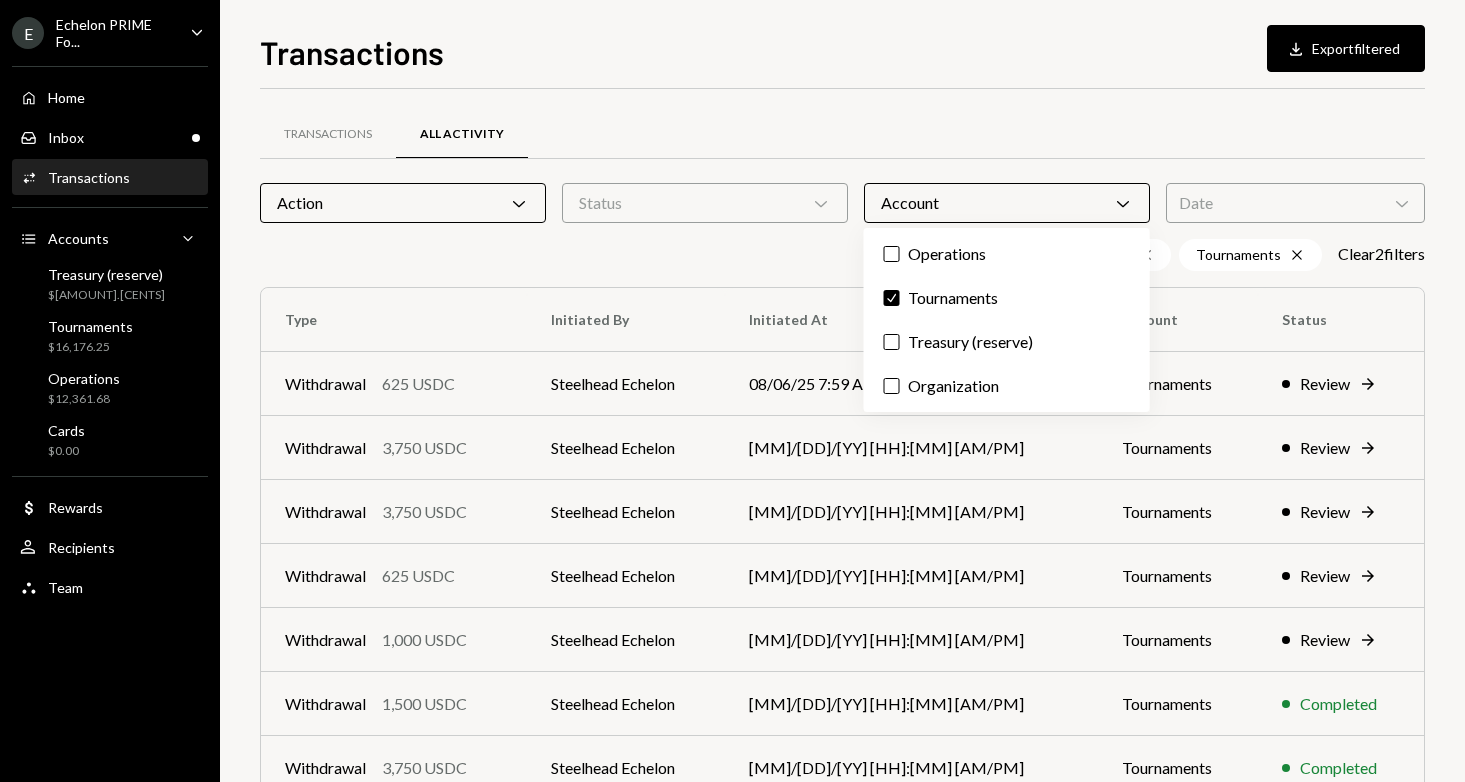 click on "Transactions Download Export  filtered Transactions All Activity Action Chevron Down Status Chevron Down Account Chevron Down Date Chevron Down Withdrawal Cross Tournaments Cross Clear  2  filter s Type Initiated By Initiated At Account Status Withdrawal [AMOUNT]  USDC [NAME] [NAME] [MM]/[DD]/[YY] [HH]:[MM] [AM/PM] Tournaments Review Right Arrow Withdrawal [AMOUNT]  USDC [NAME] [NAME] [MM]/[DD]/[YY] [HH]:[MM] [AM/PM] Tournaments Review Right Arrow Withdrawal [AMOUNT]  USDC [NAME] [NAME] [MM]/[DD]/[YY] [HH]:[MM] [AM/PM] Tournaments Review Right Arrow Withdrawal [AMOUNT]  USDC [NAME] [NAME] [MM]/[DD]/[YY] [HH]:[MM] [AM/PM] Tournaments Review Right Arrow Withdrawal [AMOUNT]  USDC [NAME] [NAME] [MM]/[DD]/[YY] [HH]:[MM] [AM/PM] Tournaments Review Right Arrow Withdrawal [AMOUNT]  USDC [NAME] [NAME] [MM]/[DD]/[YY] [HH]:[MM] [AM/PM] Tournaments Completed Withdrawal [AMOUNT]  USDC [NAME] [NAME] [MM]/[DD]/[YY] [HH]:[MM] [AM/PM] Tournaments Completed Withdrawal [AMOUNT]  USDC [NAME] [NAME] [MM]/[DD]/[YY] [HH]:[MM] [AM/PM] Tournaments Completed Withdrawal [AMOUNT]  USDC [NAME] [NAME] [MM]/[DD]/[YY] [HH]:[MM] [AM/PM] Tournaments Completed" at bounding box center (842, 391) 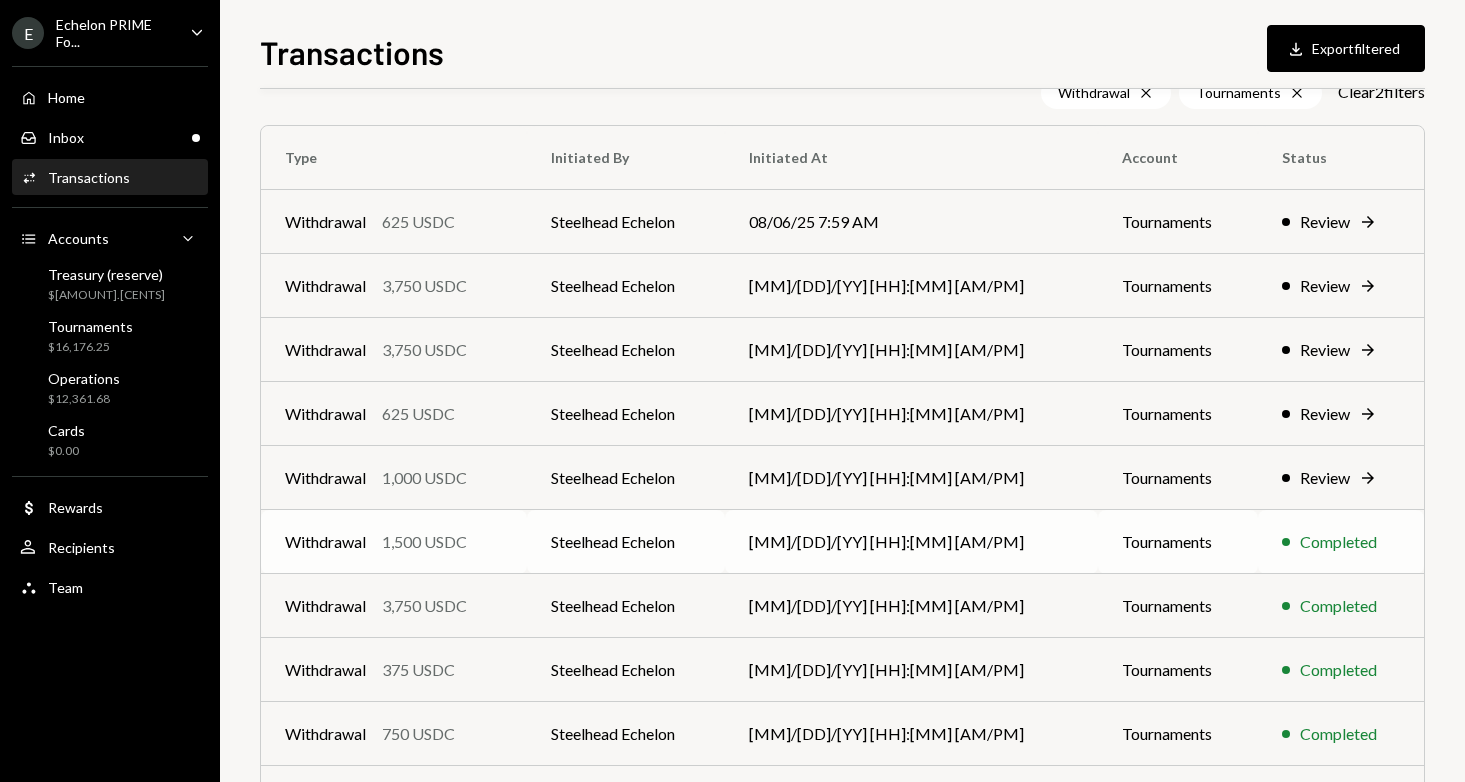 scroll, scrollTop: 294, scrollLeft: 0, axis: vertical 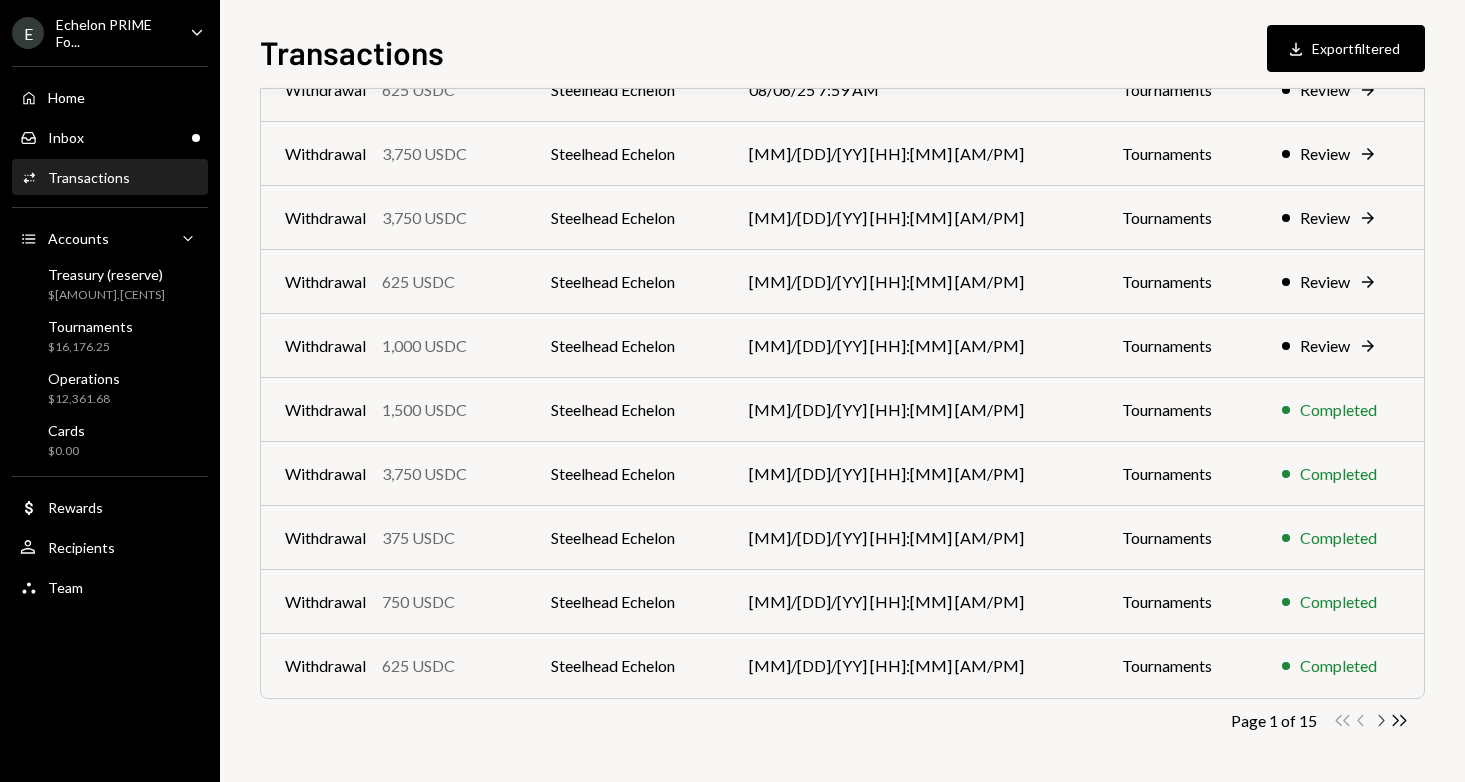 click on "Chevron Right" 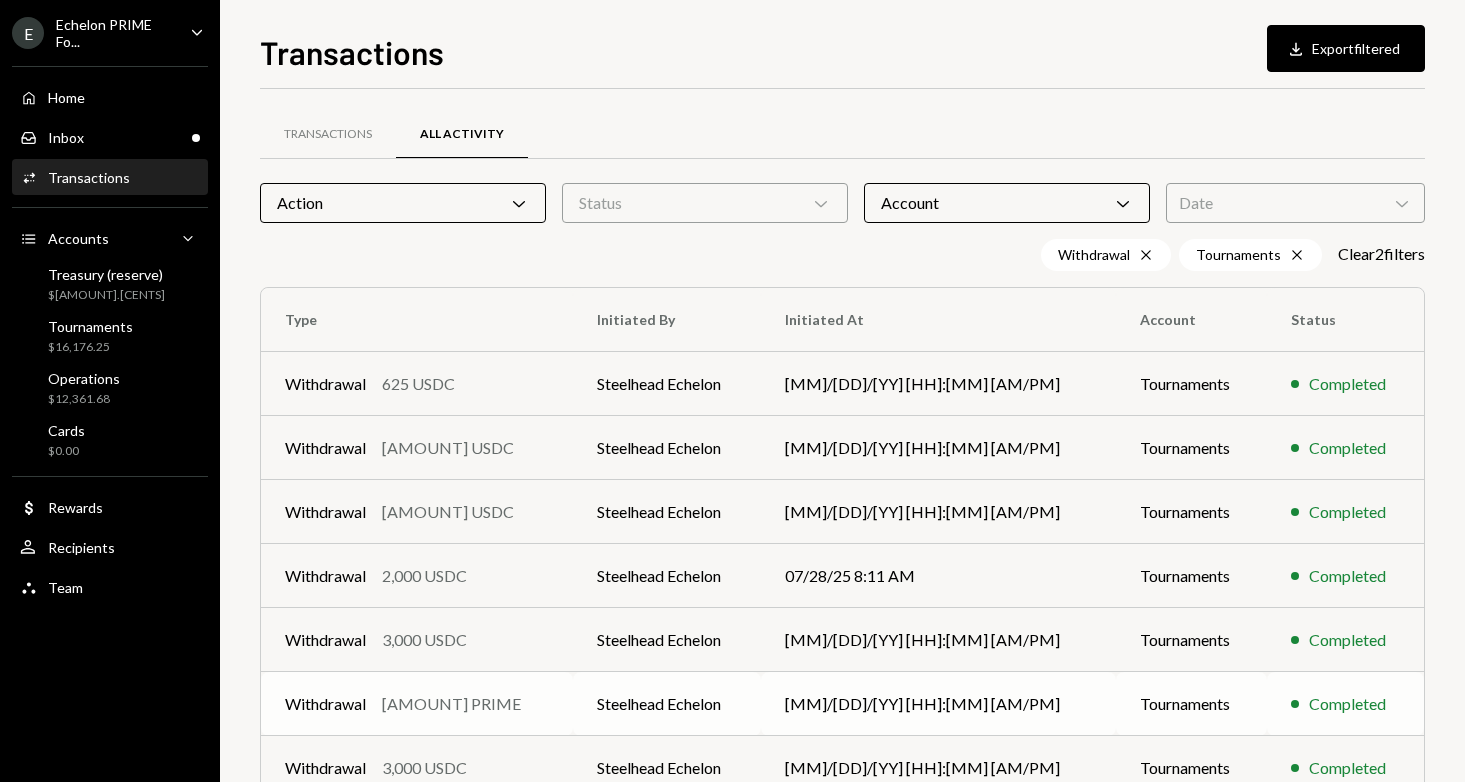 scroll, scrollTop: 294, scrollLeft: 0, axis: vertical 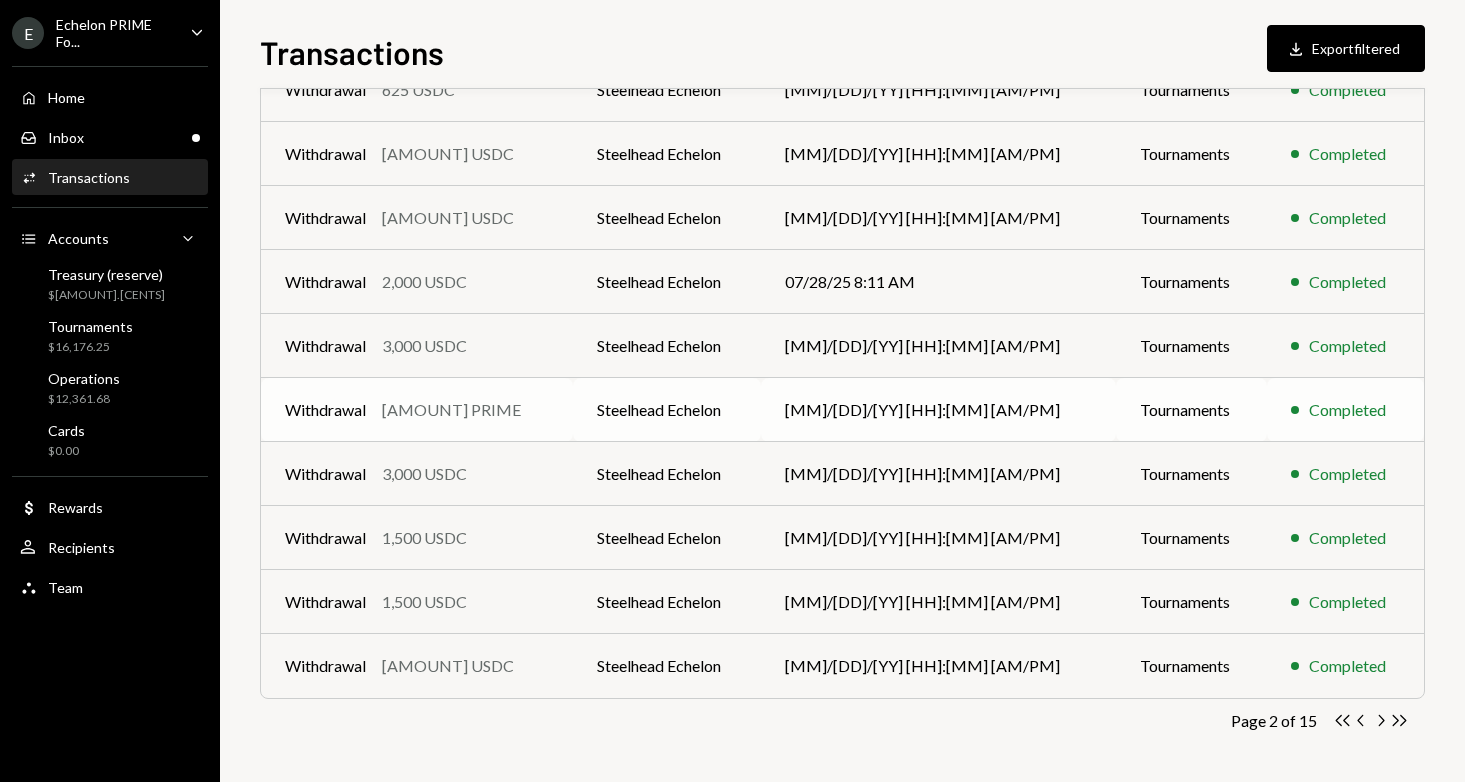 click on "Chevron Right" 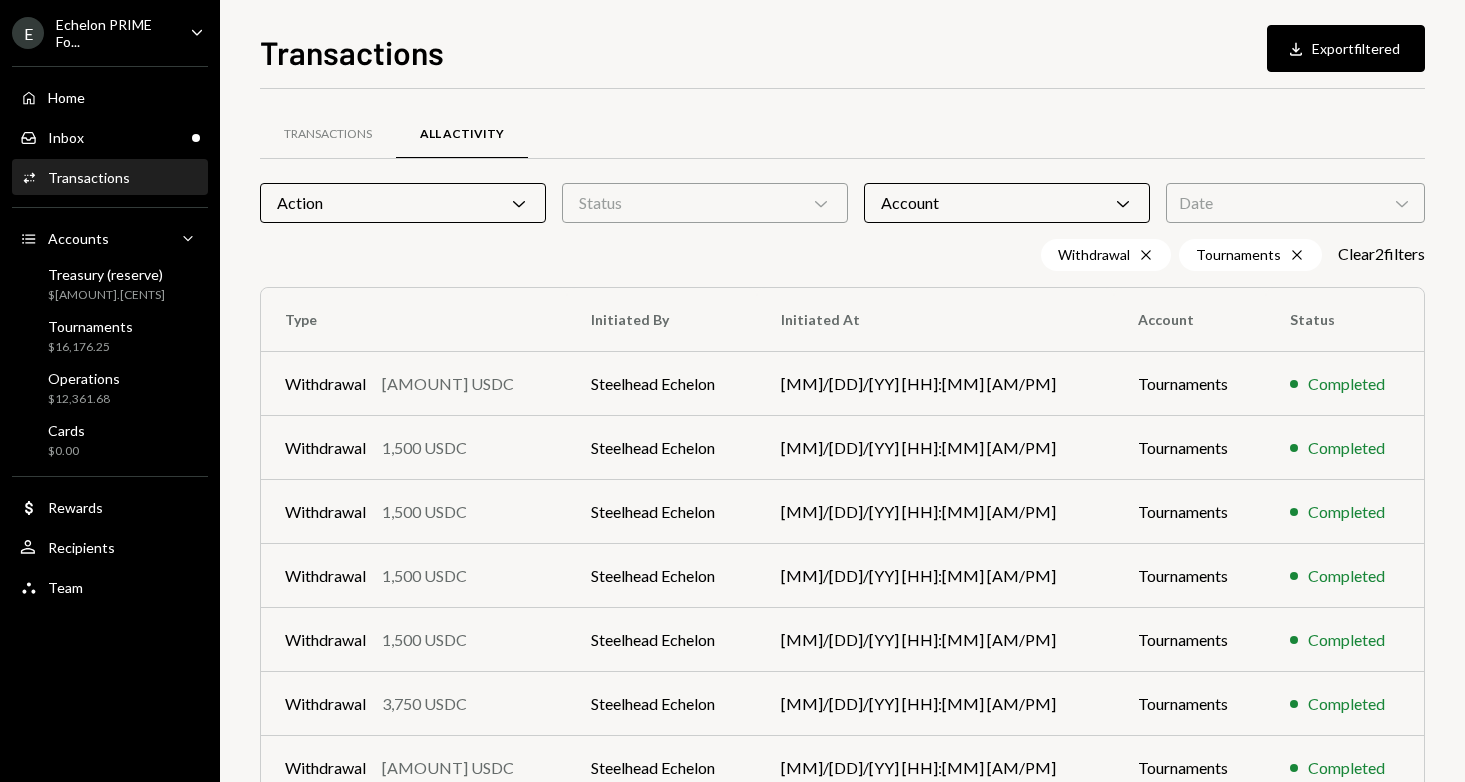 scroll, scrollTop: 294, scrollLeft: 0, axis: vertical 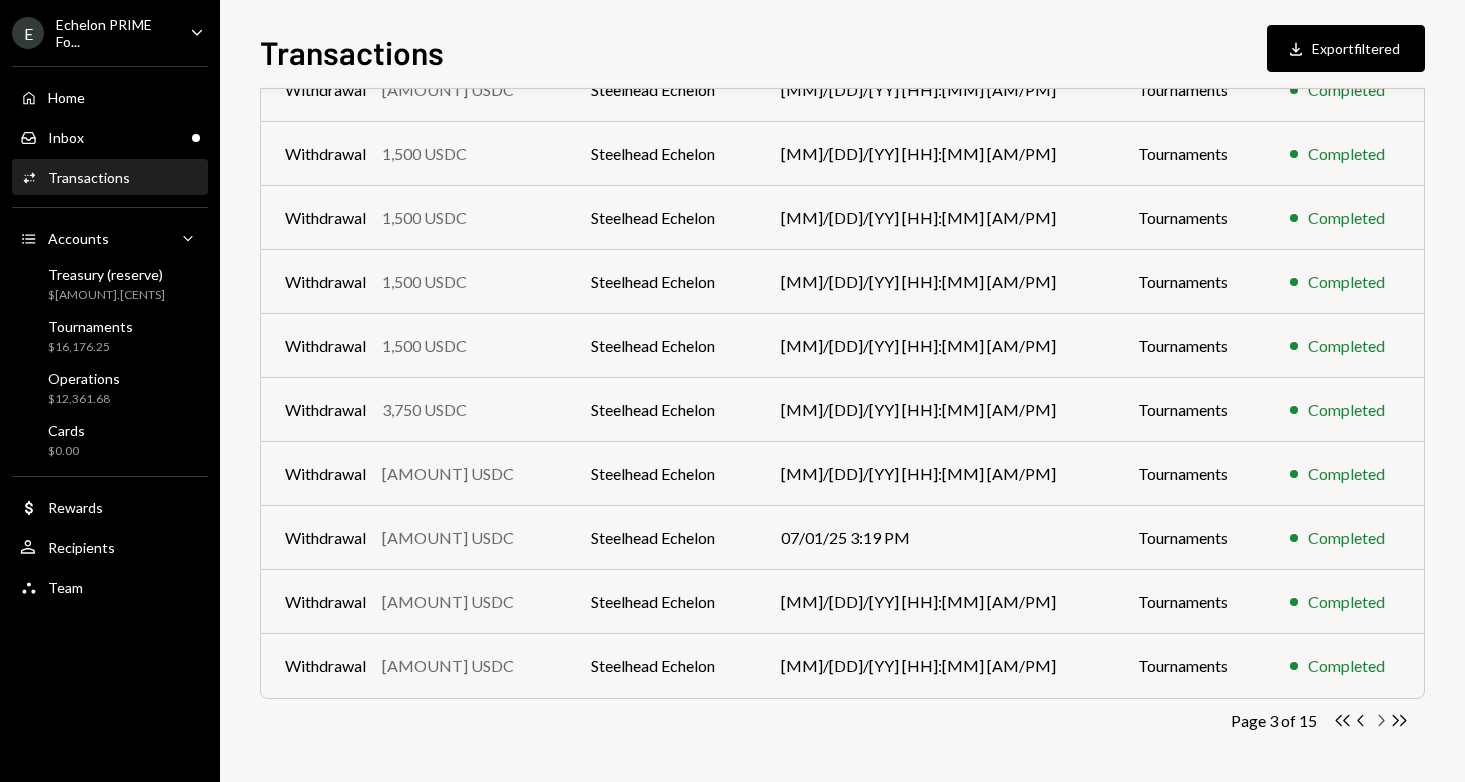 click on "Chevron Right" 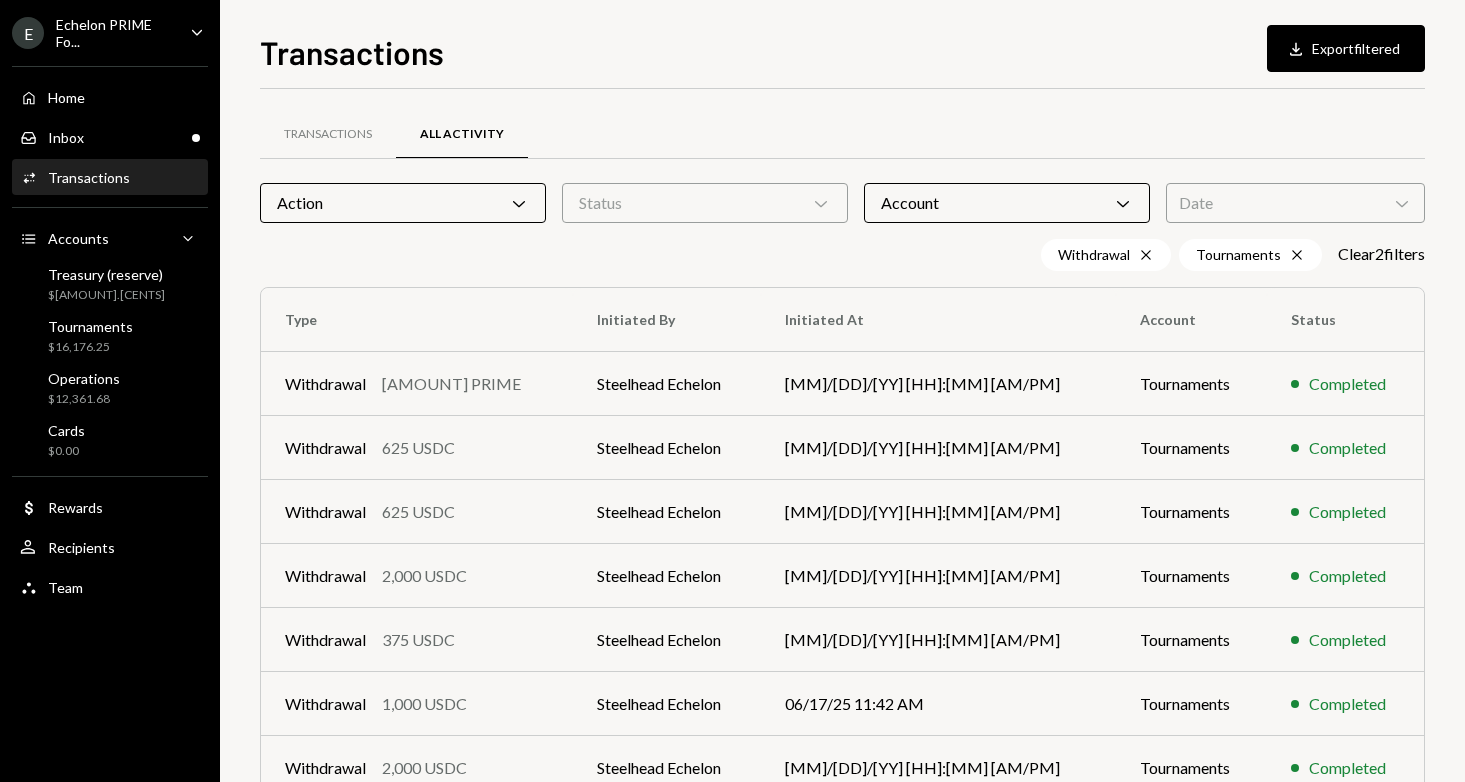 scroll, scrollTop: 294, scrollLeft: 0, axis: vertical 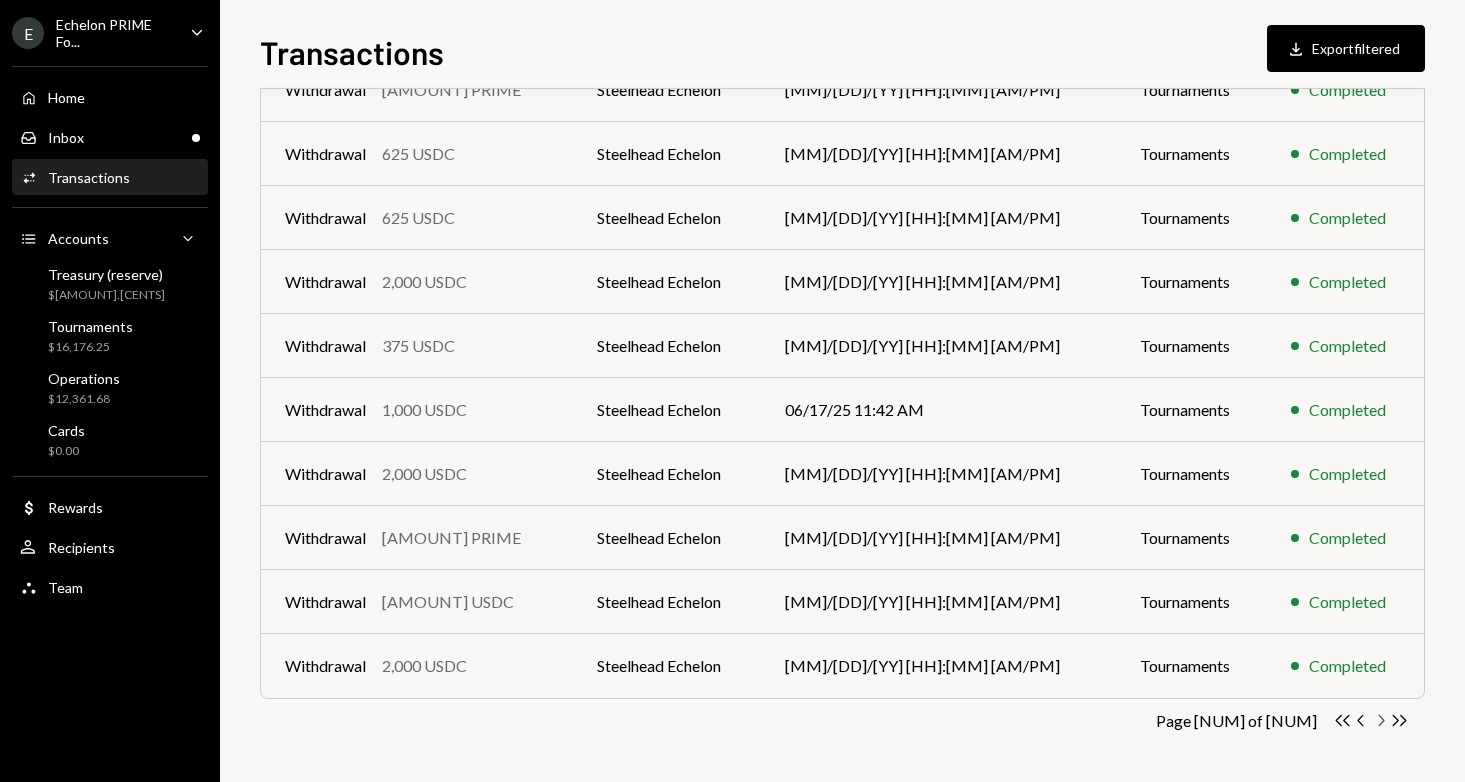 click on "Chevron Right" 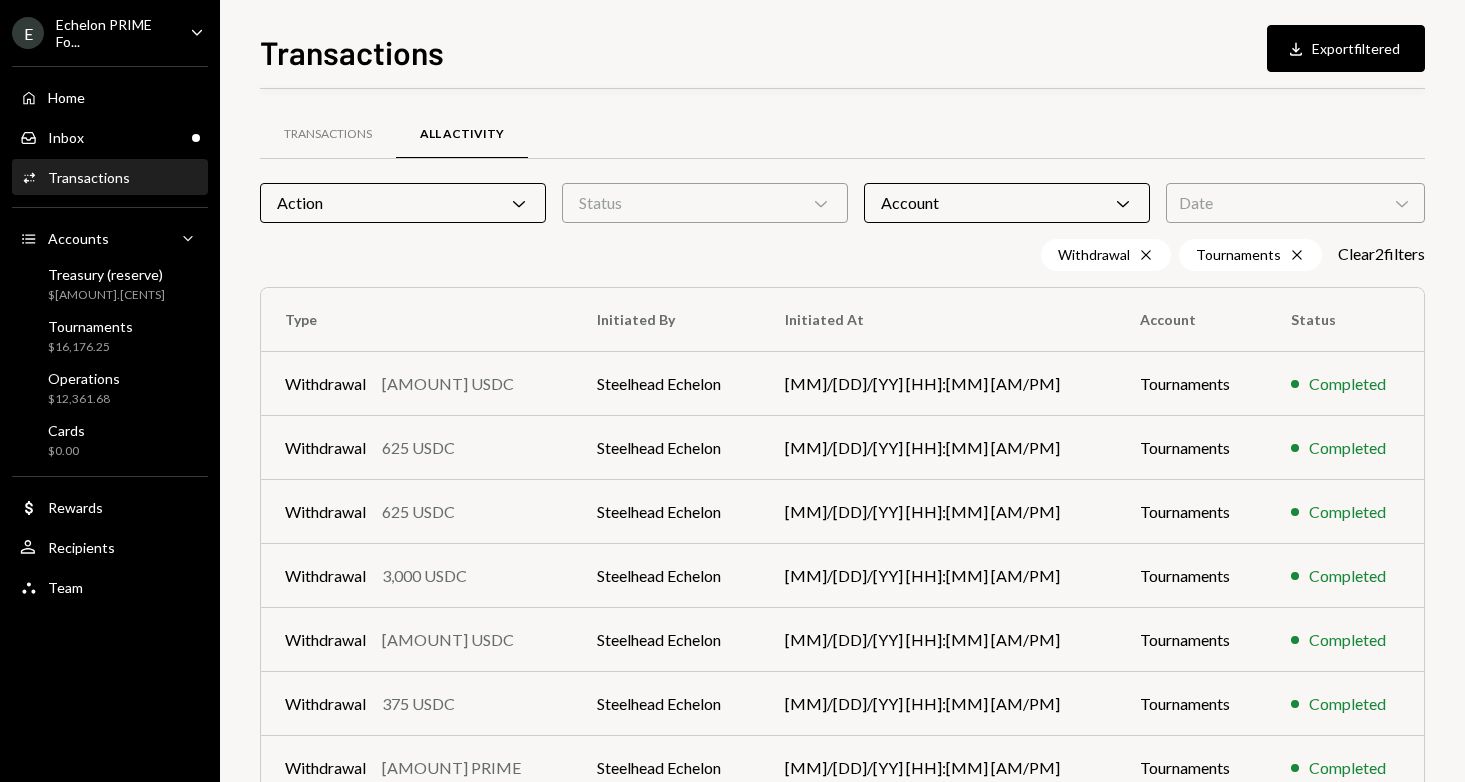 scroll, scrollTop: 294, scrollLeft: 0, axis: vertical 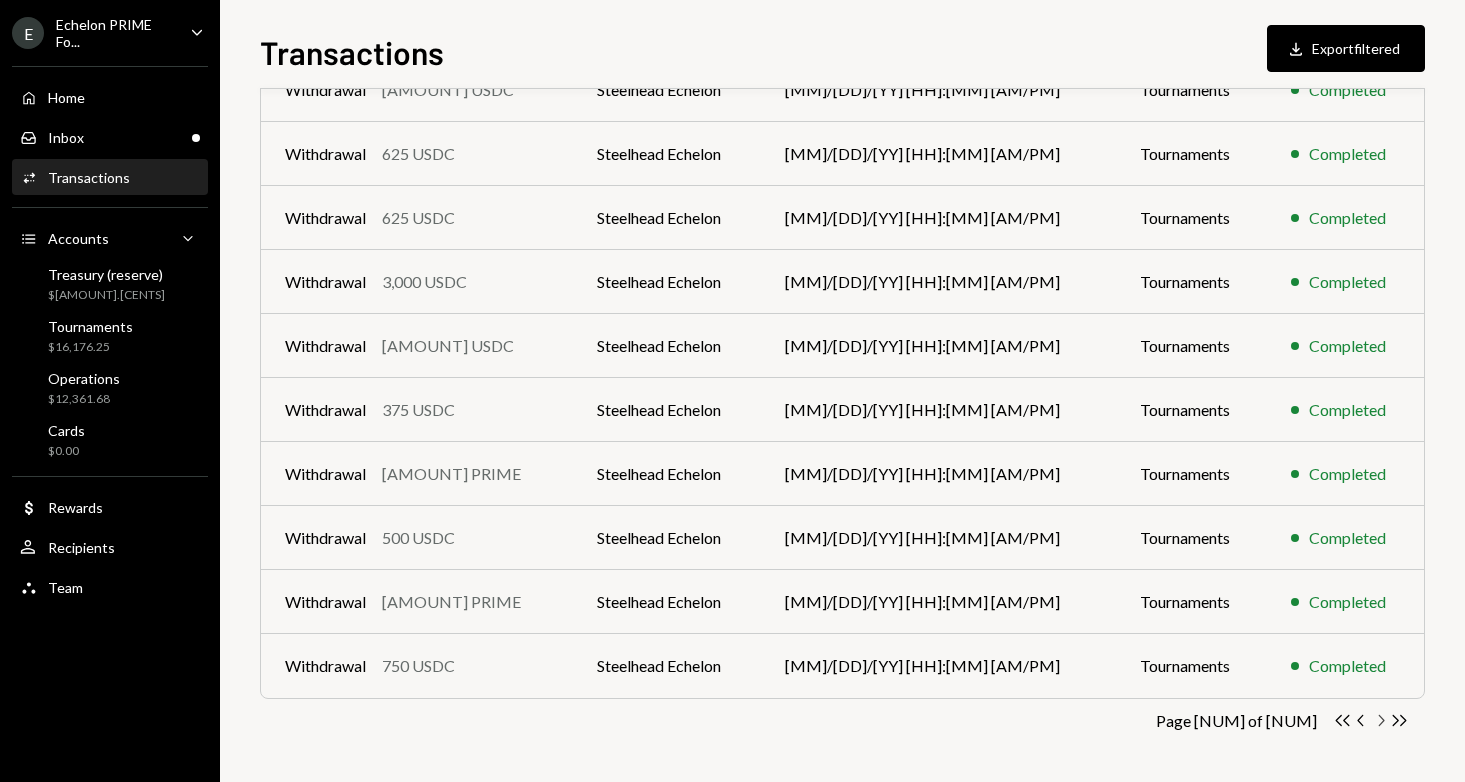 click on "Chevron Right" 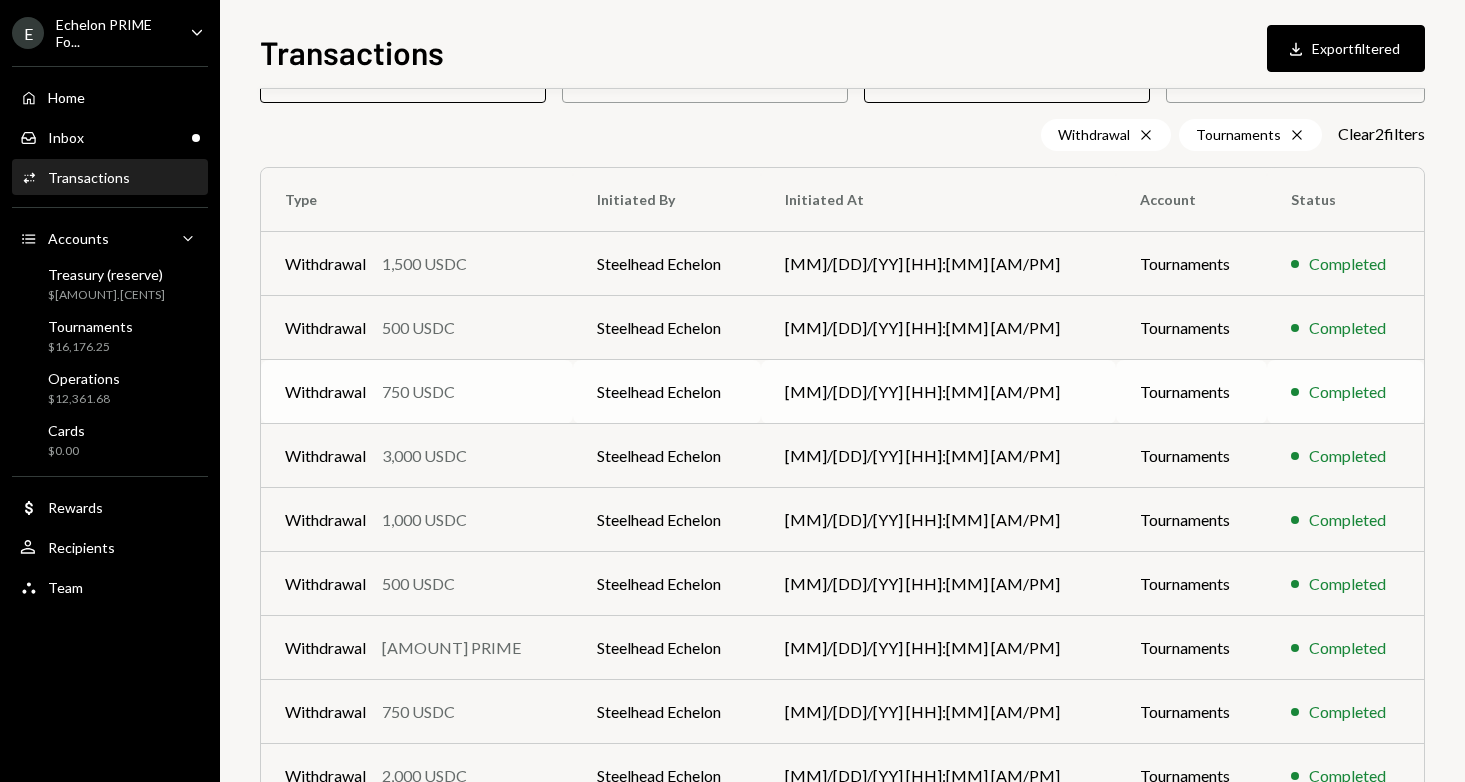 scroll, scrollTop: 294, scrollLeft: 0, axis: vertical 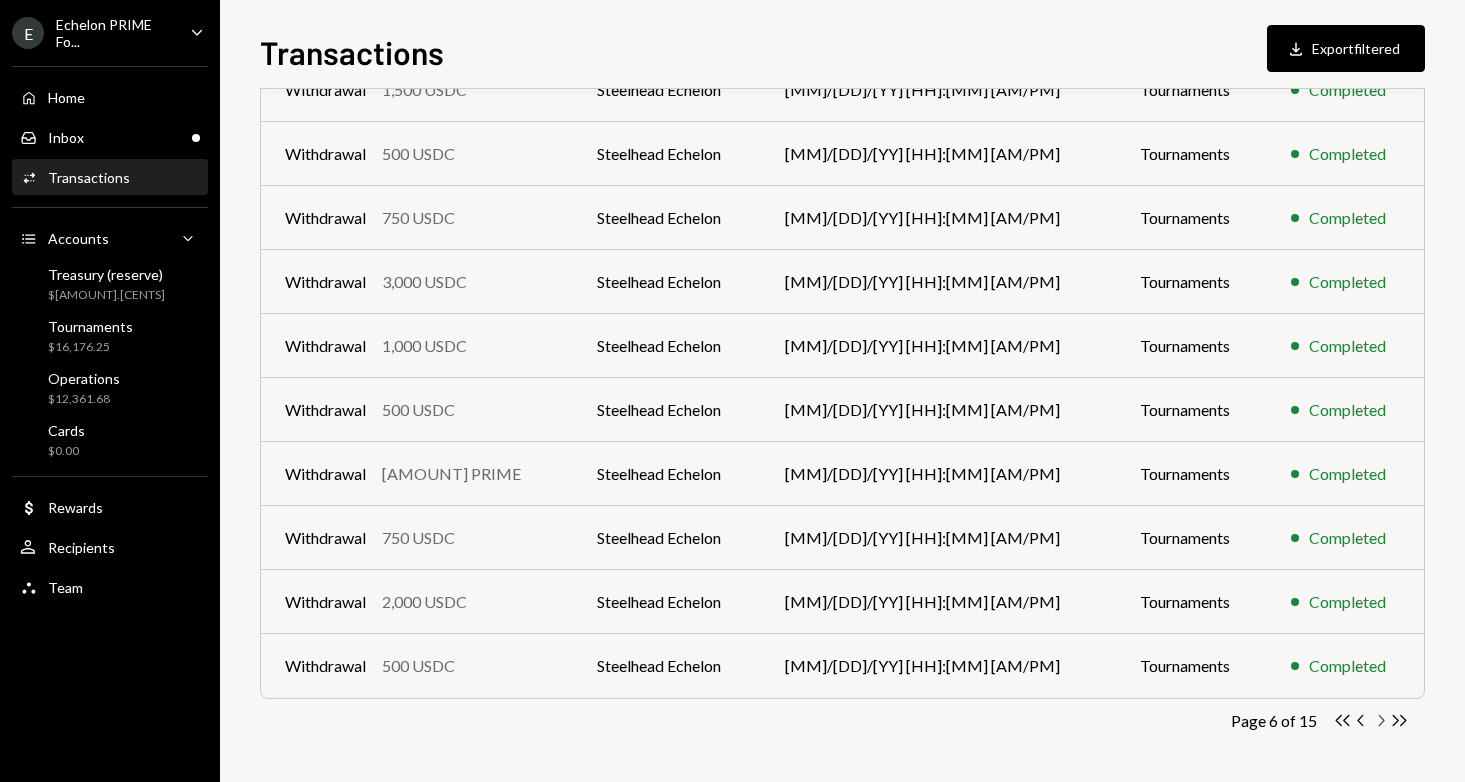 click on "Chevron Right" 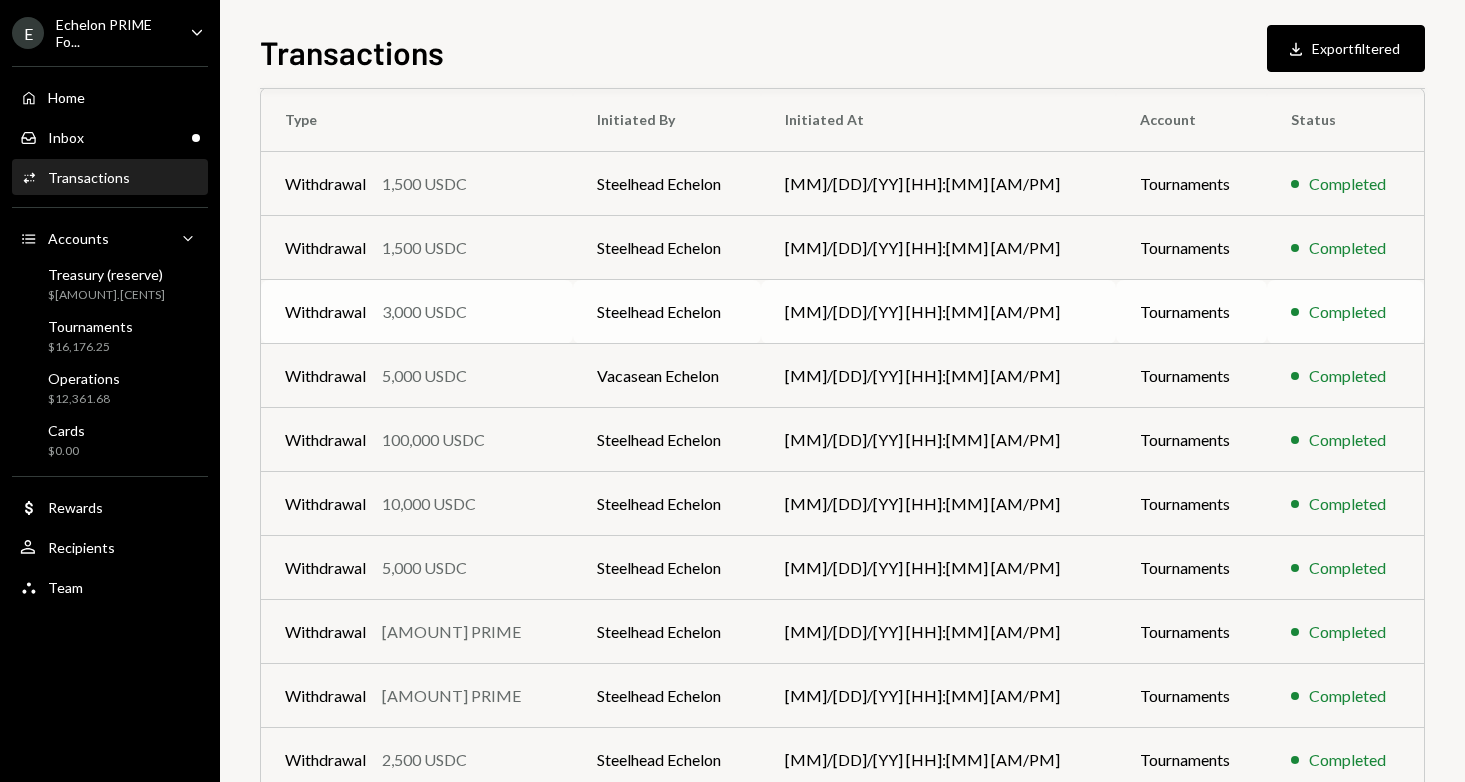 scroll, scrollTop: 294, scrollLeft: 0, axis: vertical 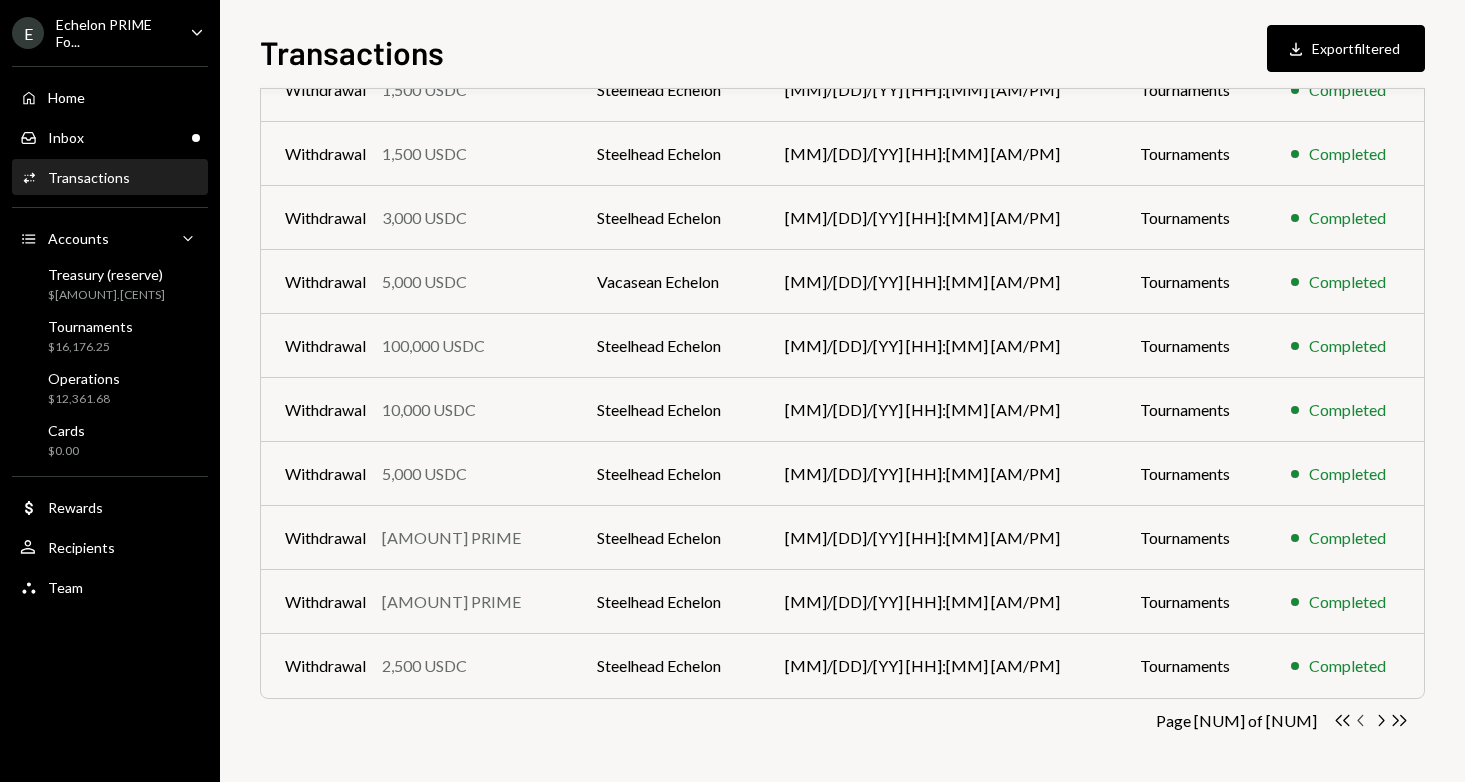 click on "Chevron Left" 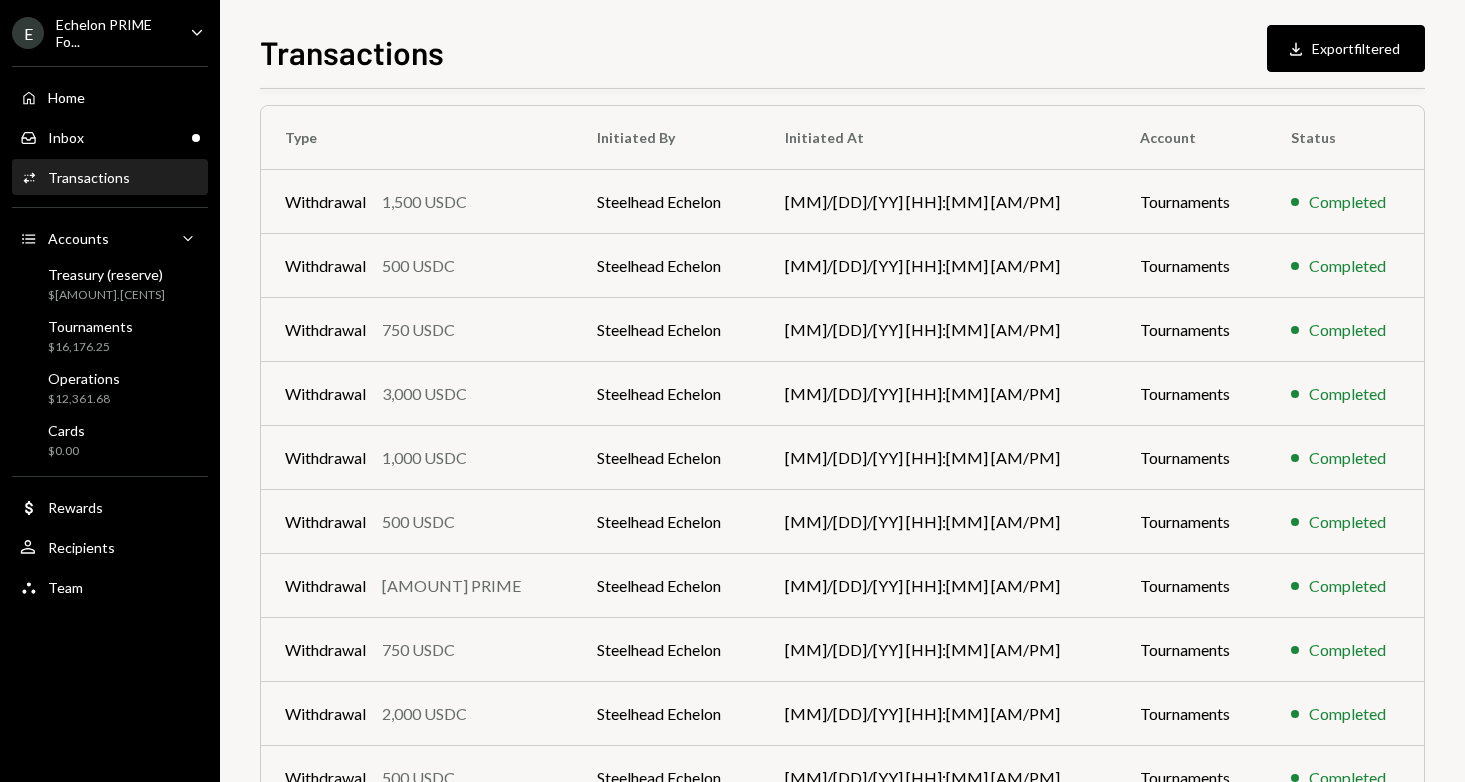 scroll, scrollTop: 294, scrollLeft: 0, axis: vertical 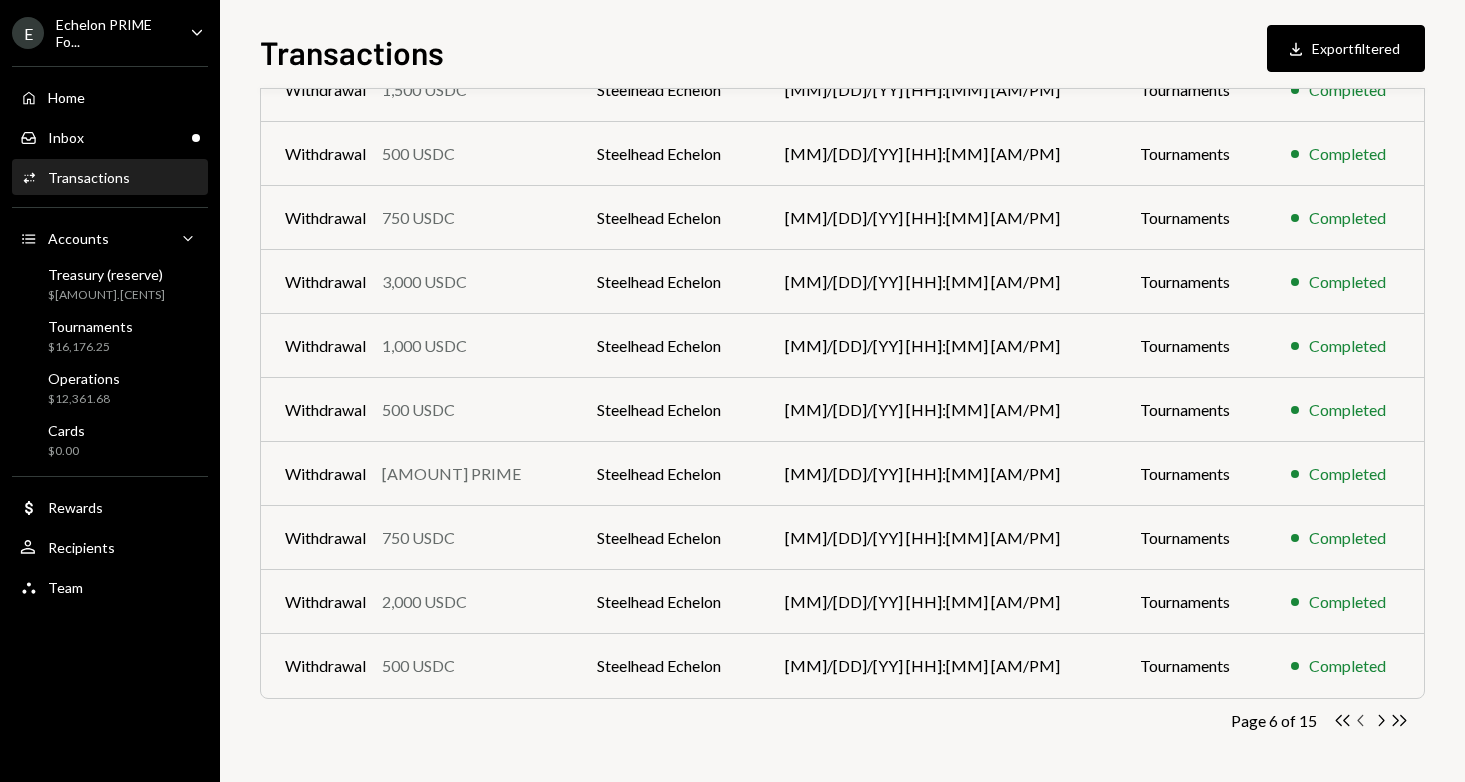 click on "Chevron Left" 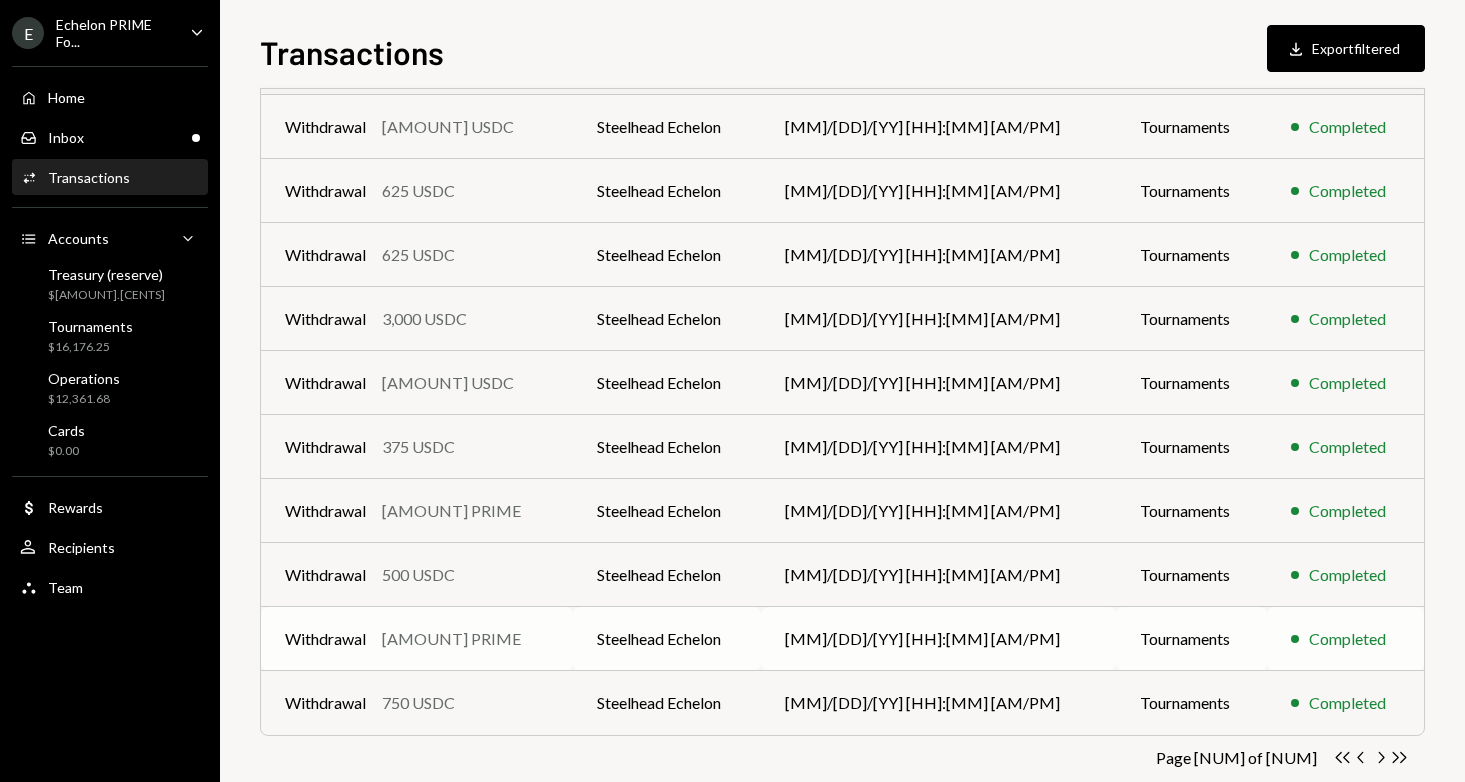 scroll, scrollTop: 294, scrollLeft: 0, axis: vertical 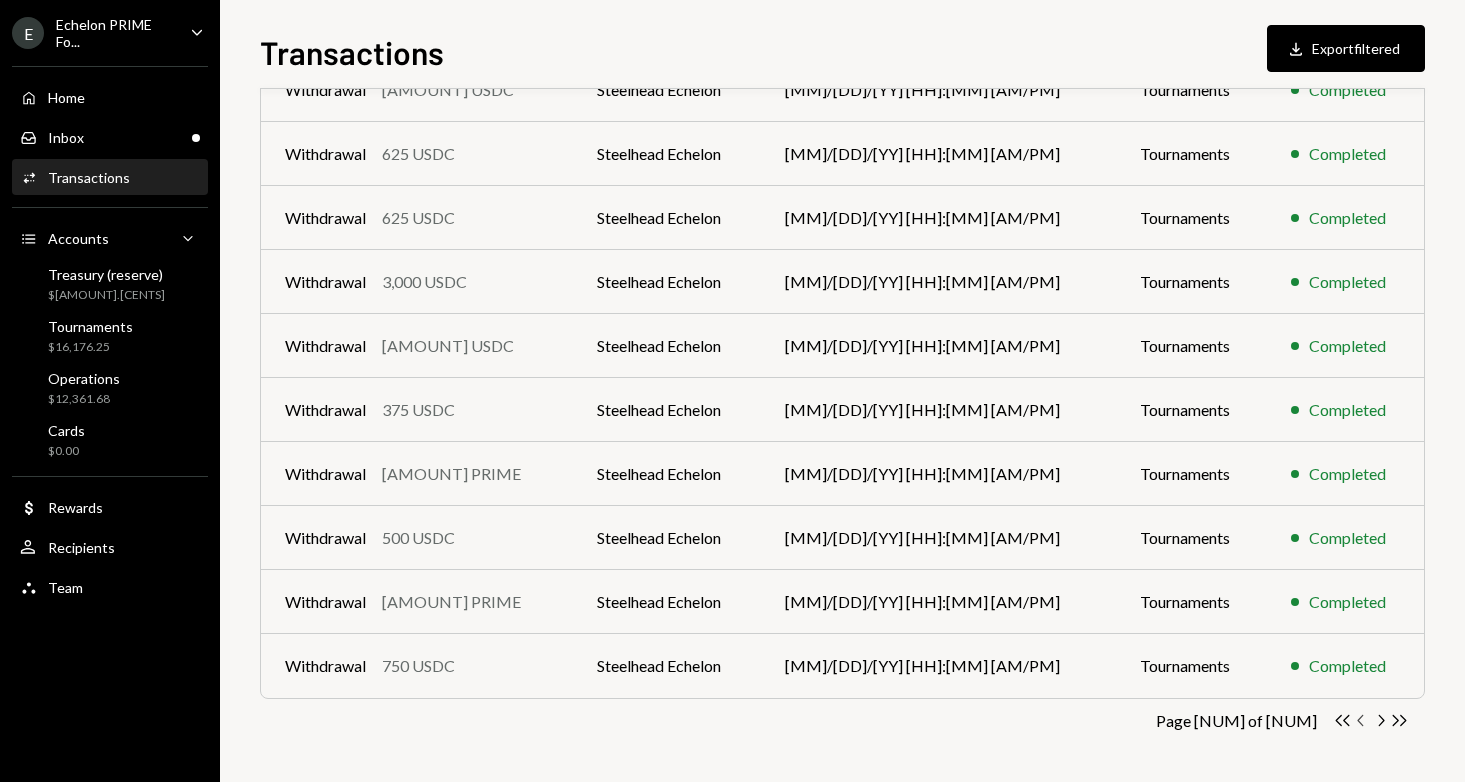 click on "Chevron Left" 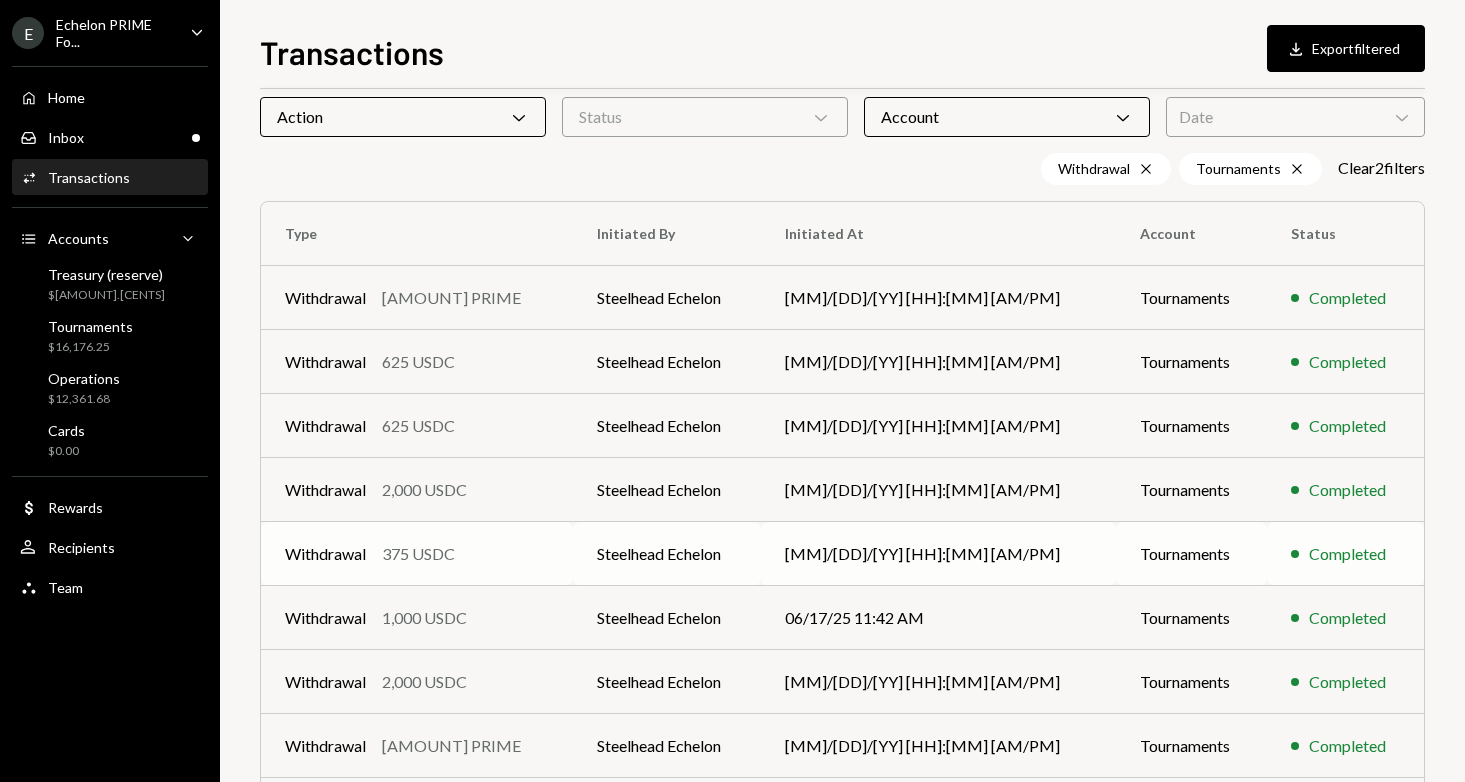 scroll, scrollTop: 294, scrollLeft: 0, axis: vertical 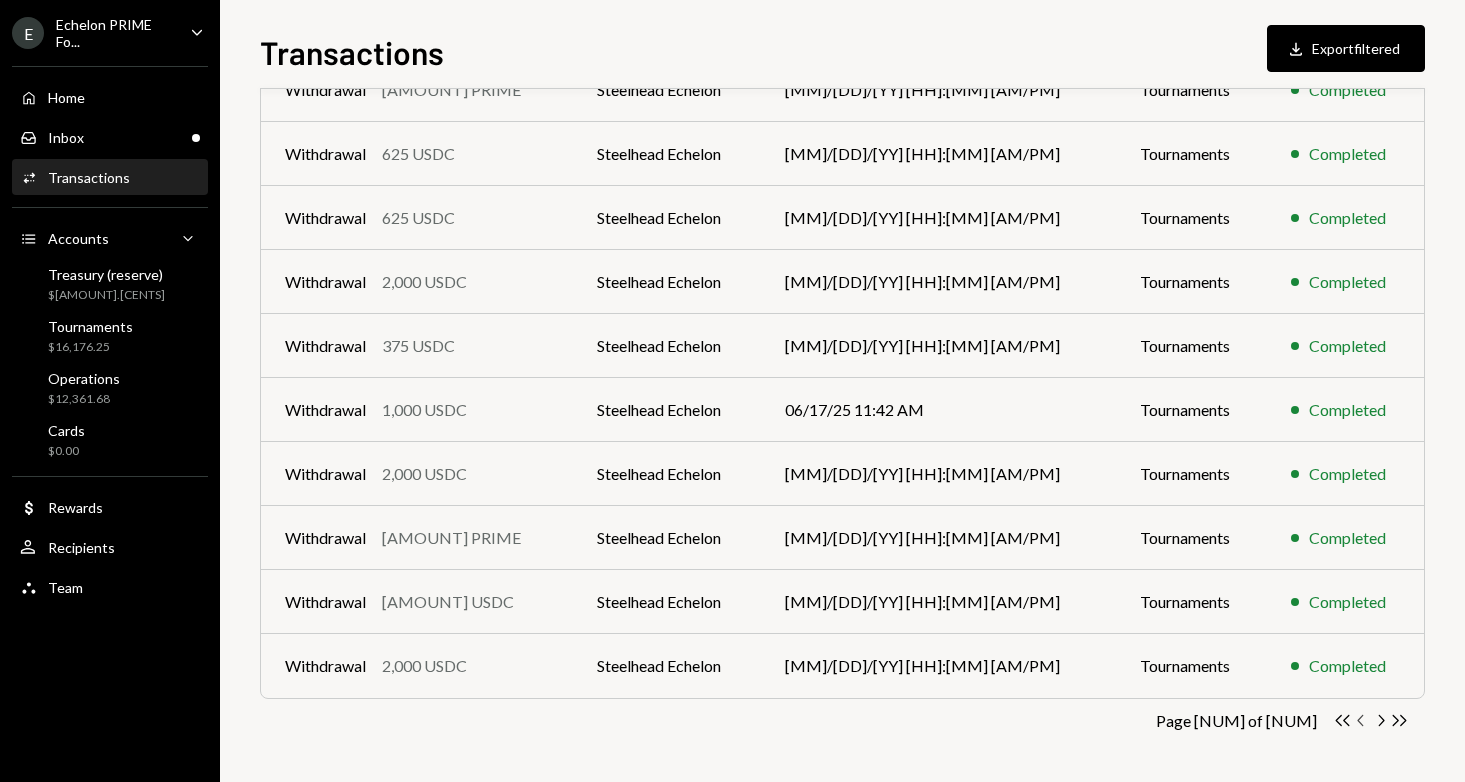 click 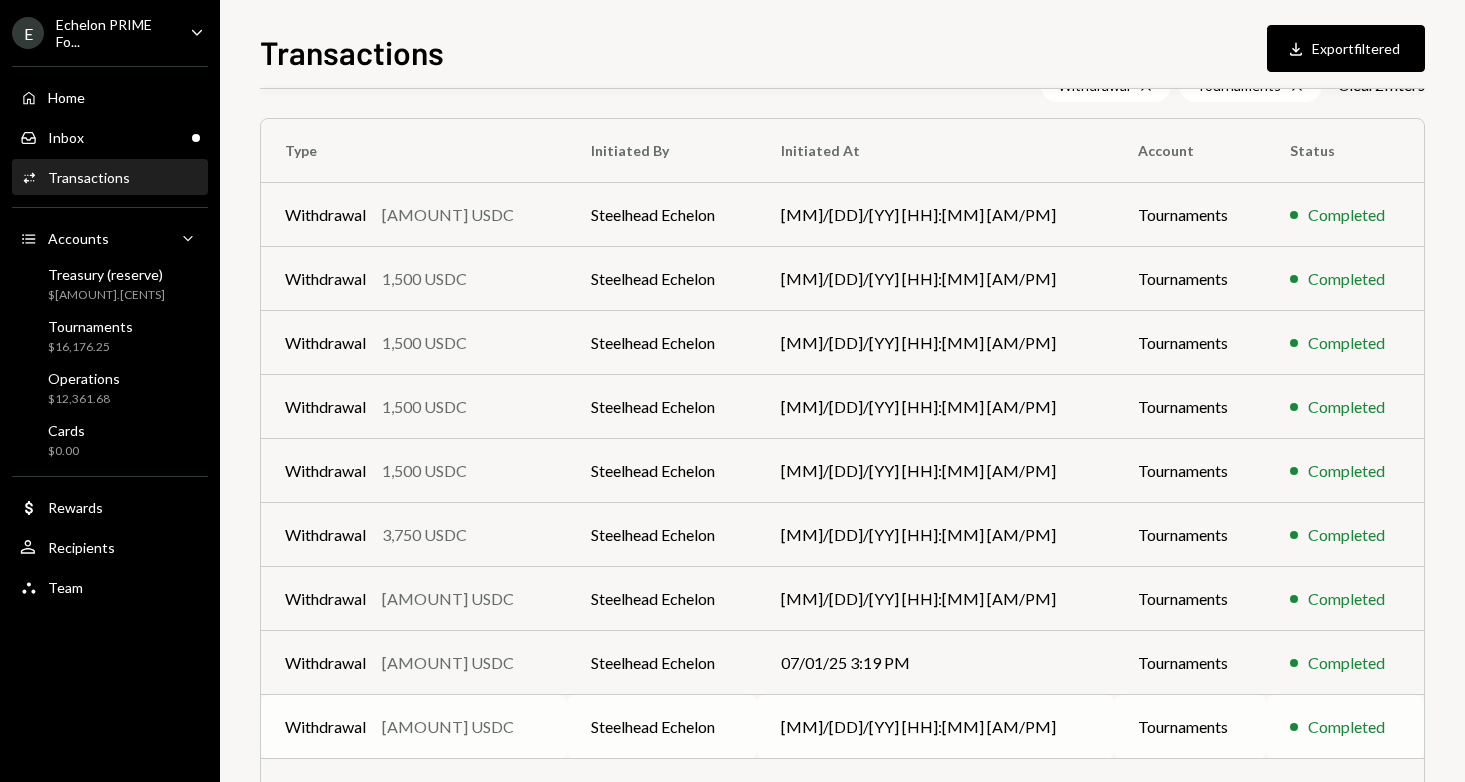 scroll, scrollTop: 294, scrollLeft: 0, axis: vertical 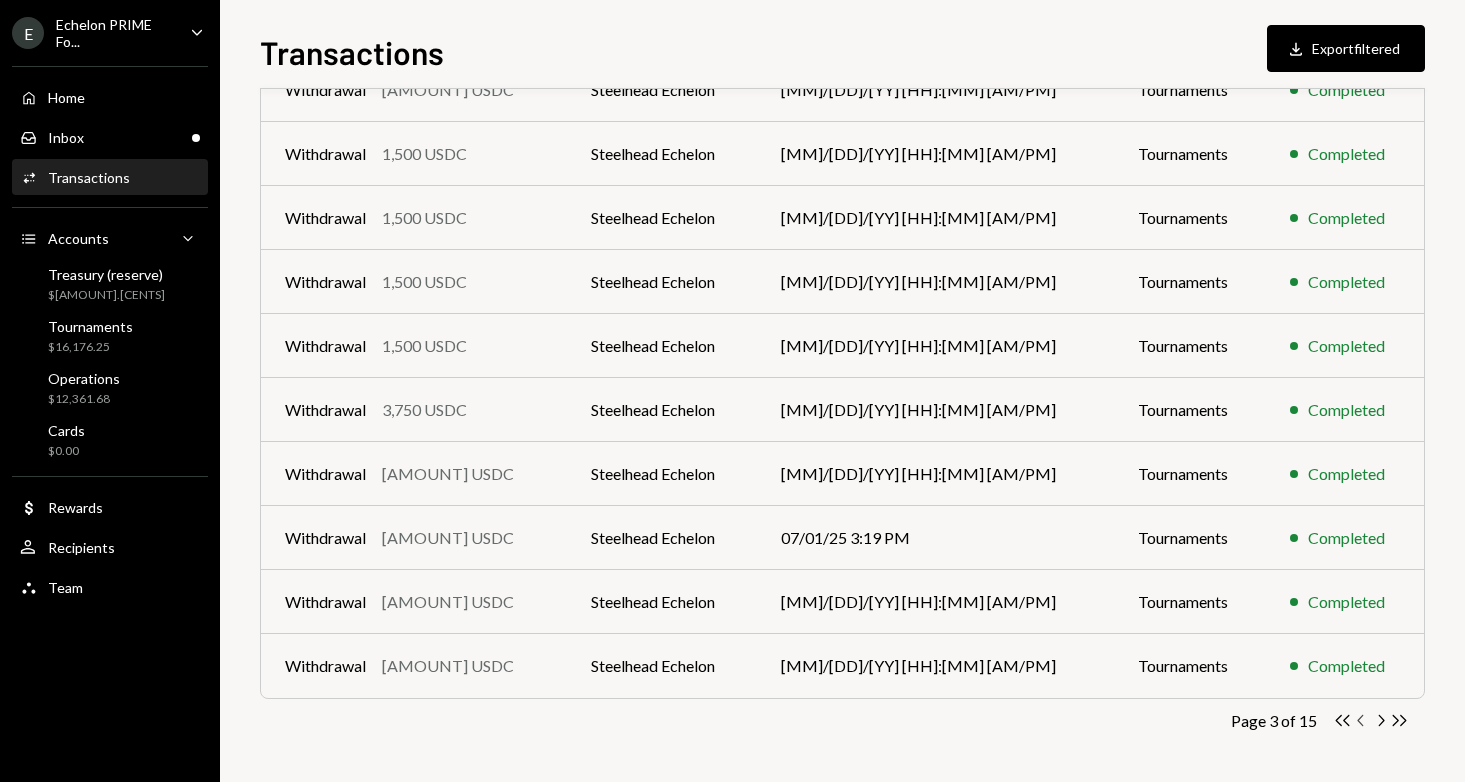 click on "Chevron Left" 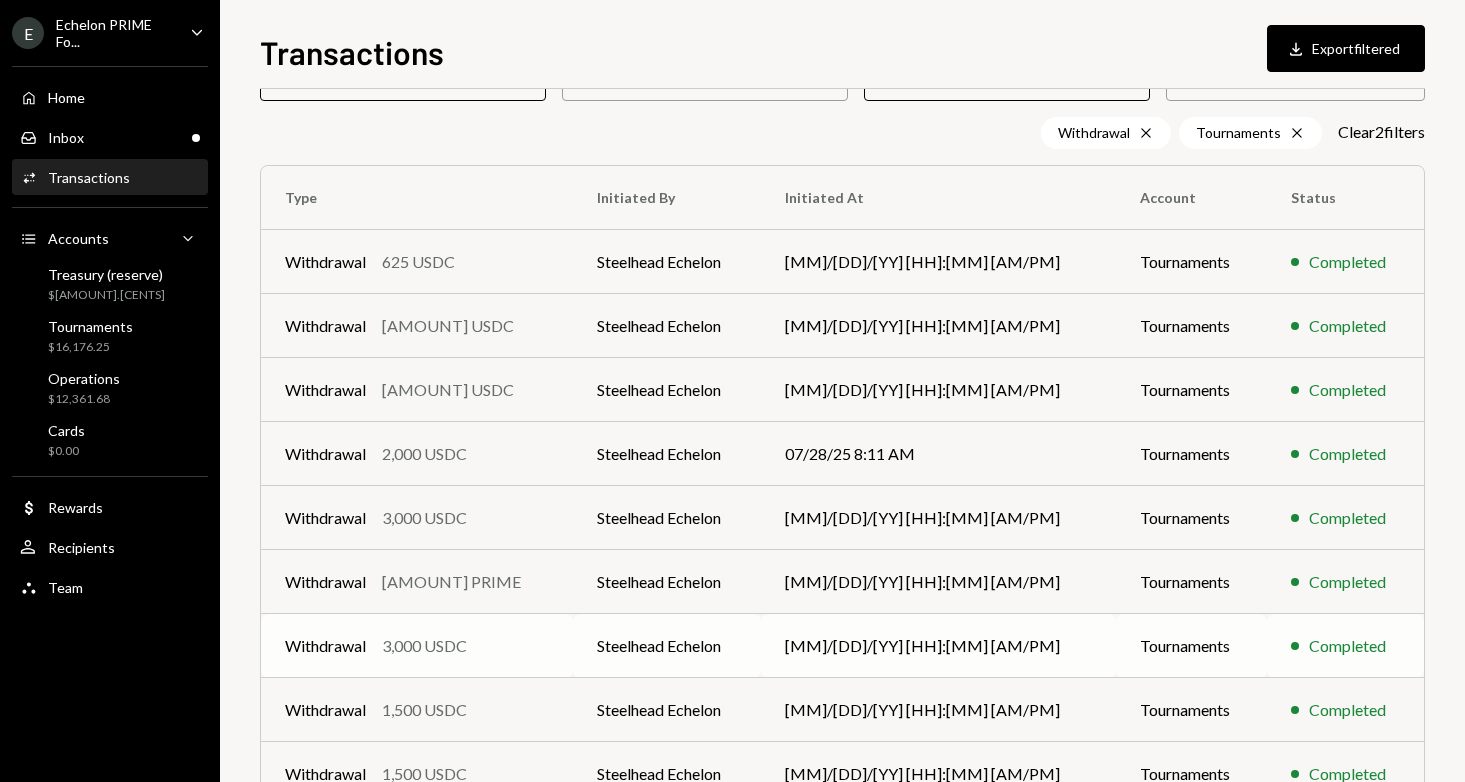 scroll, scrollTop: 0, scrollLeft: 0, axis: both 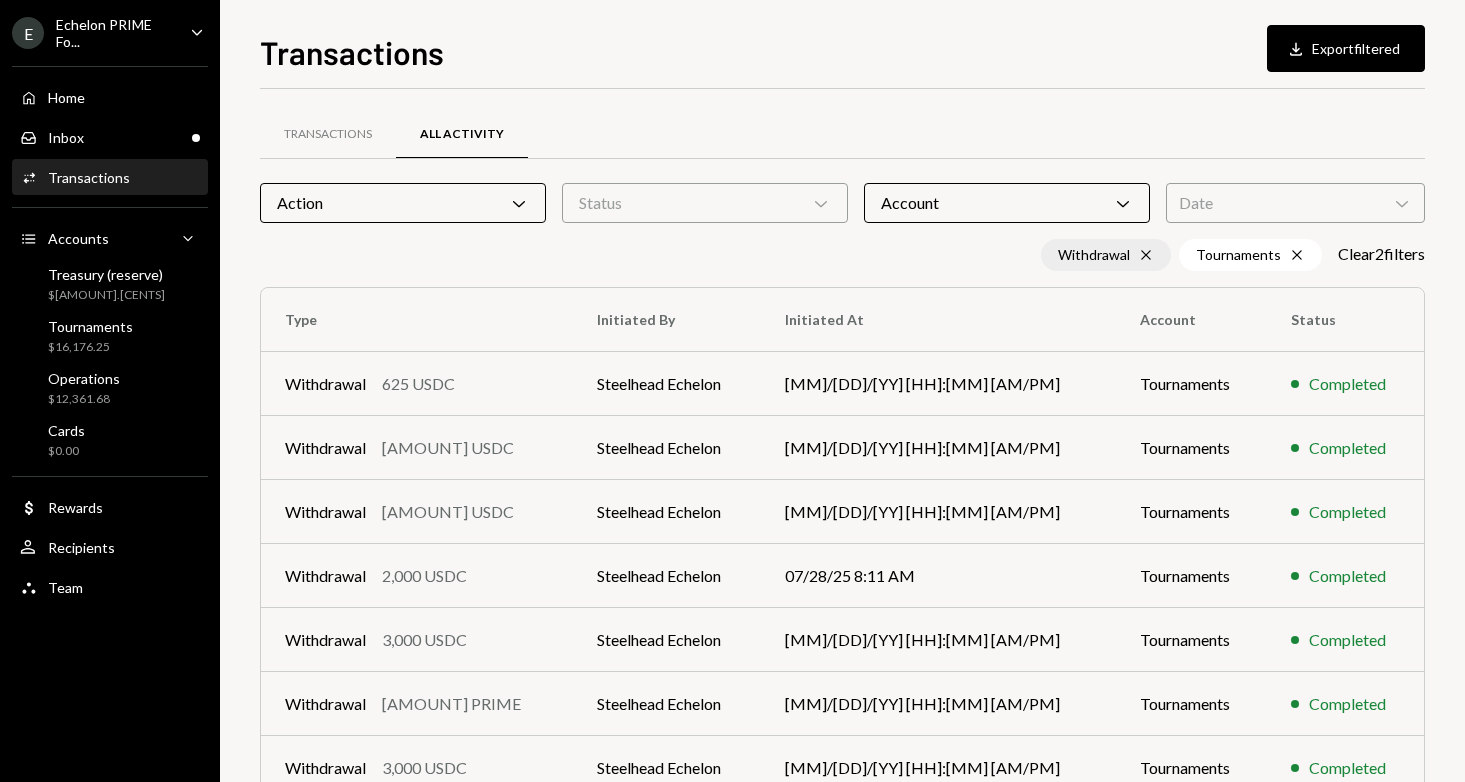 click on "Cross" 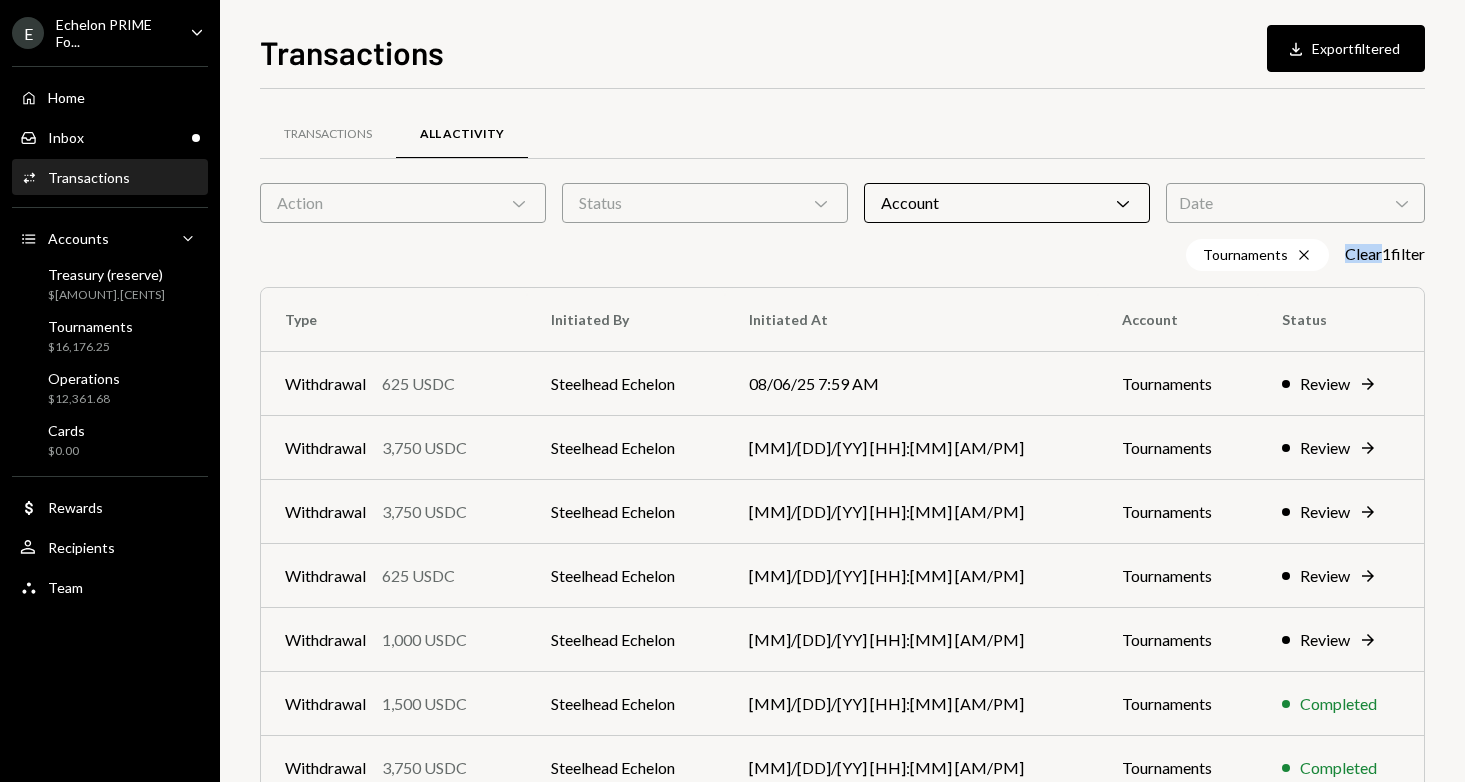 click on "Tournaments Cross Clear  1  filter" at bounding box center (842, 255) 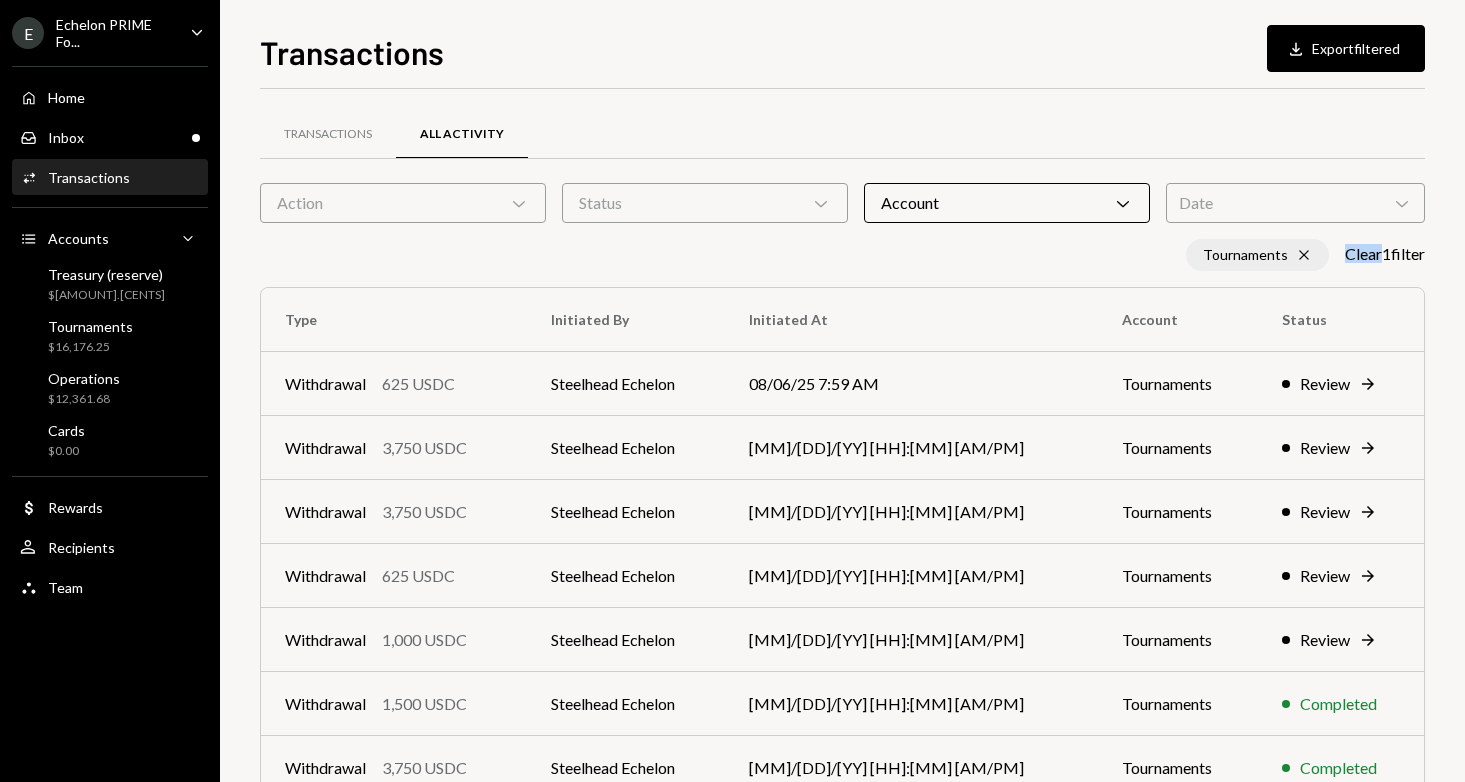click on "Tournaments Cross" at bounding box center (1257, 255) 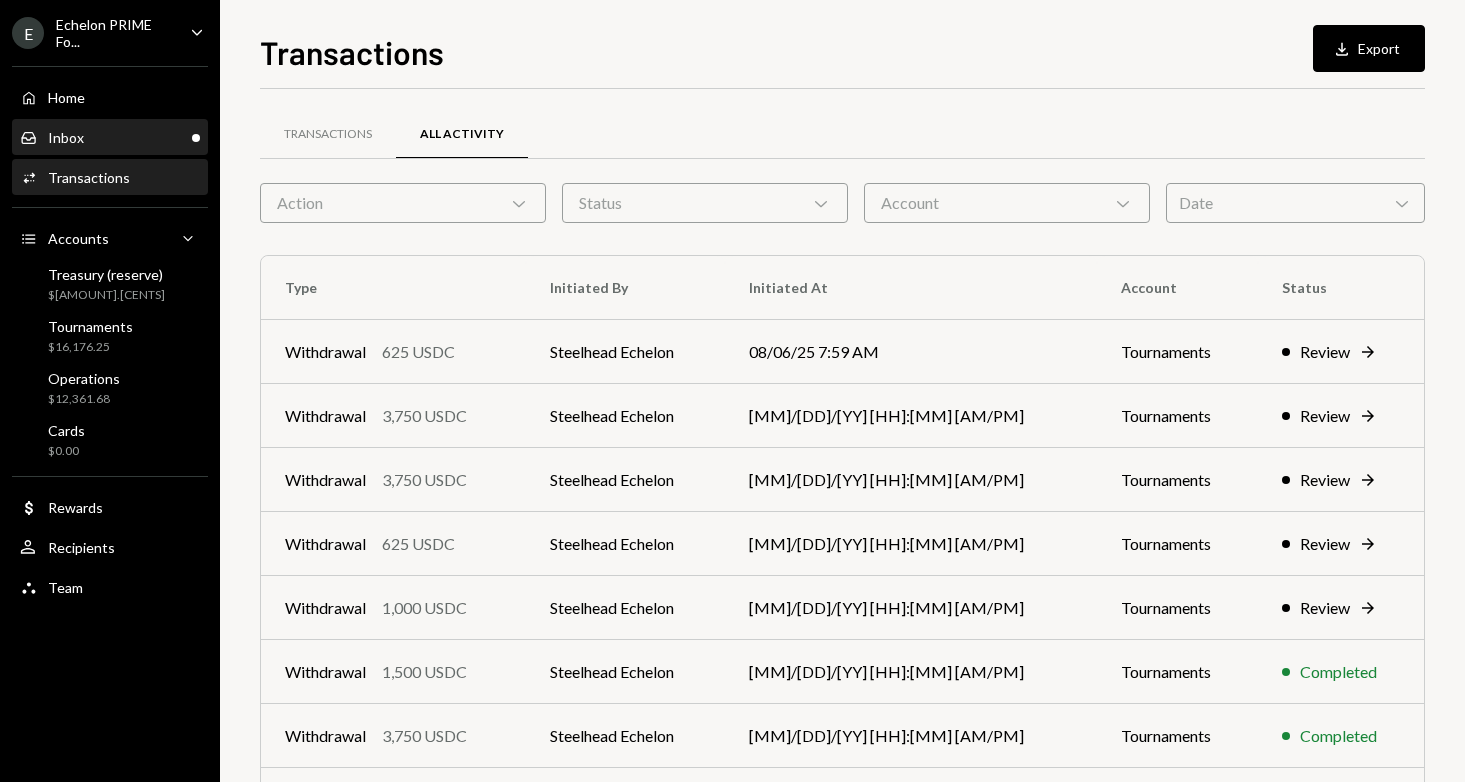 click on "Inbox Inbox" at bounding box center [110, 138] 